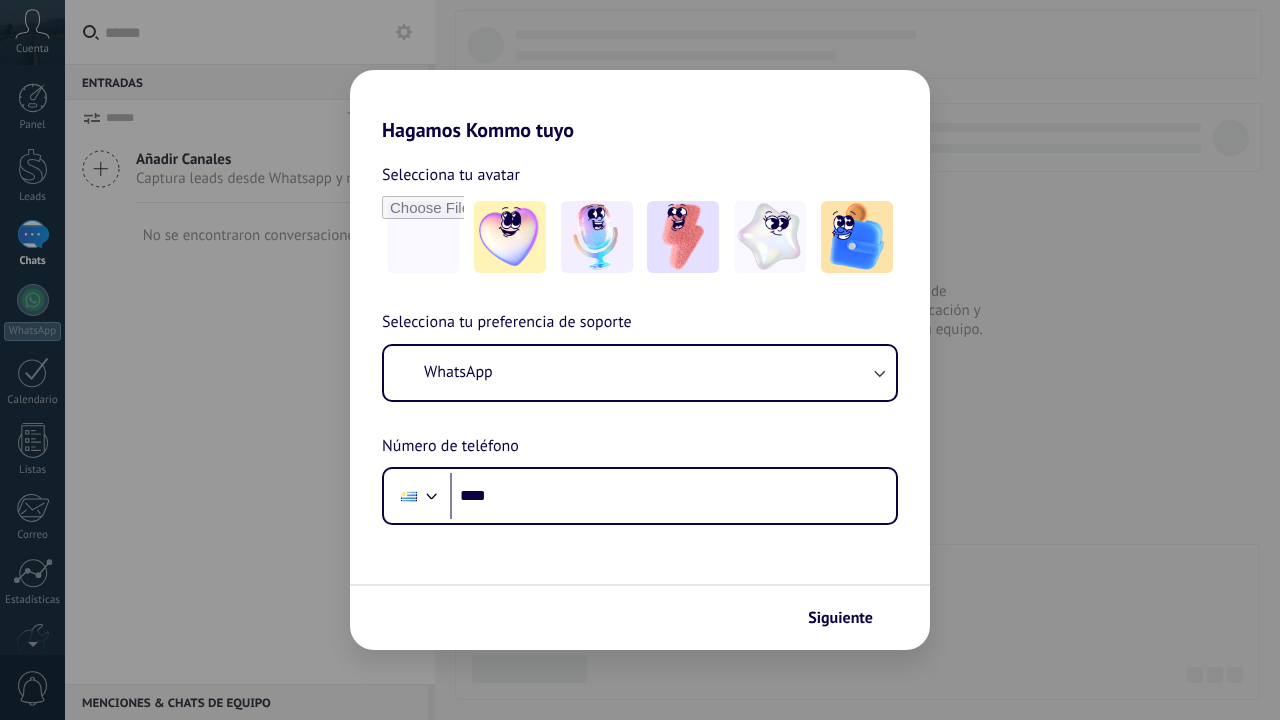 scroll, scrollTop: 0, scrollLeft: 0, axis: both 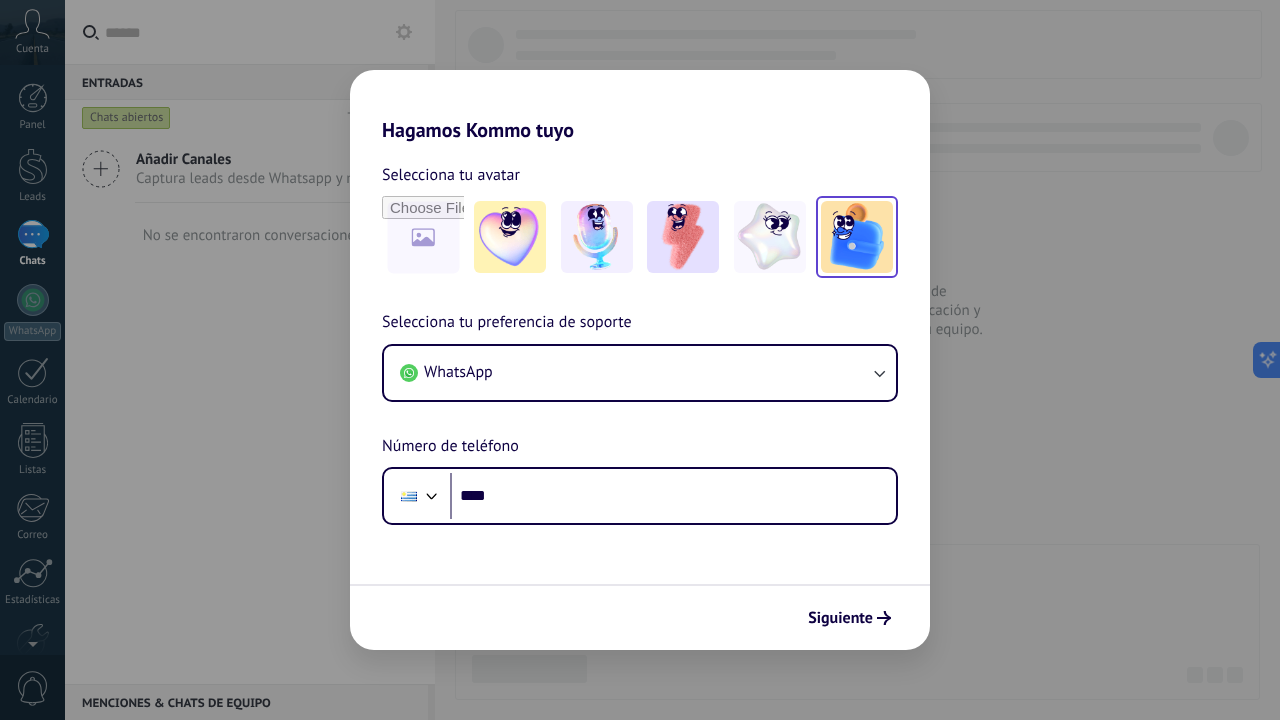 click at bounding box center (857, 237) 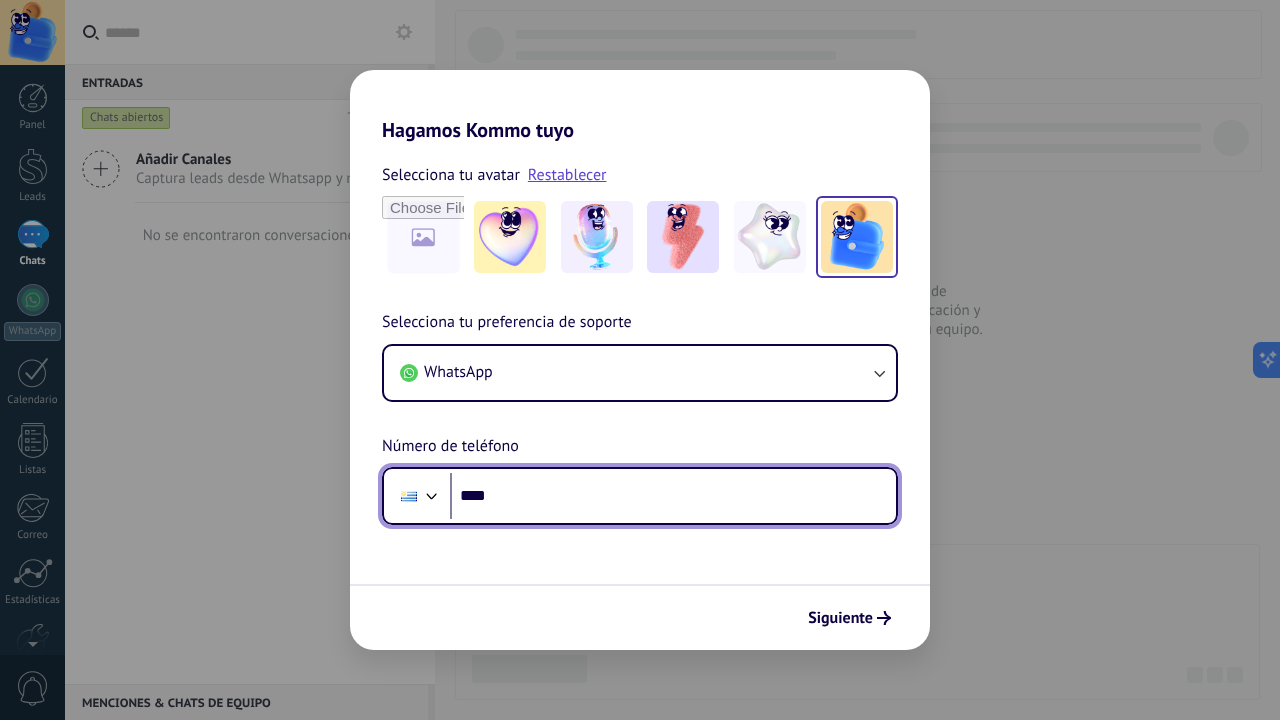 click on "****" at bounding box center [673, 496] 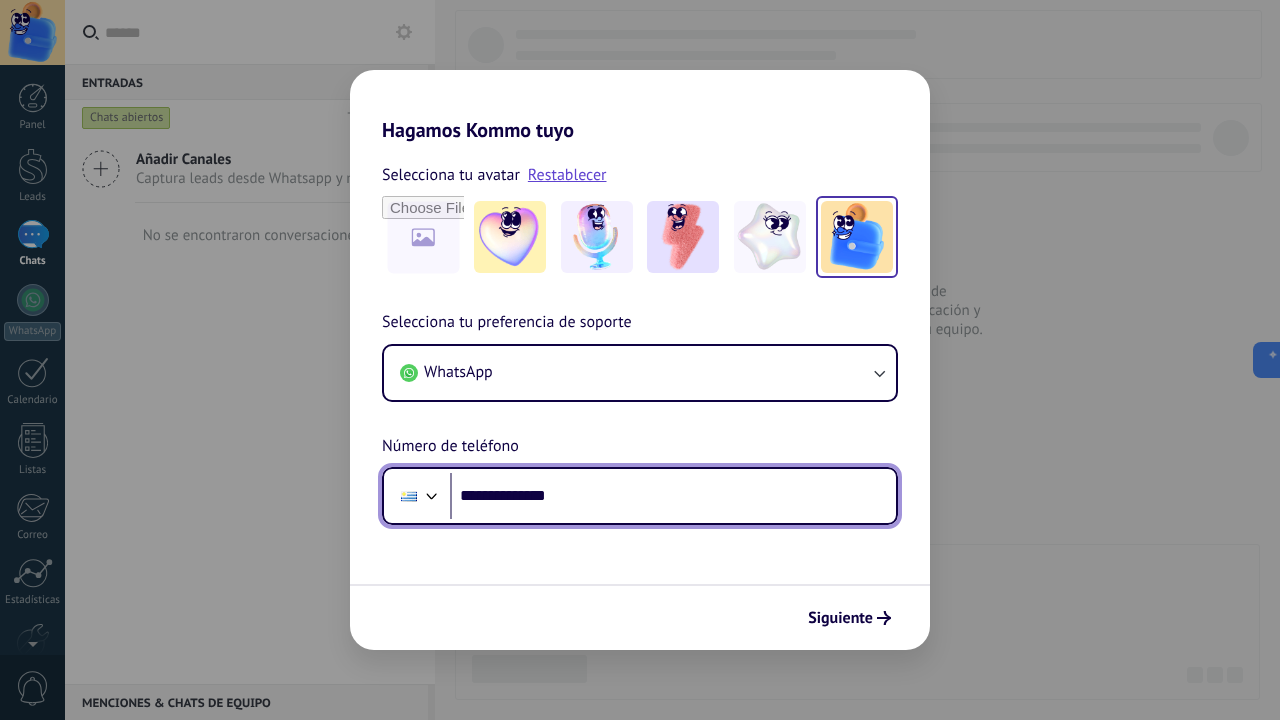 type on "**********" 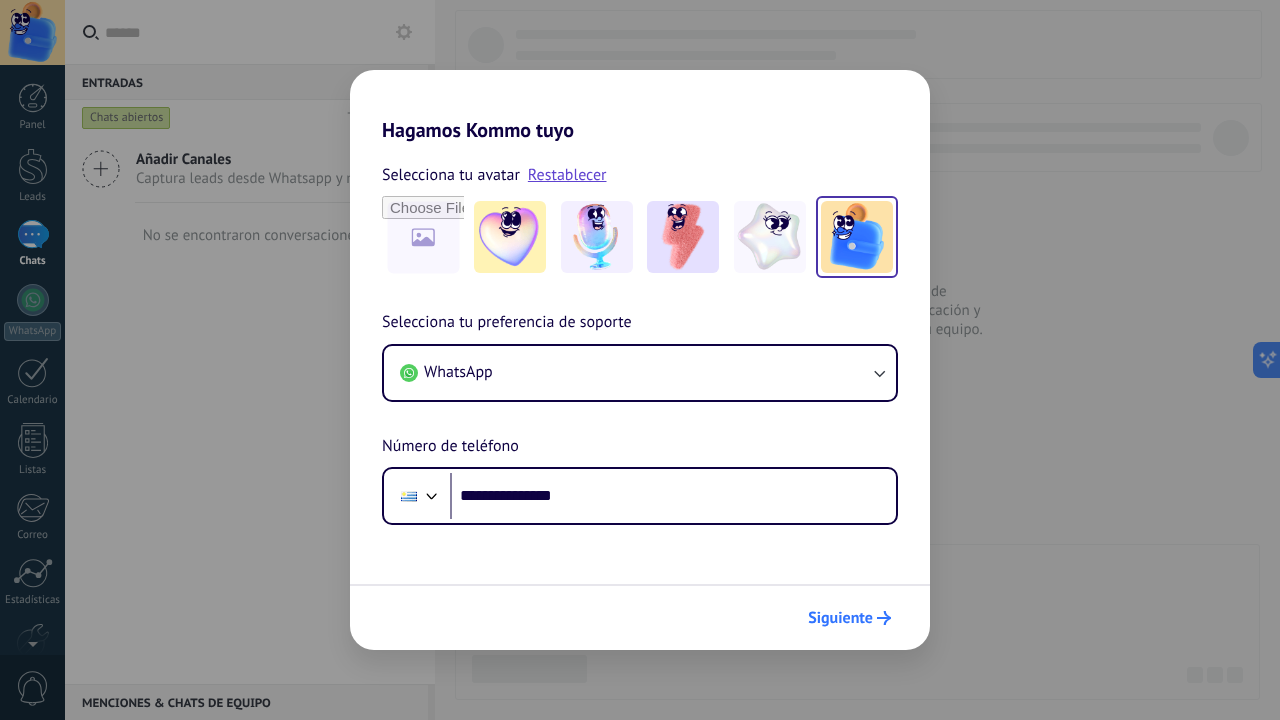 click on "Siguiente" at bounding box center [840, 618] 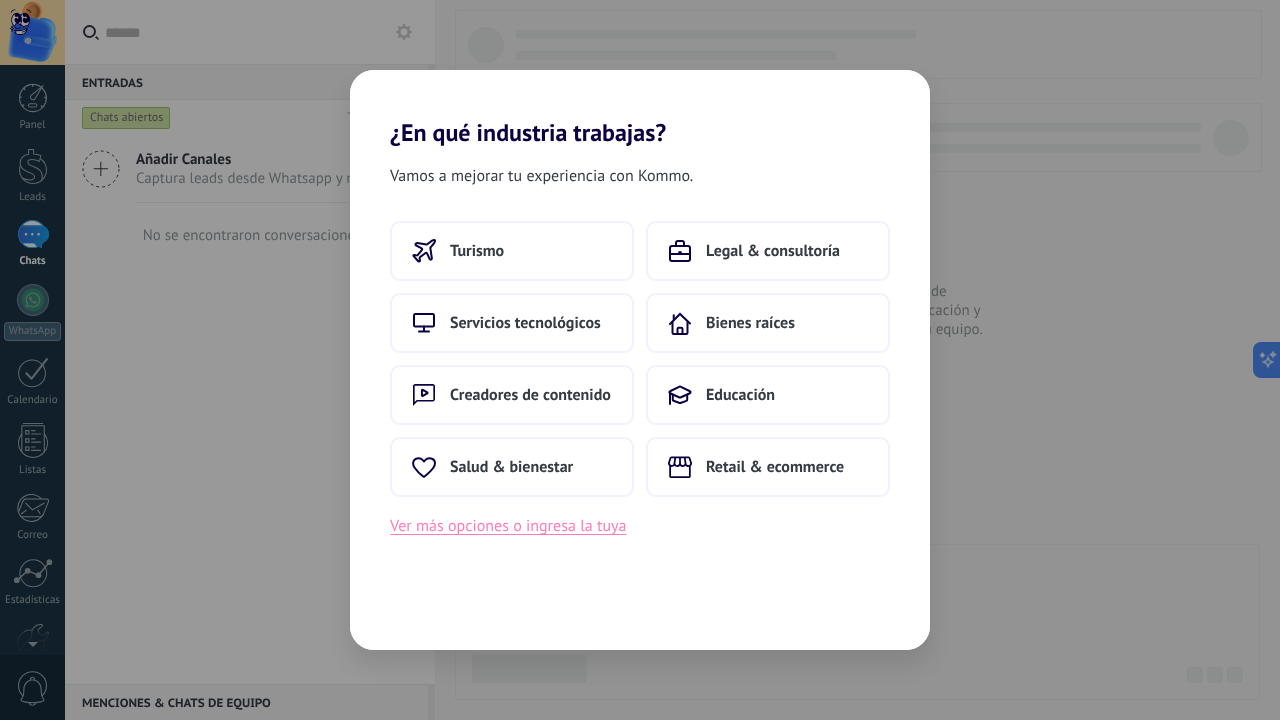 click on "Ver más opciones o ingresa la tuya" at bounding box center (508, 526) 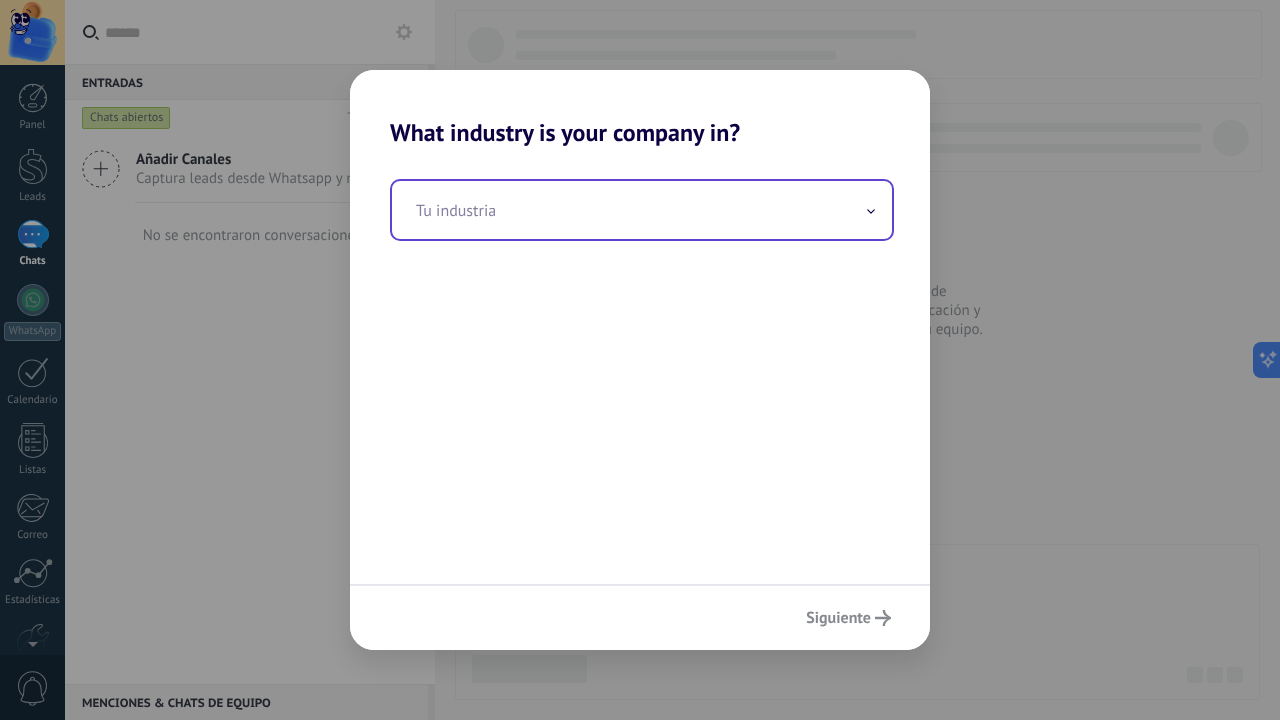 click at bounding box center (642, 210) 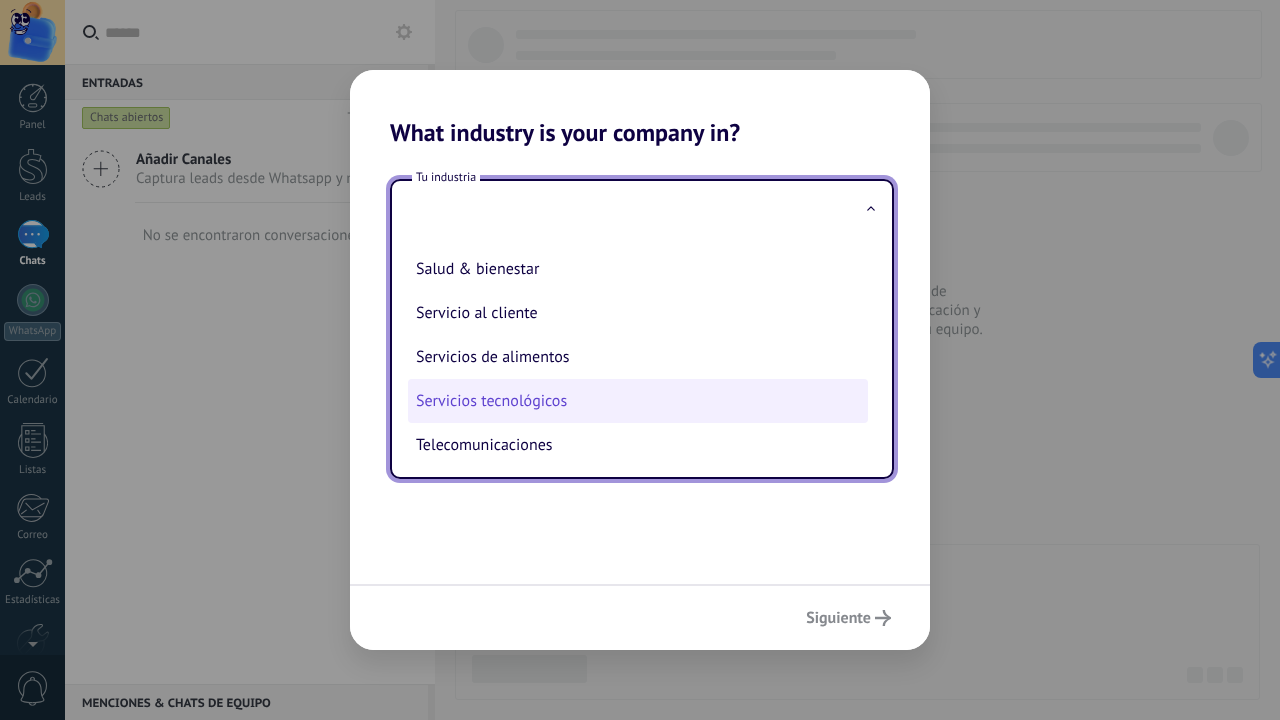scroll, scrollTop: 419, scrollLeft: 0, axis: vertical 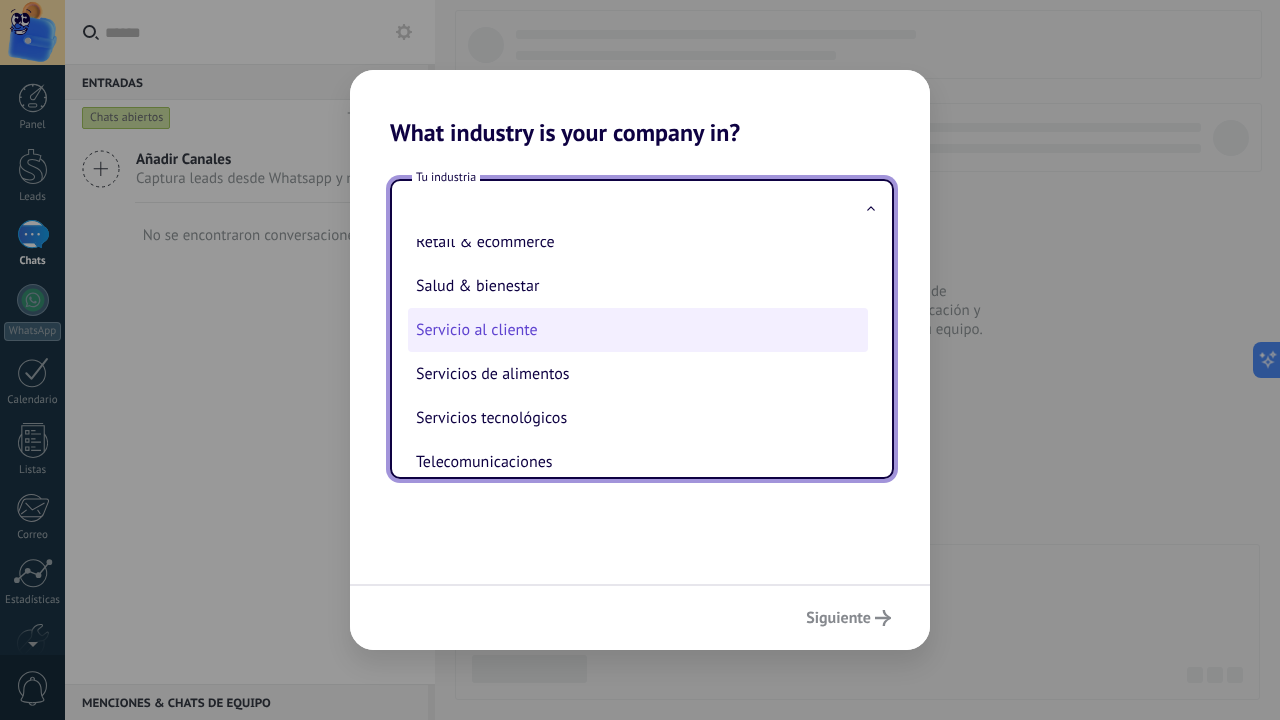 click on "Servicio al cliente" at bounding box center [638, 330] 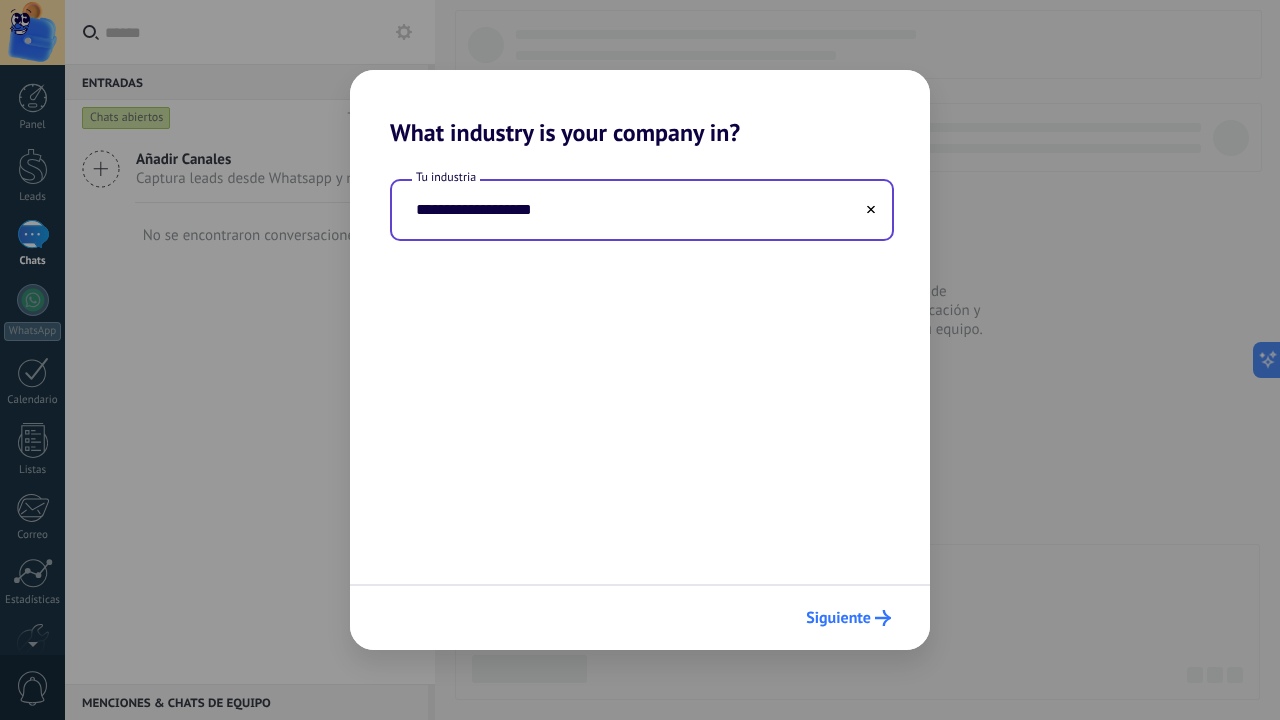click on "Siguiente" at bounding box center [838, 618] 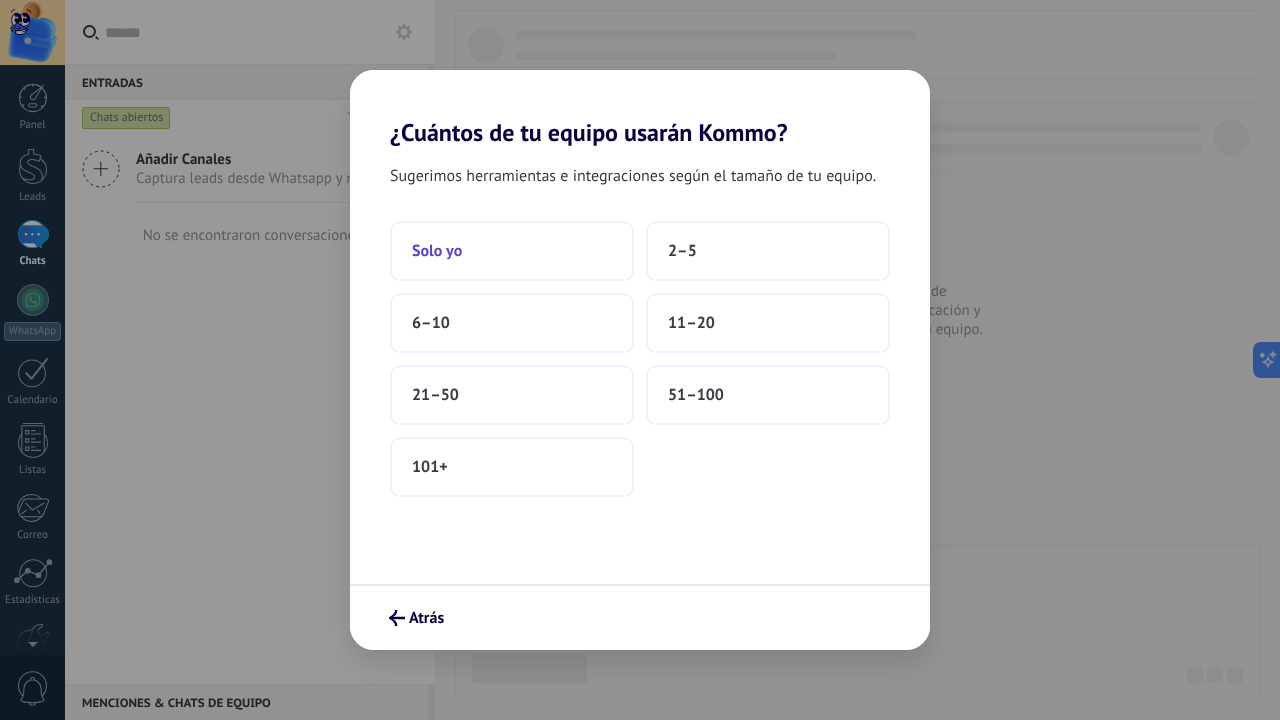 click on "Solo yo" at bounding box center (512, 251) 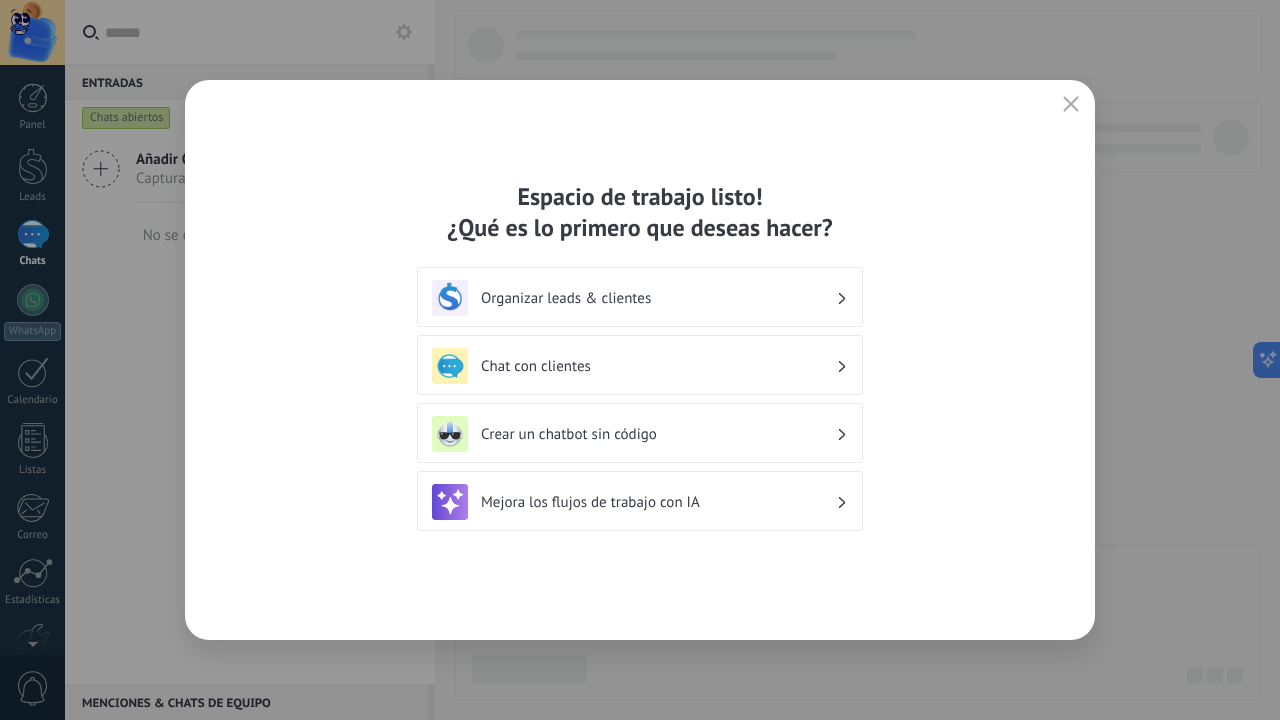 click on "Organizar leads & clientes" at bounding box center (640, 298) 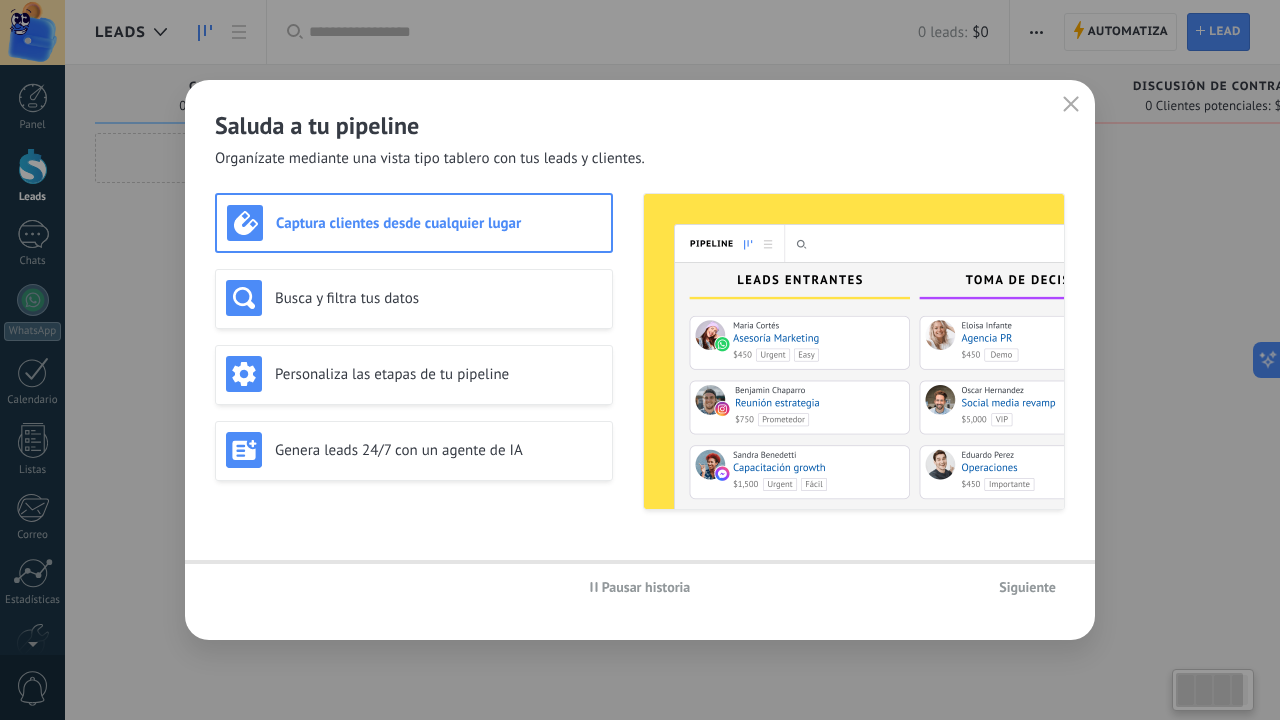 click 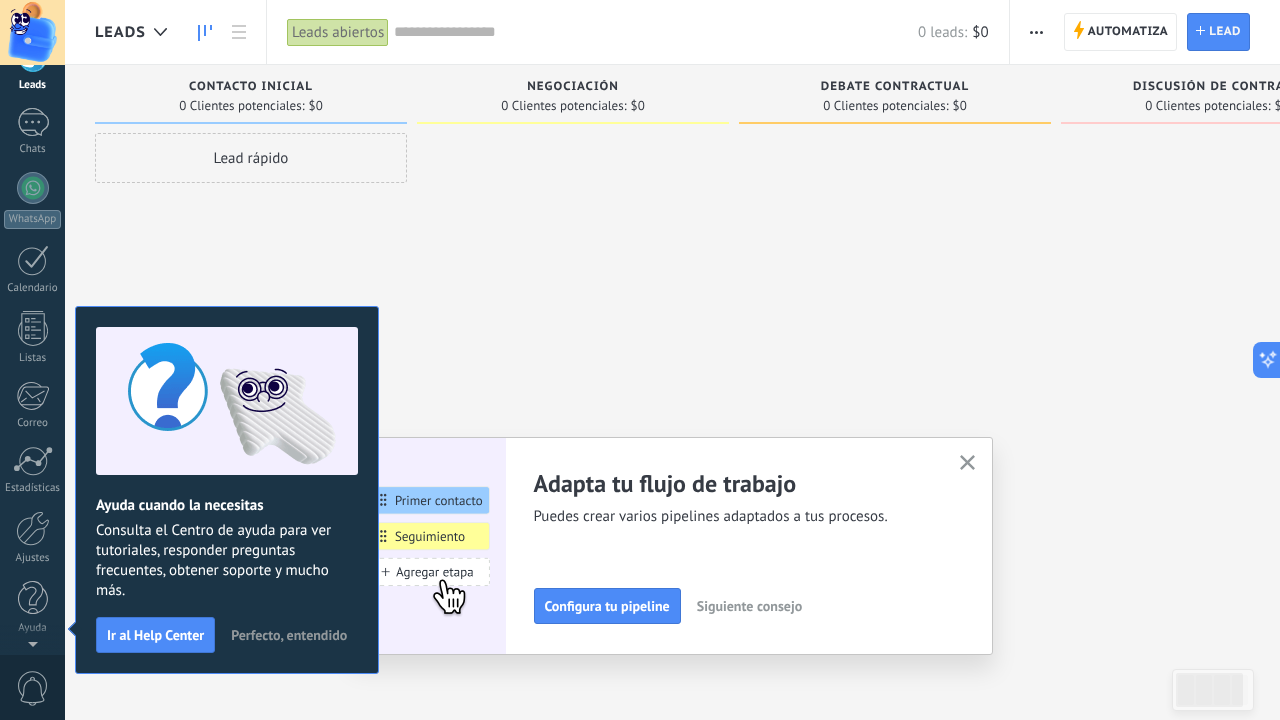 scroll, scrollTop: 0, scrollLeft: 0, axis: both 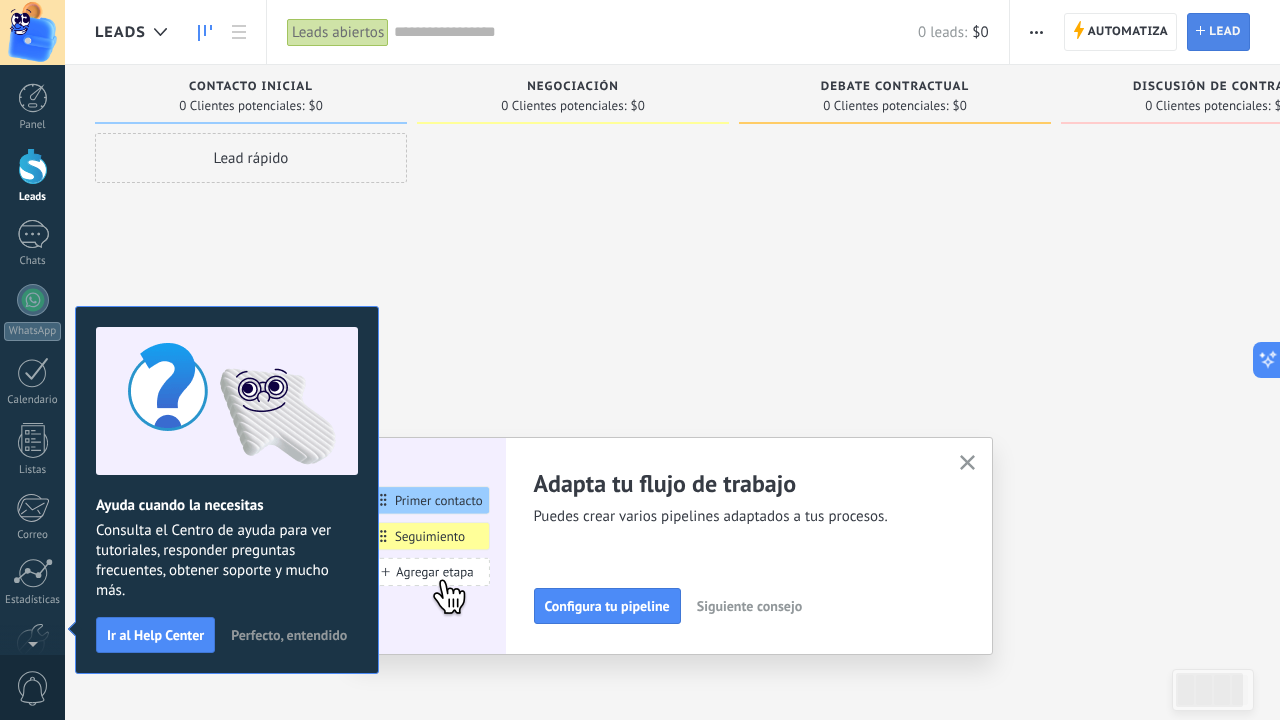 click on "Lead" at bounding box center (1225, 32) 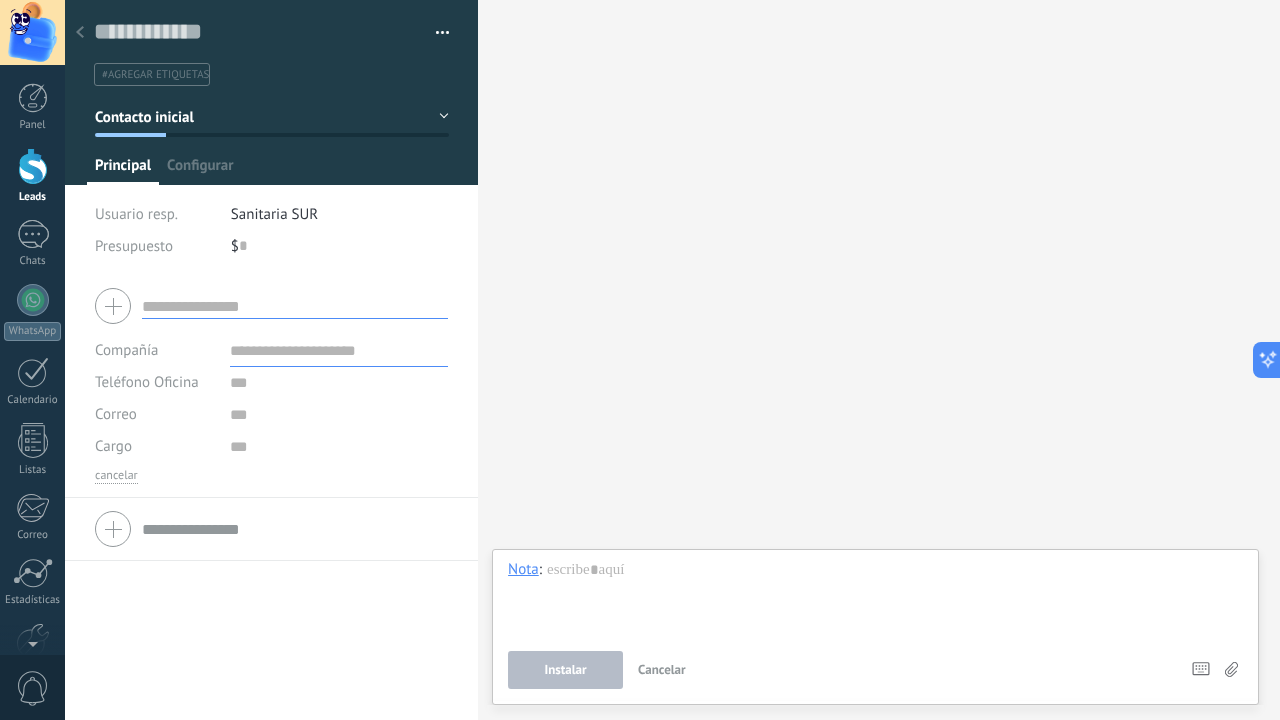 click on "Contacto inicial" at bounding box center (272, 117) 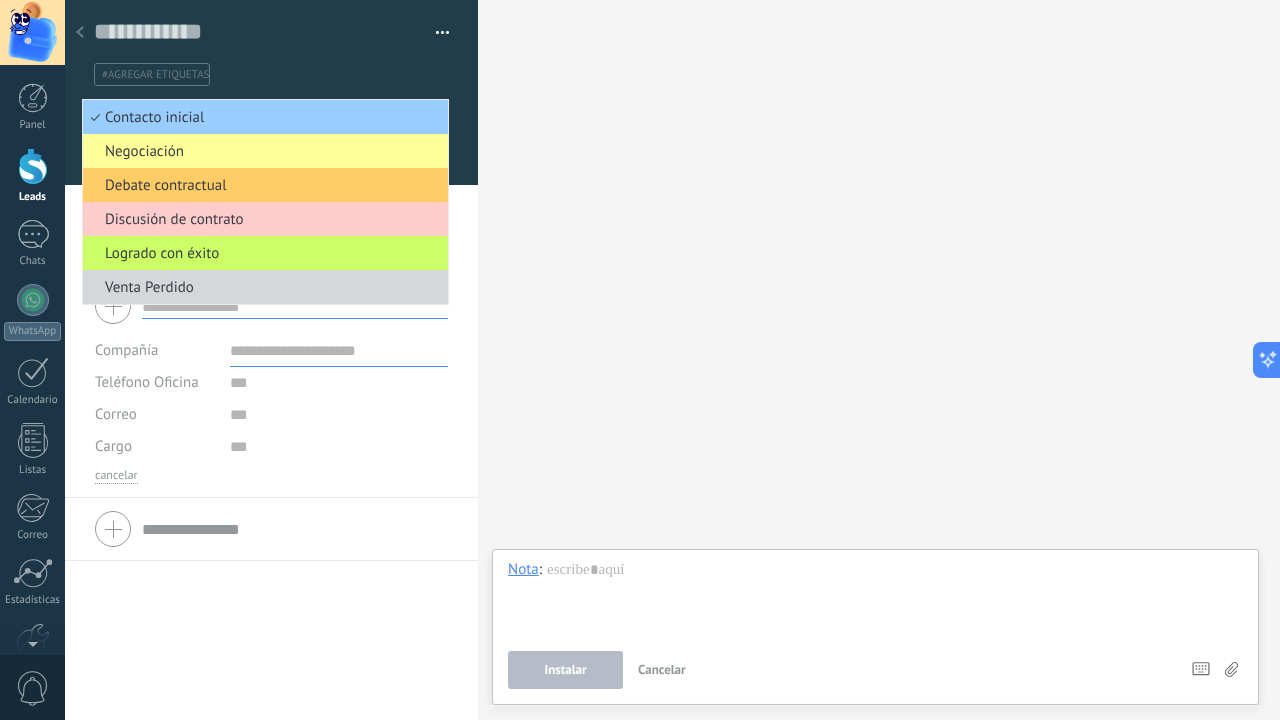 click on "Buscar Carga más Participantes:  0 Agregar usuario Bots:  0" at bounding box center (879, 360) 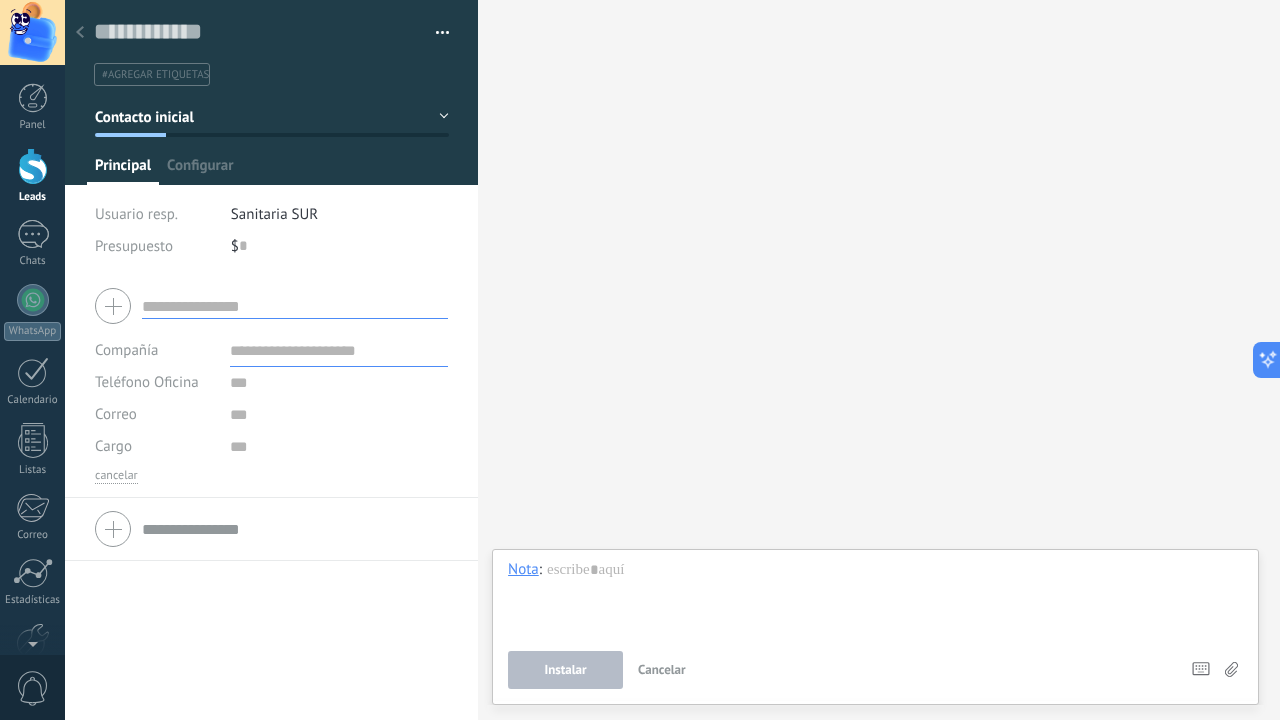 click on "#agregar etiquetas" at bounding box center (155, 75) 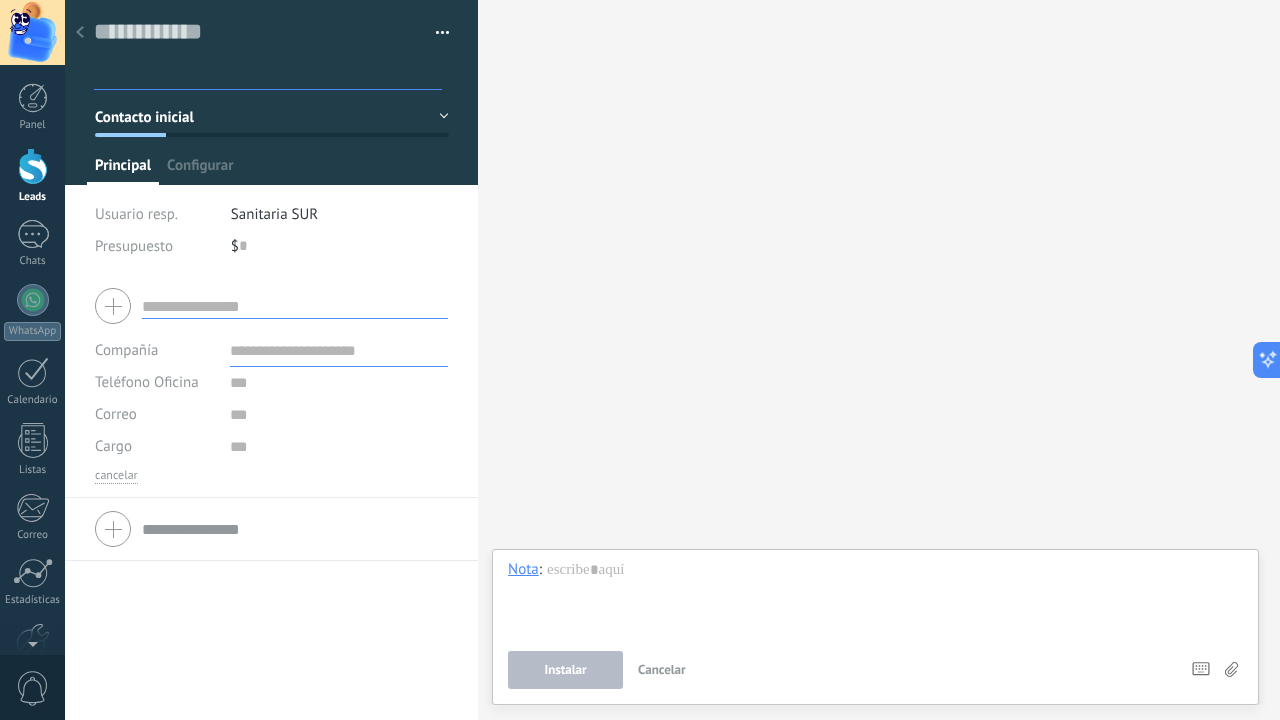 click at bounding box center [80, 33] 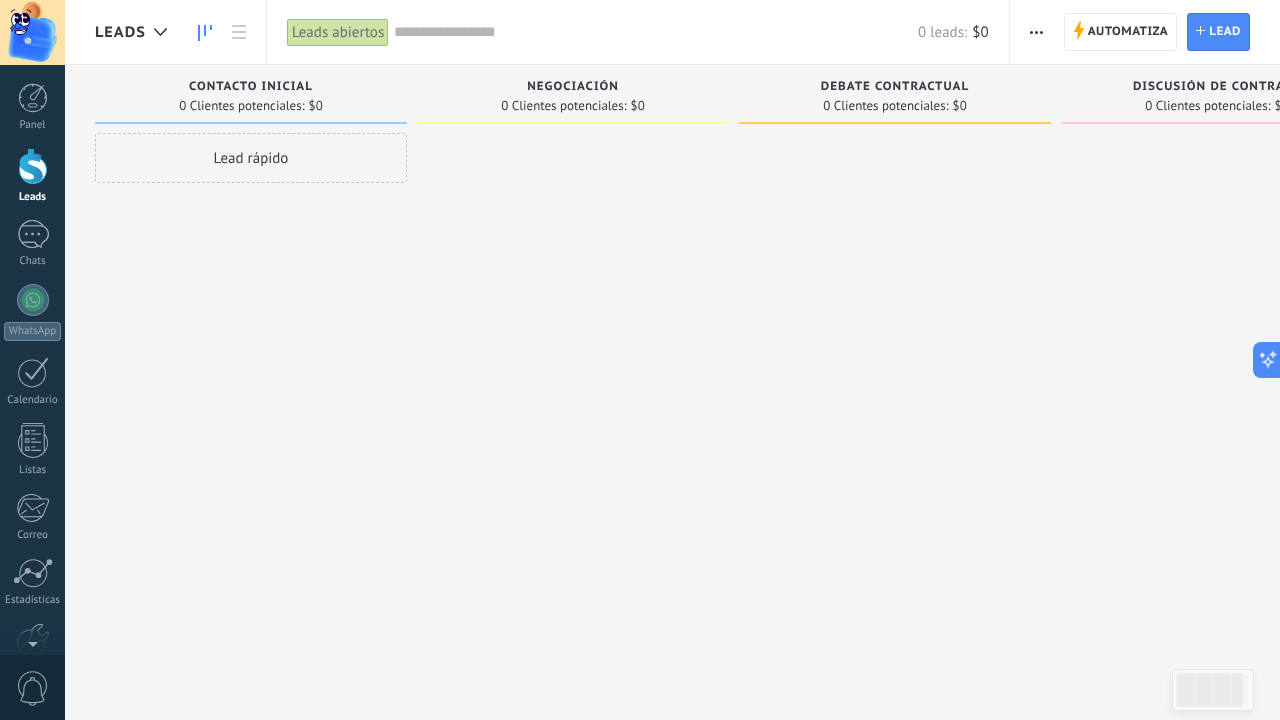 click on "Contacto inicial" at bounding box center [251, 88] 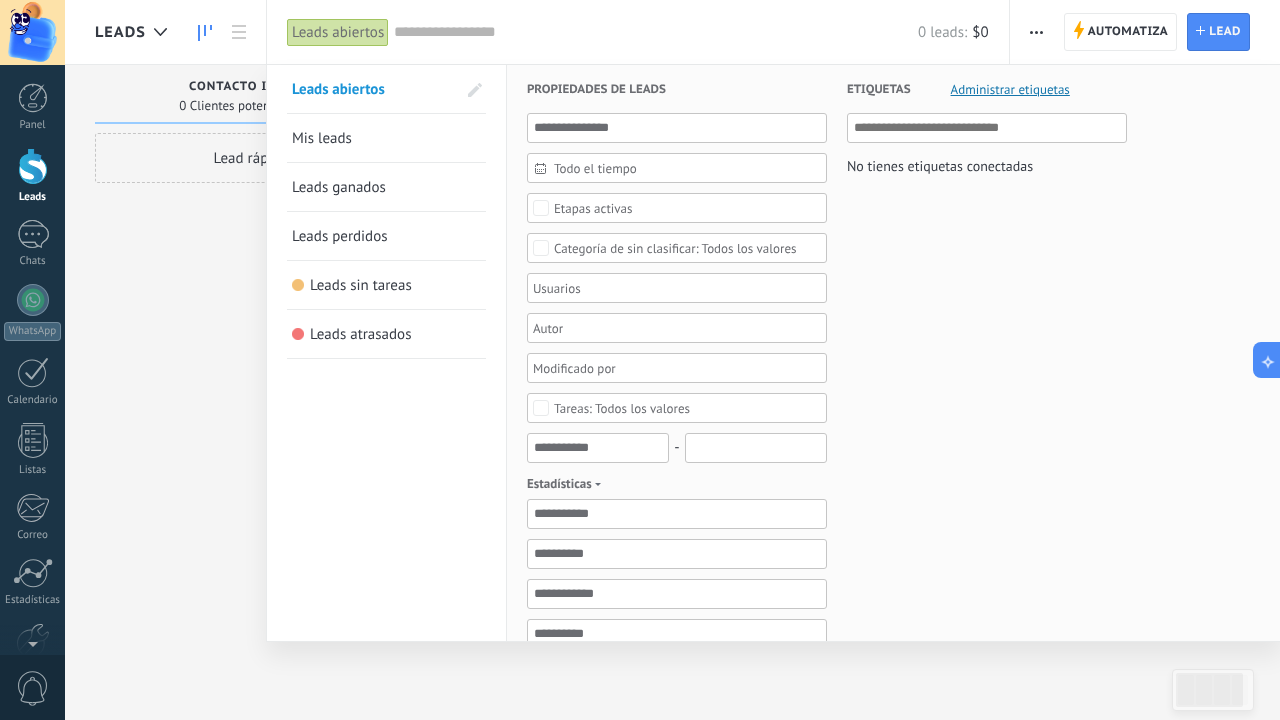 click at bounding box center (640, 360) 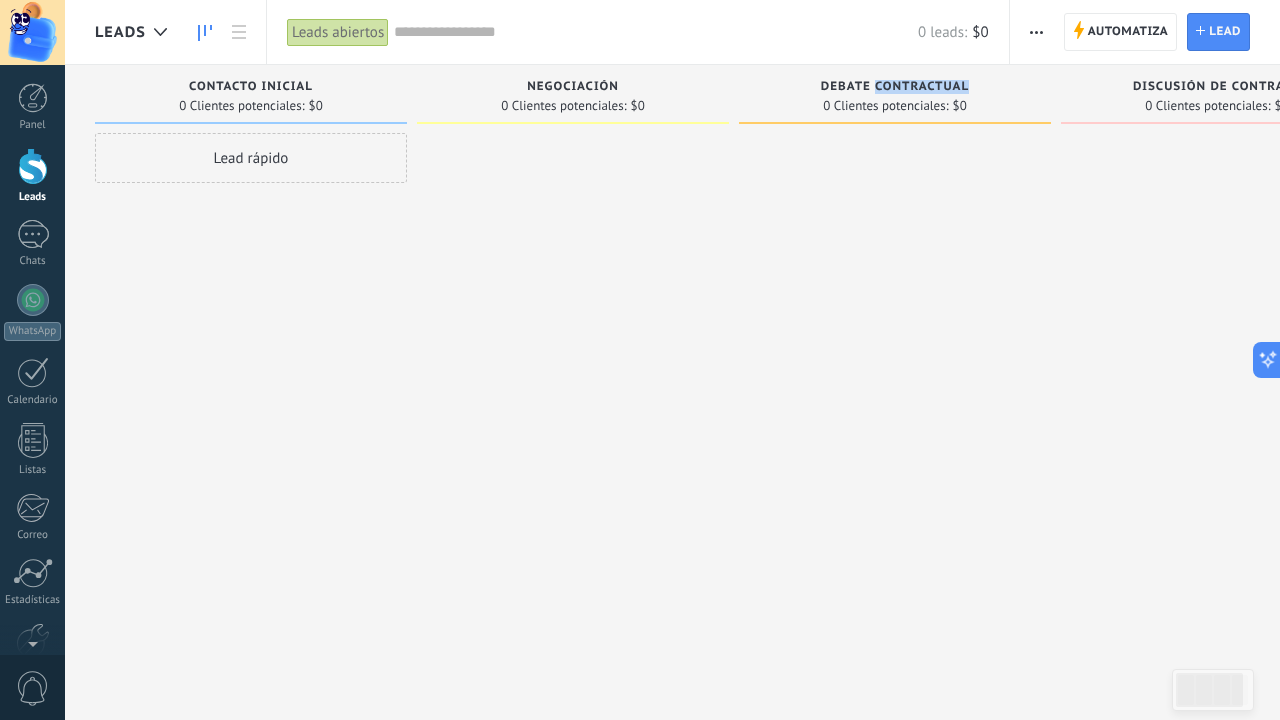 click on "Debate contractual" at bounding box center [895, 87] 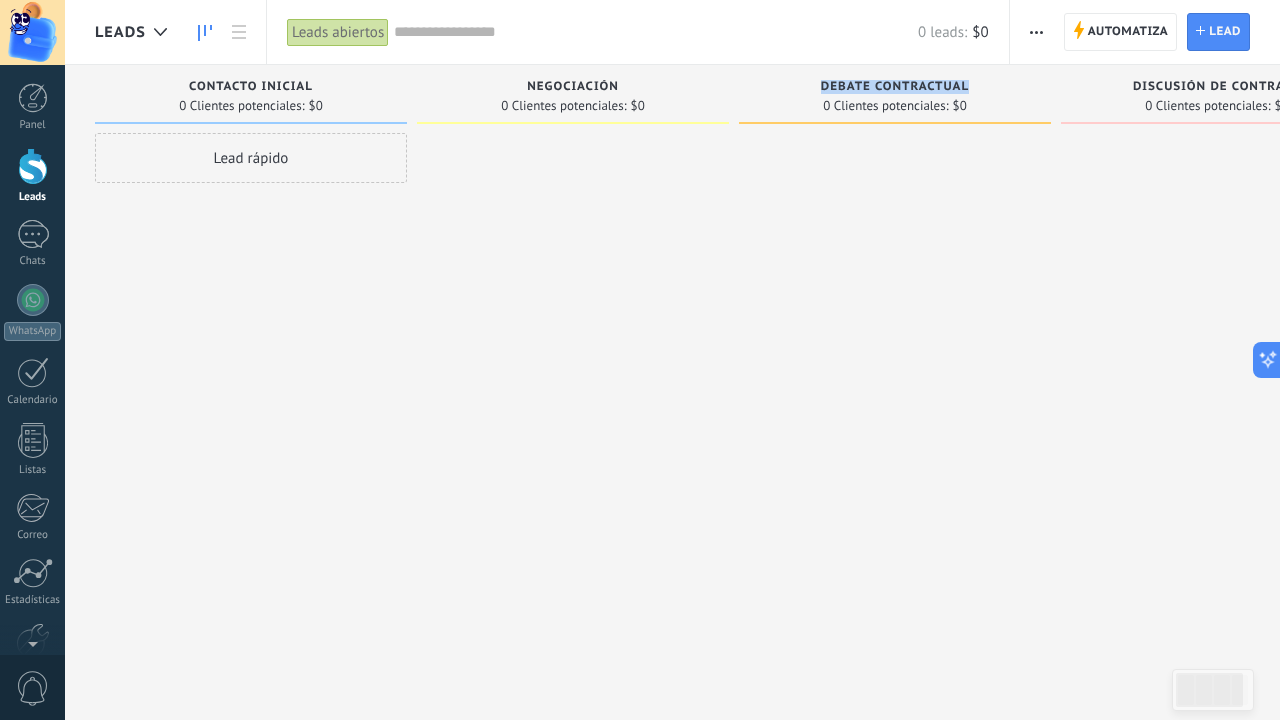 click on "Debate contractual" at bounding box center (895, 87) 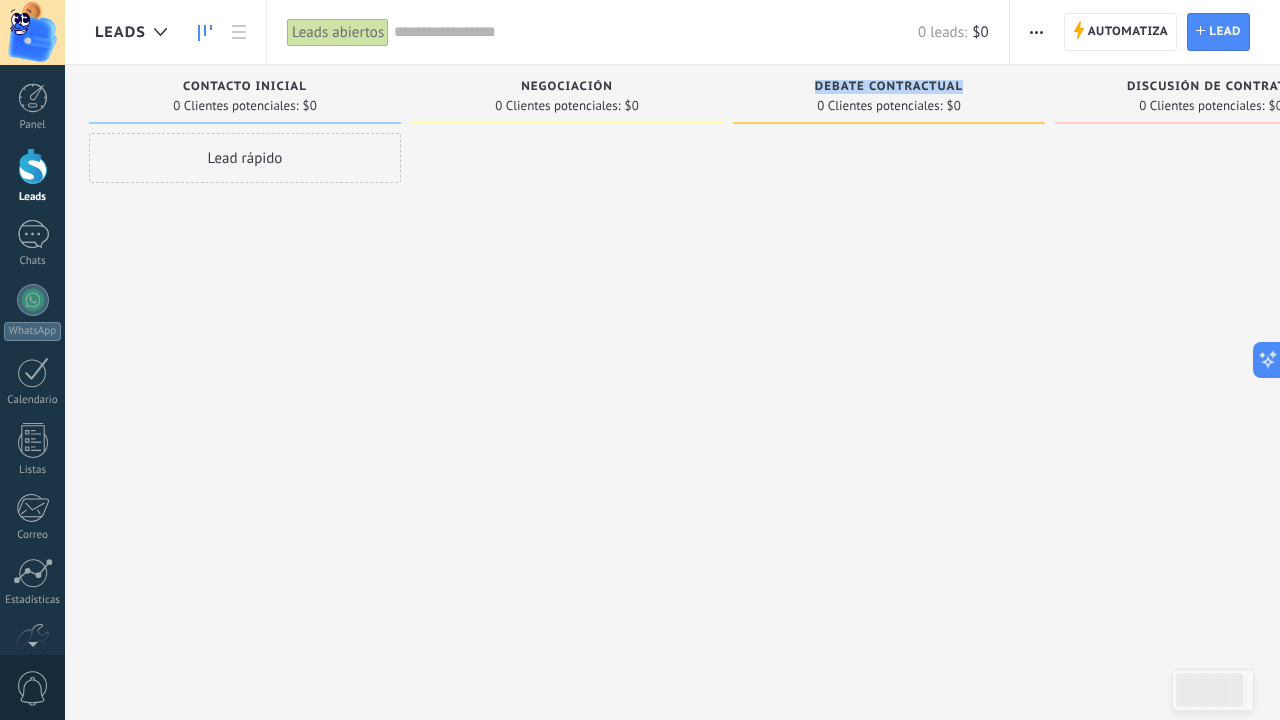 click at bounding box center (33, 166) 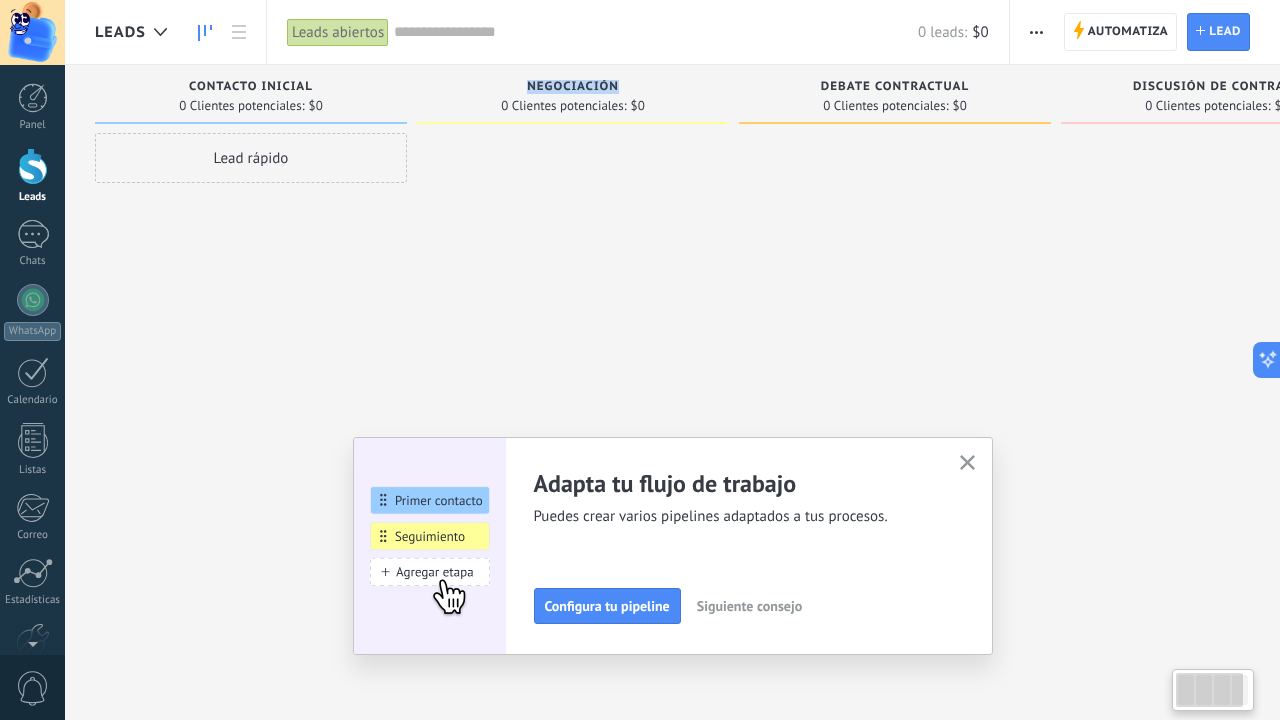 click on "Lead rápido" at bounding box center [251, 158] 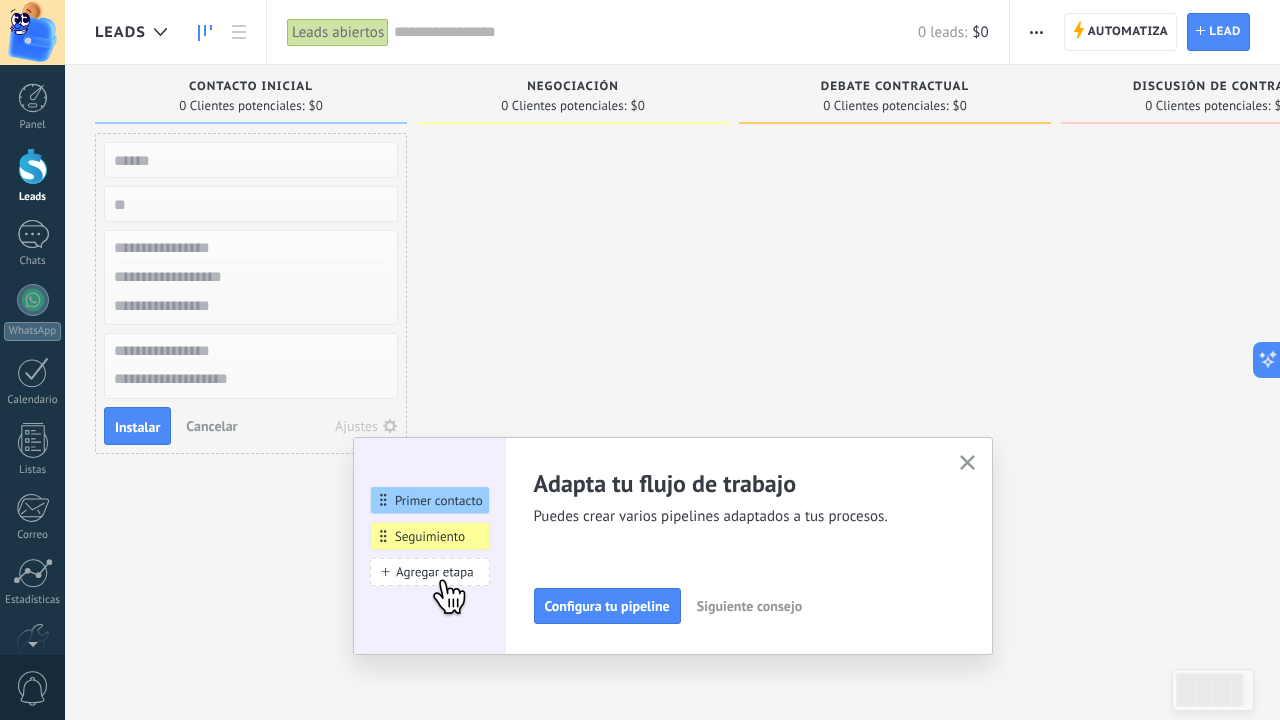 click on "Configura tu pipeline" at bounding box center (607, 606) 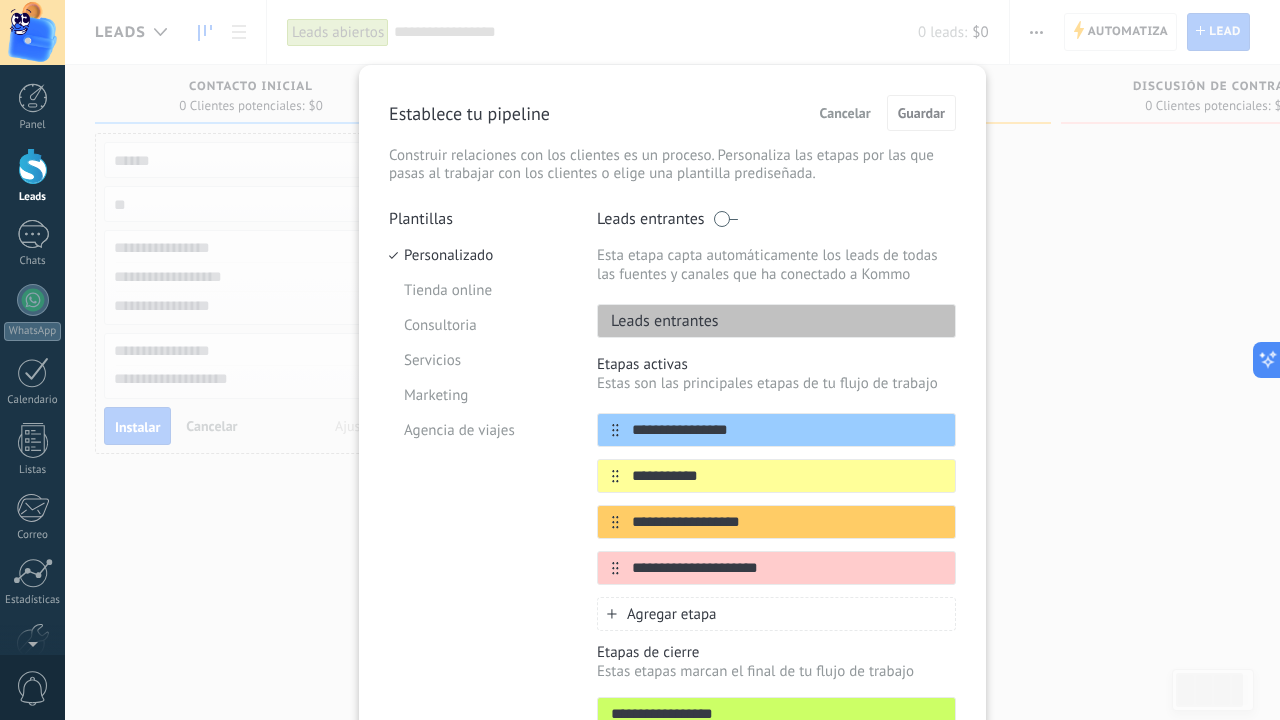 click on "Leads entrantes" at bounding box center (776, 321) 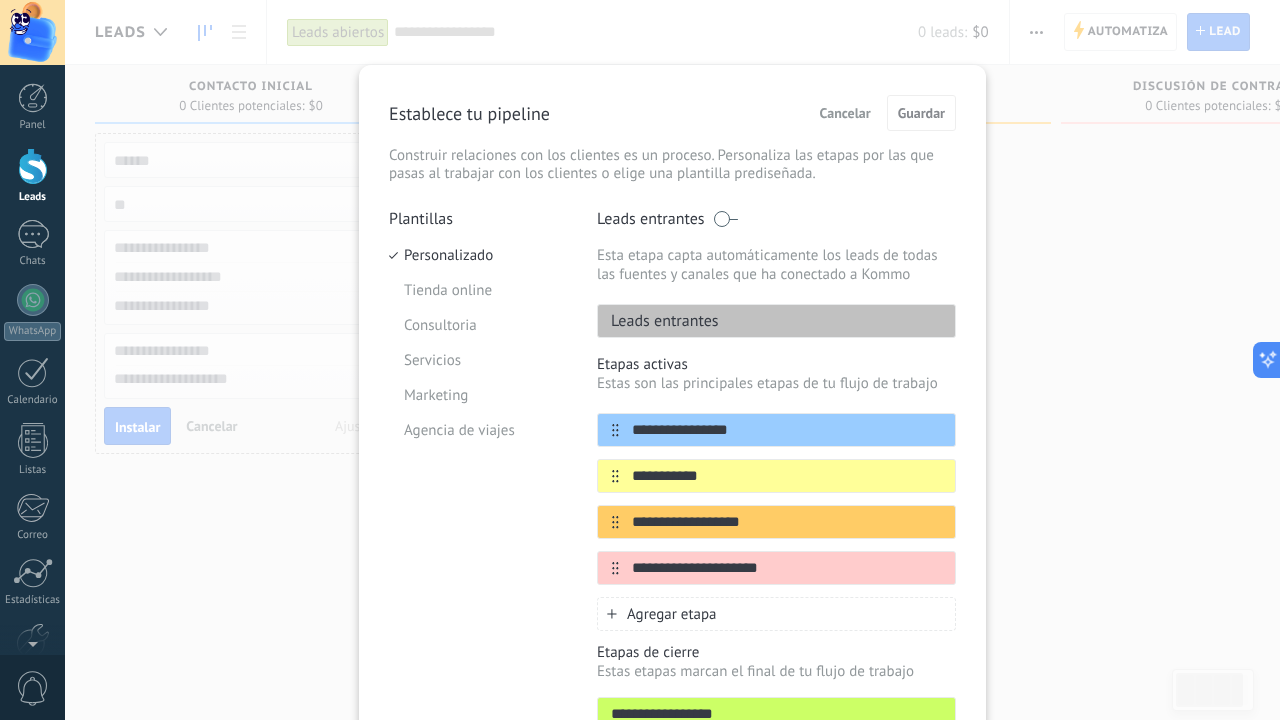 click on "Leads entrantes" at bounding box center (776, 321) 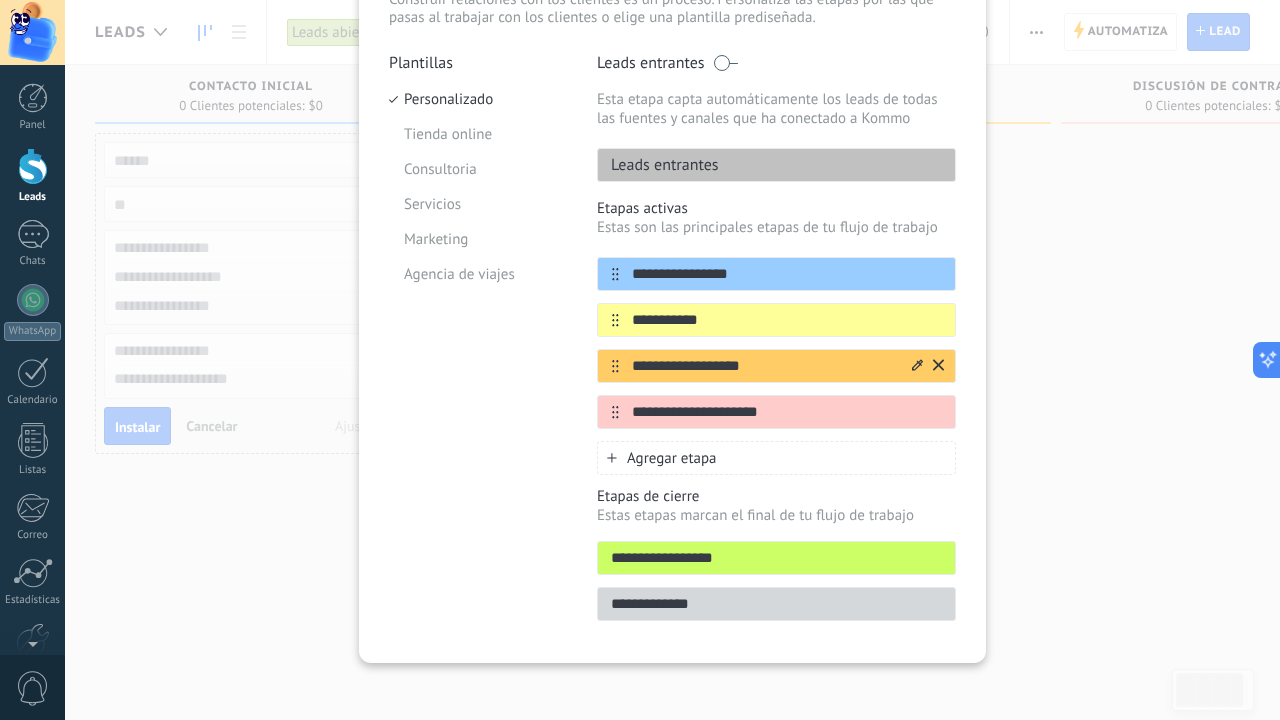 scroll, scrollTop: 154, scrollLeft: 0, axis: vertical 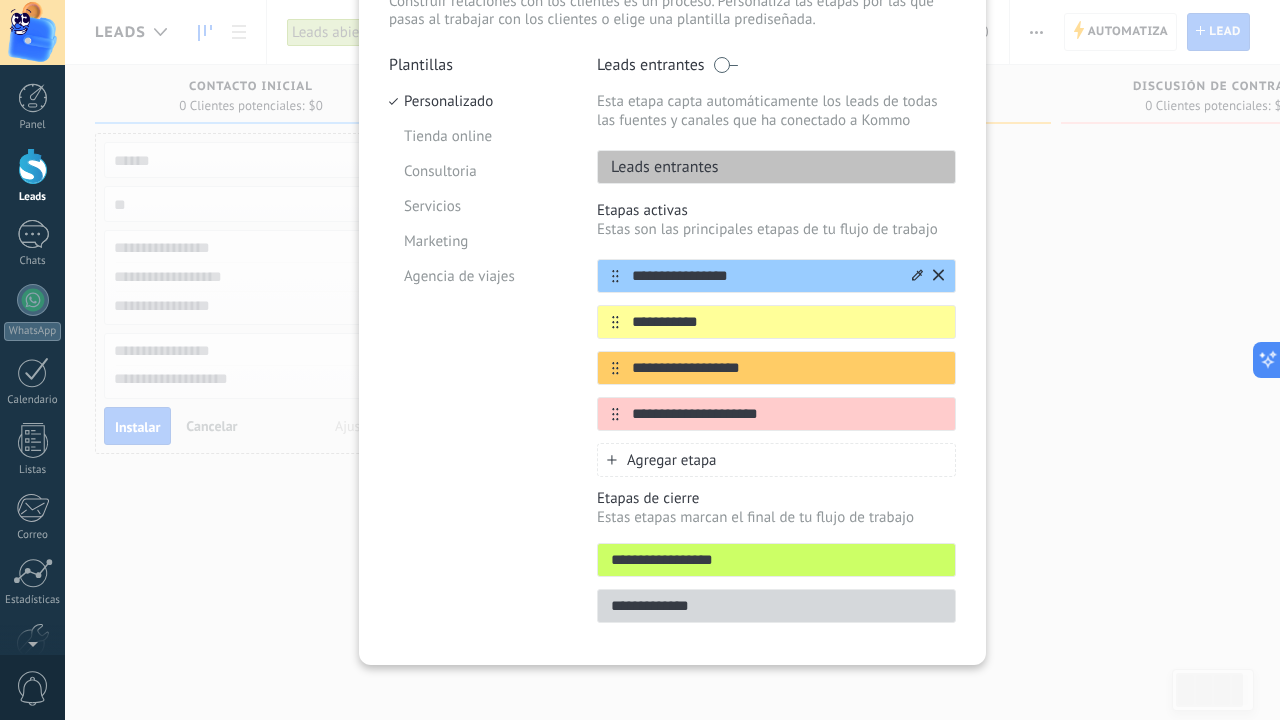 click 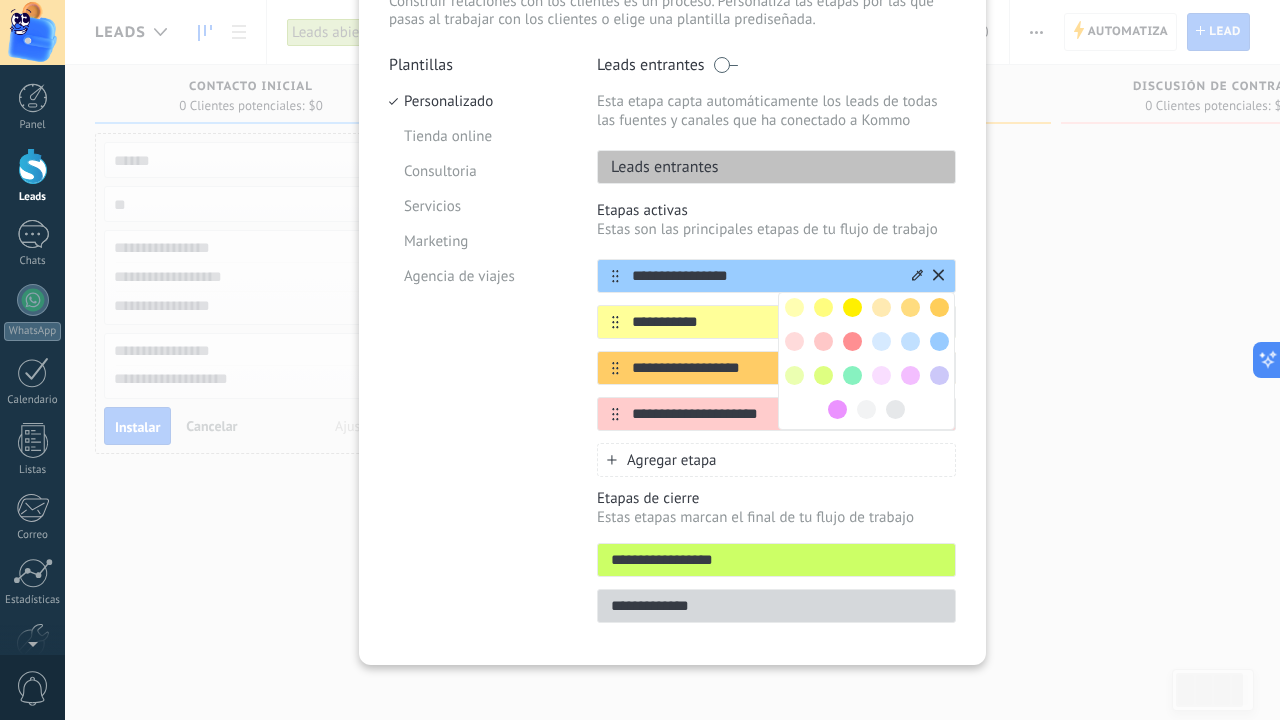 click 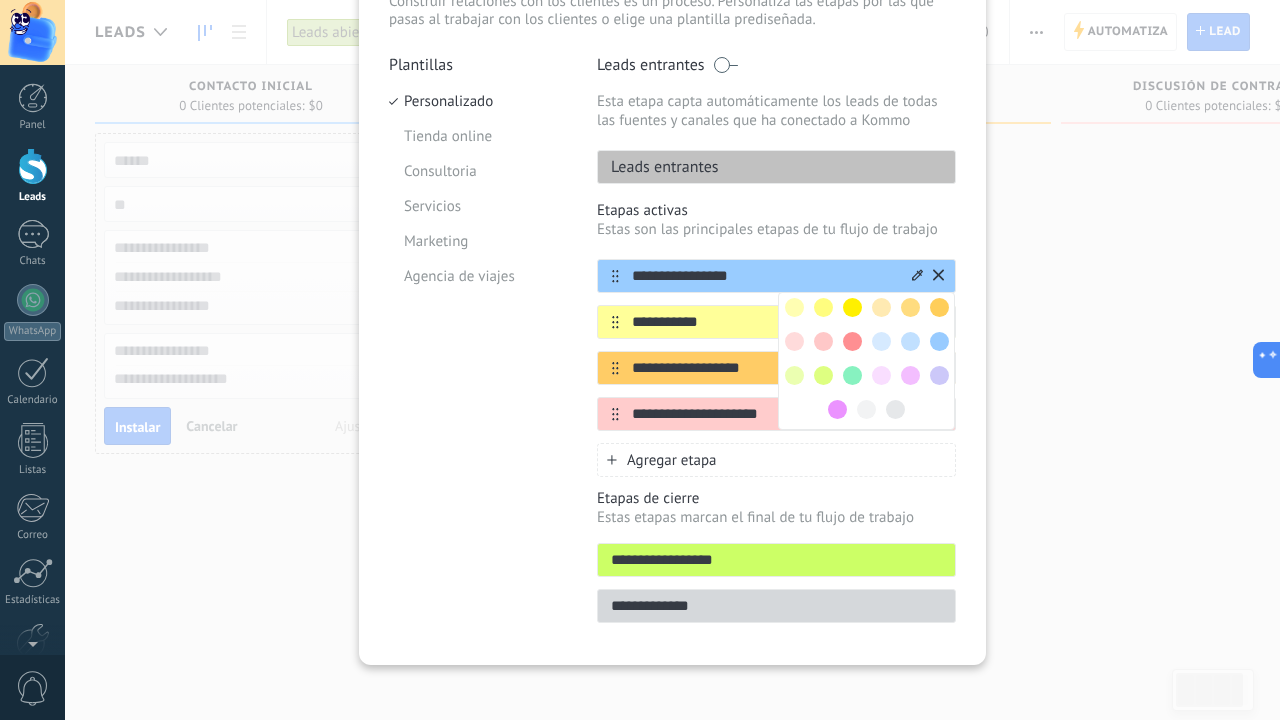 click on "**********" at bounding box center (776, 345) 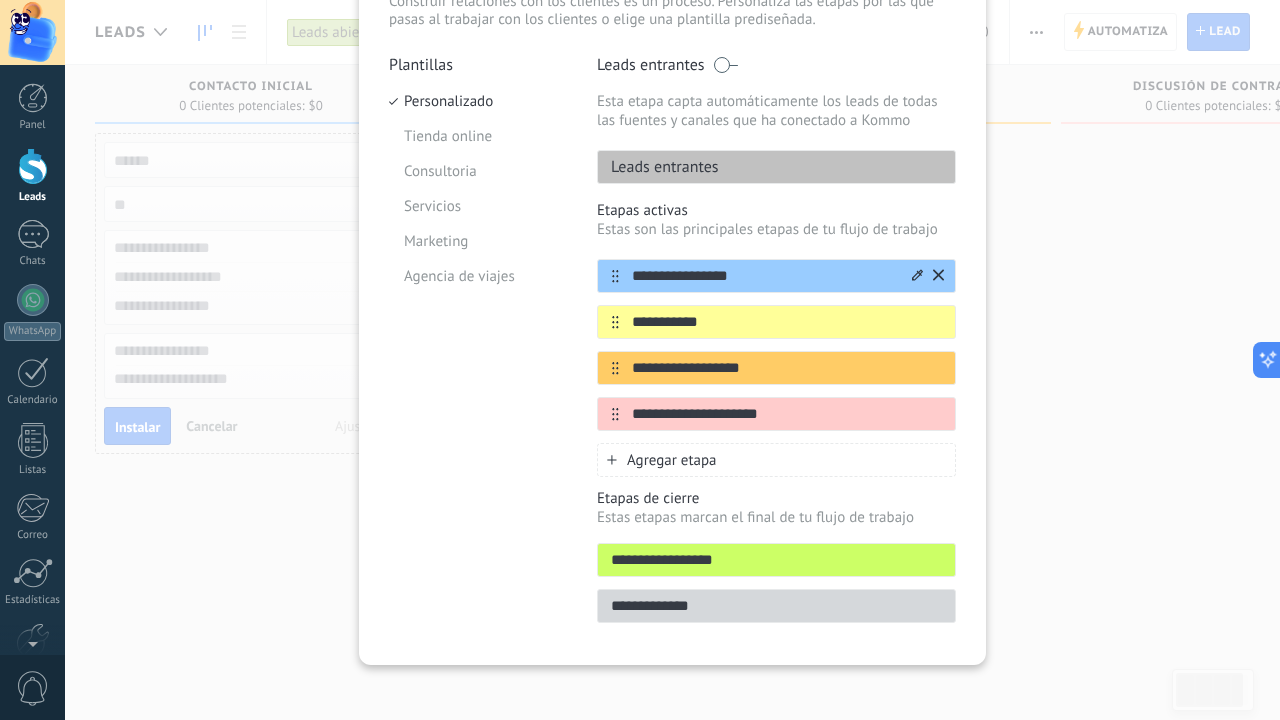 click on "**********" at bounding box center (764, 276) 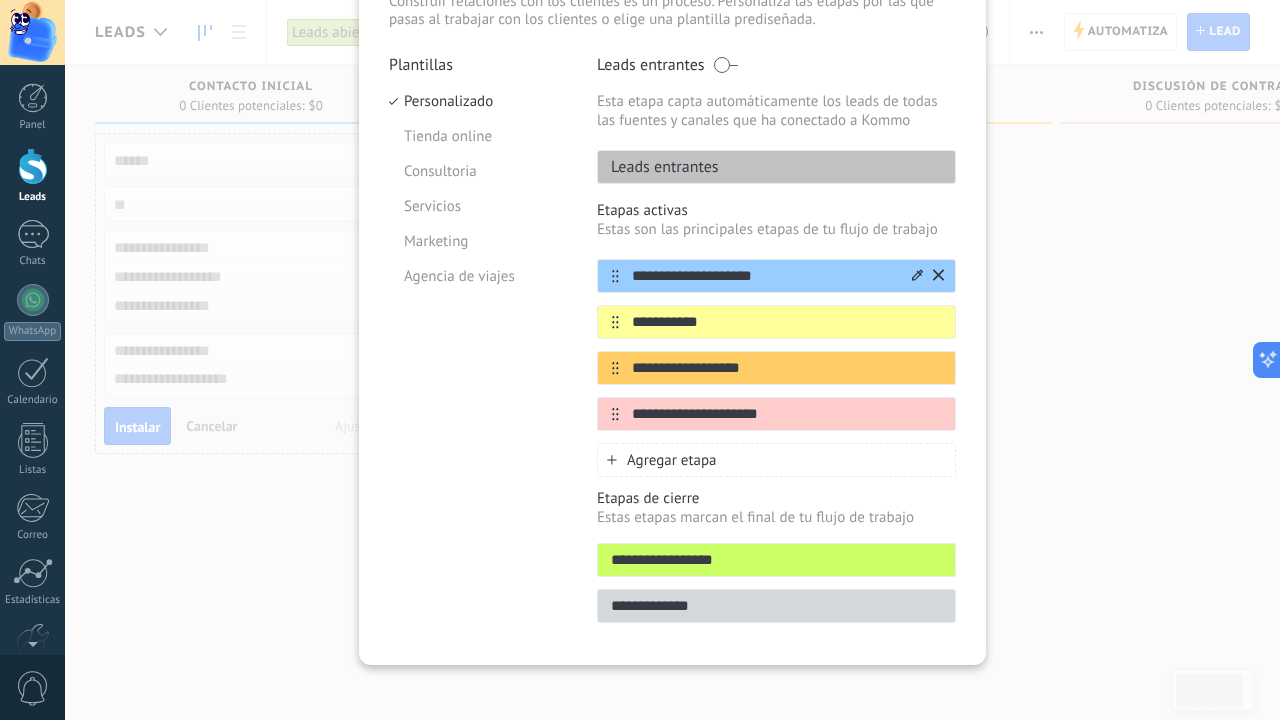 click on "**********" at bounding box center (764, 276) 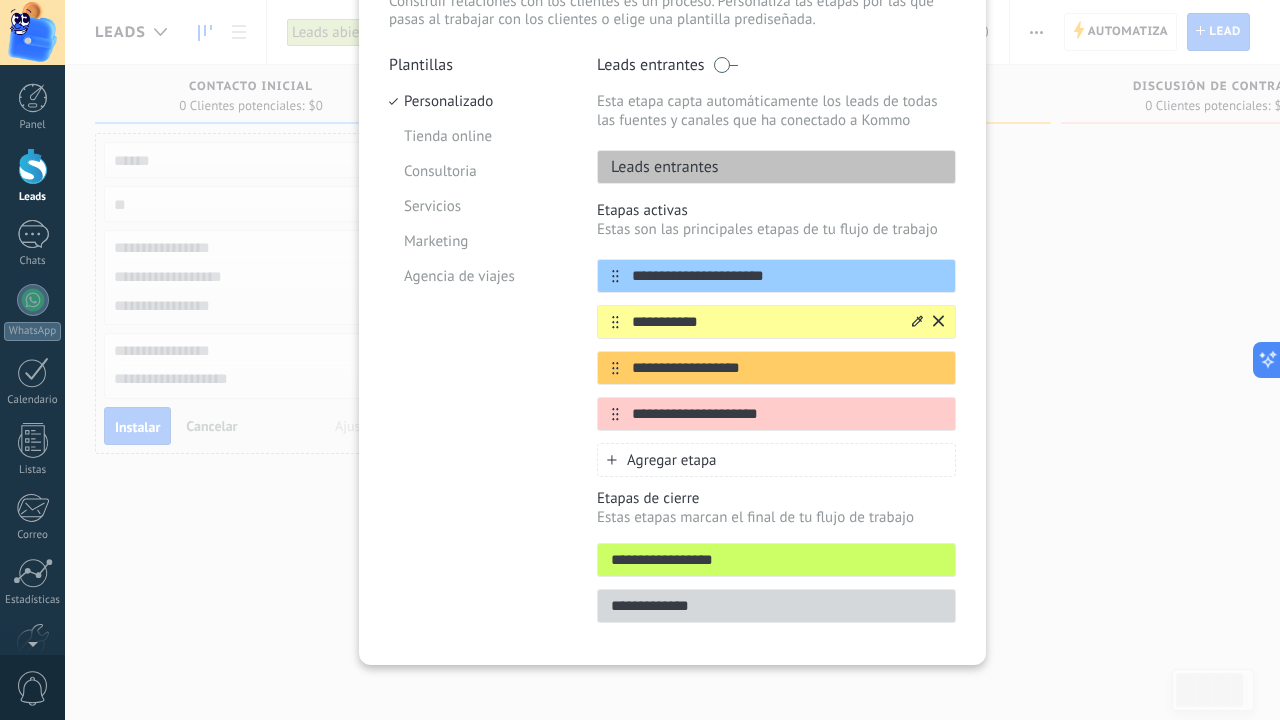 type on "**********" 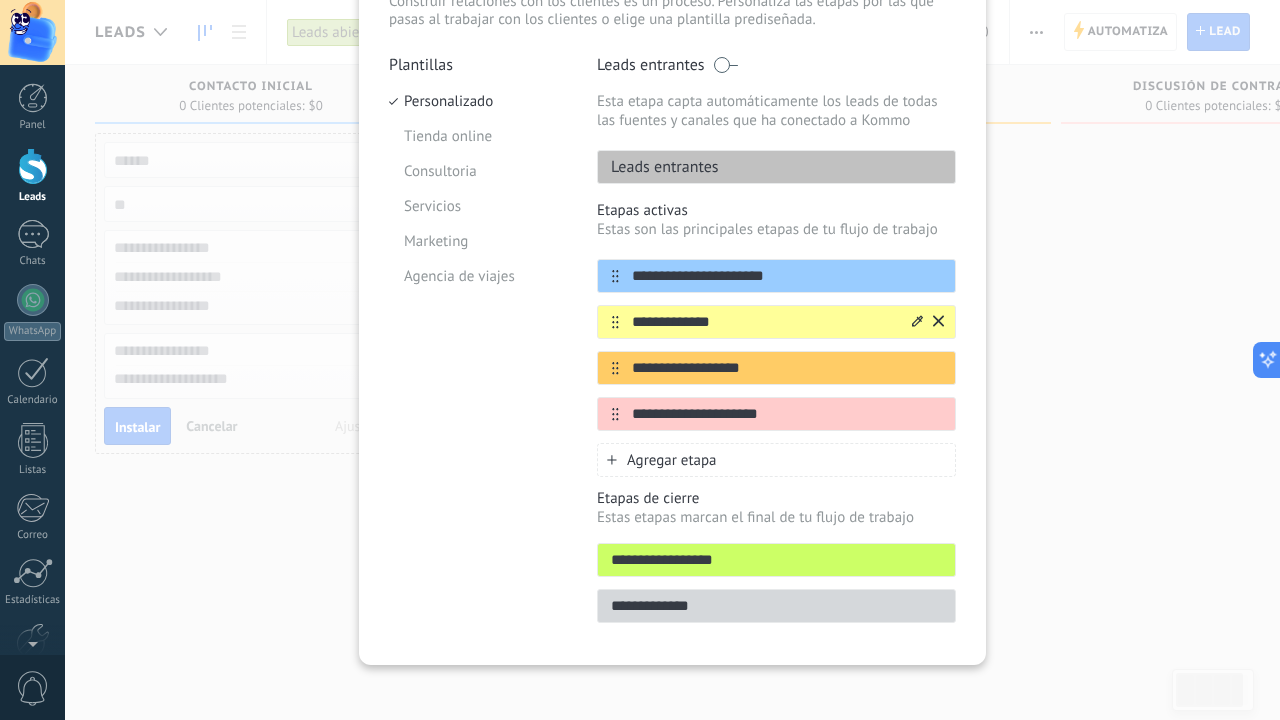 click on "**********" at bounding box center [764, 322] 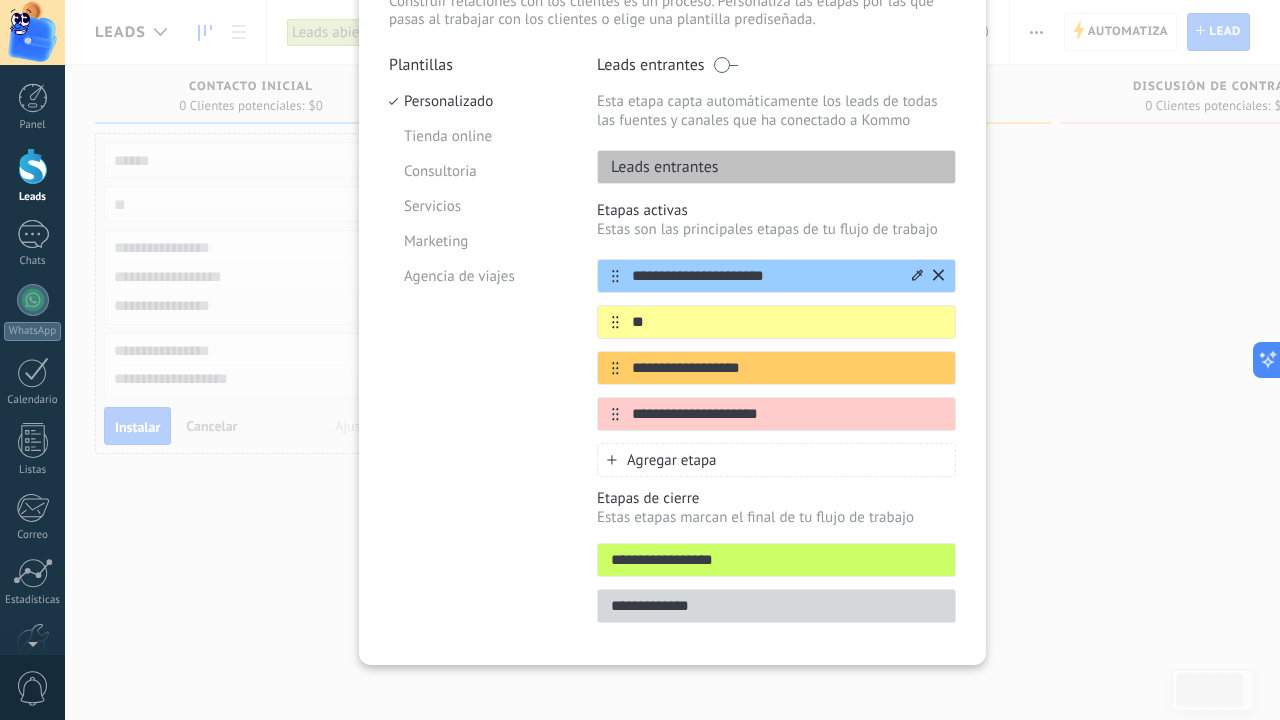 type on "*" 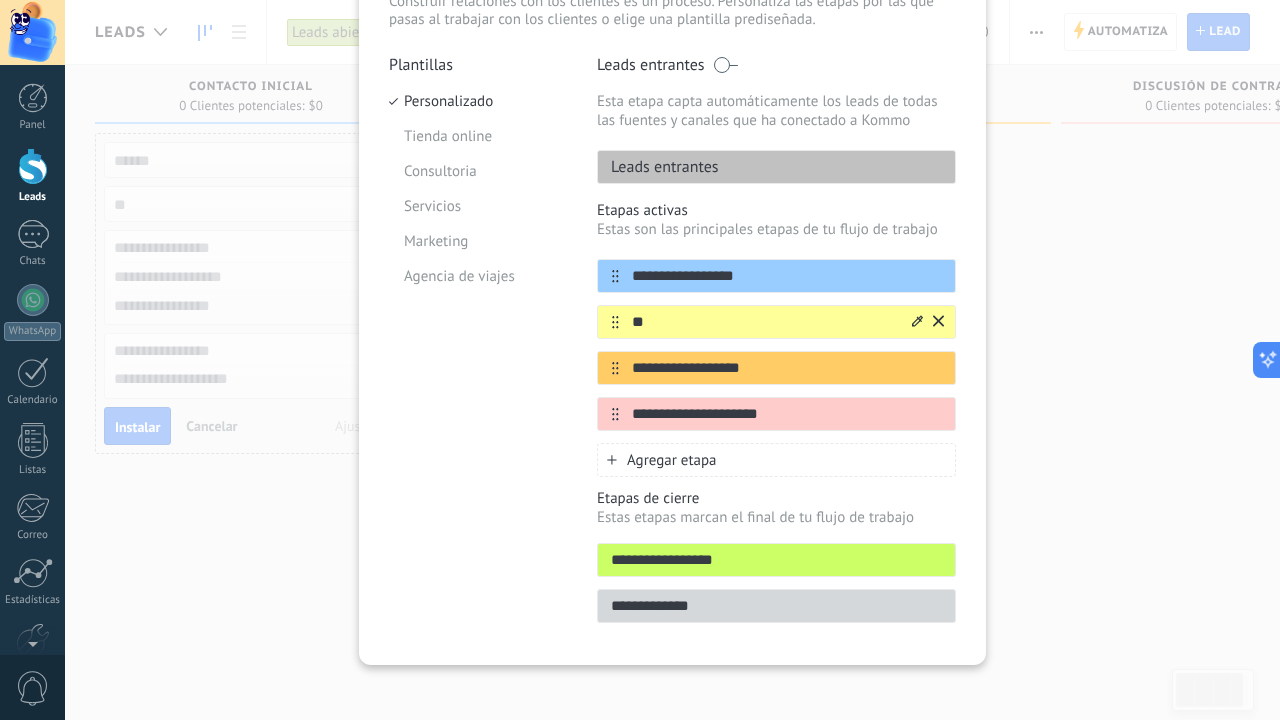 type on "**********" 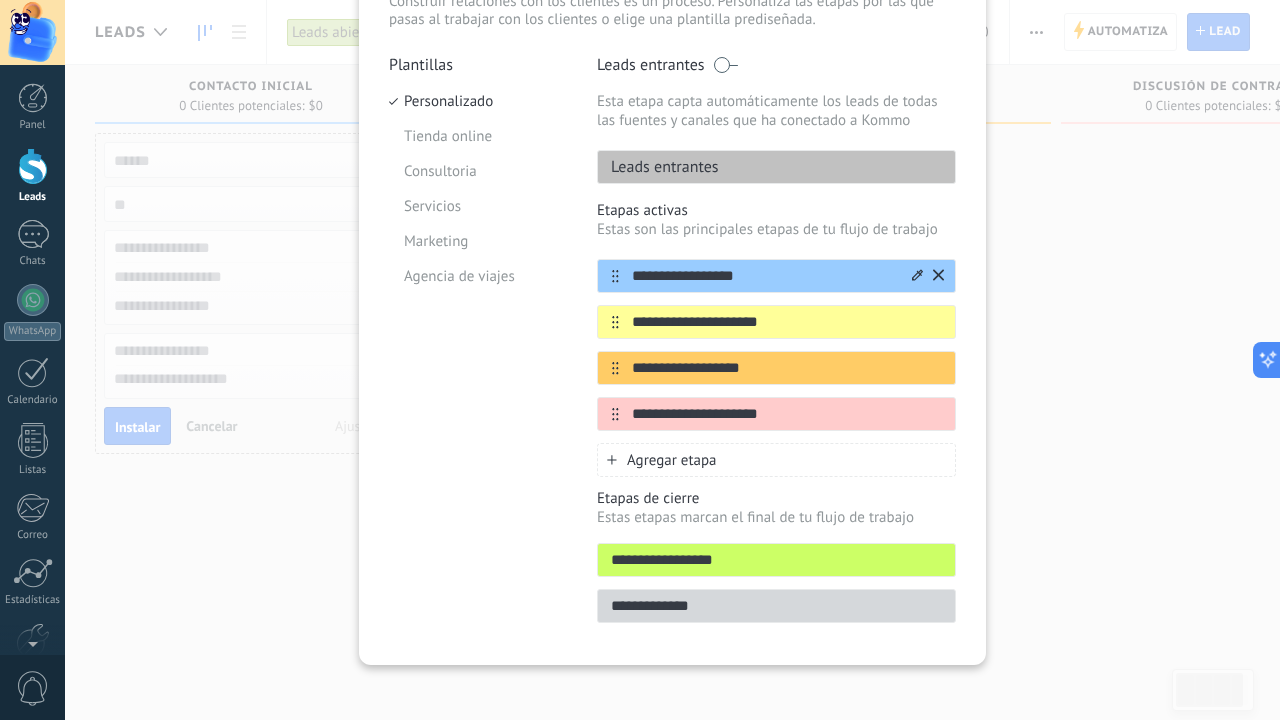 type on "**********" 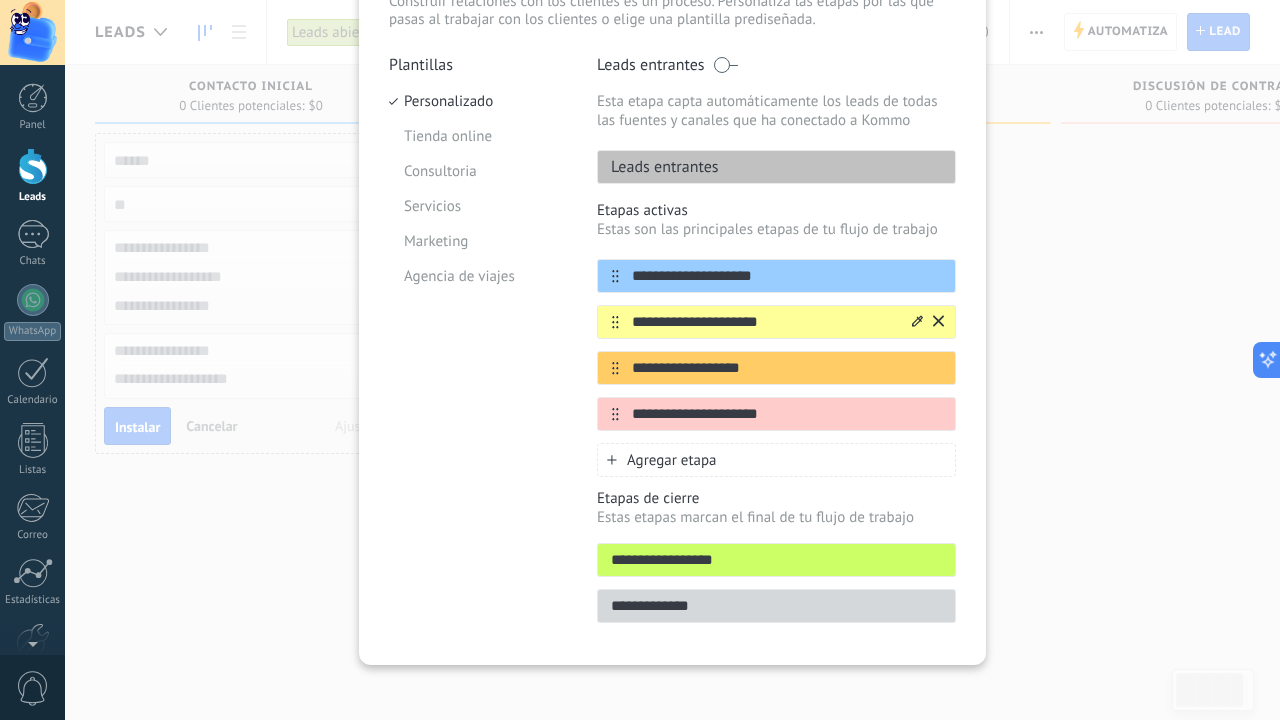 type on "**********" 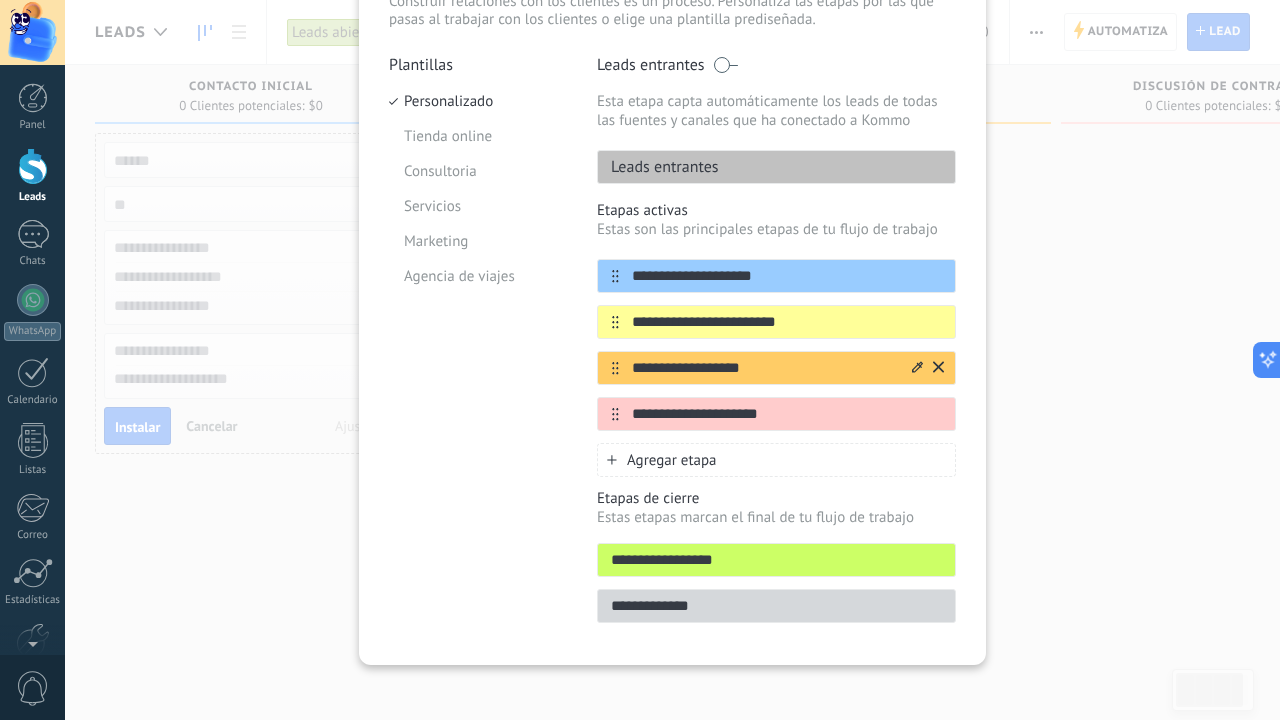 type on "**********" 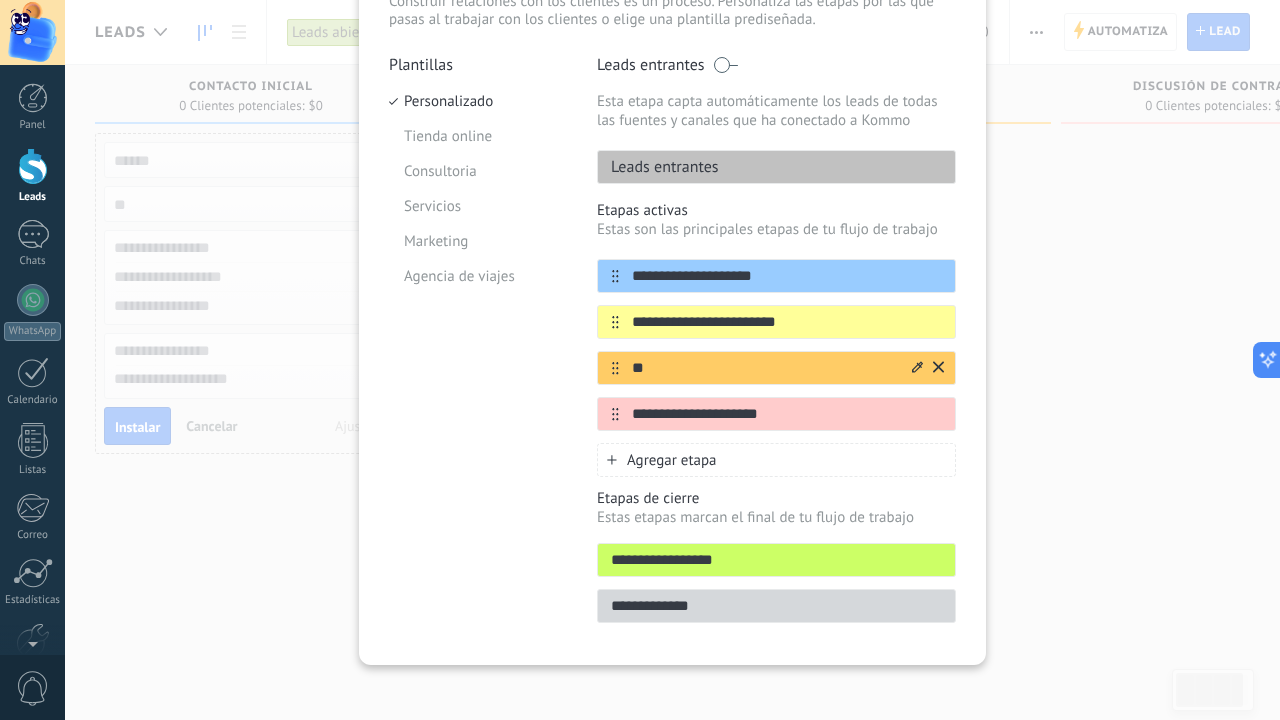 type on "*" 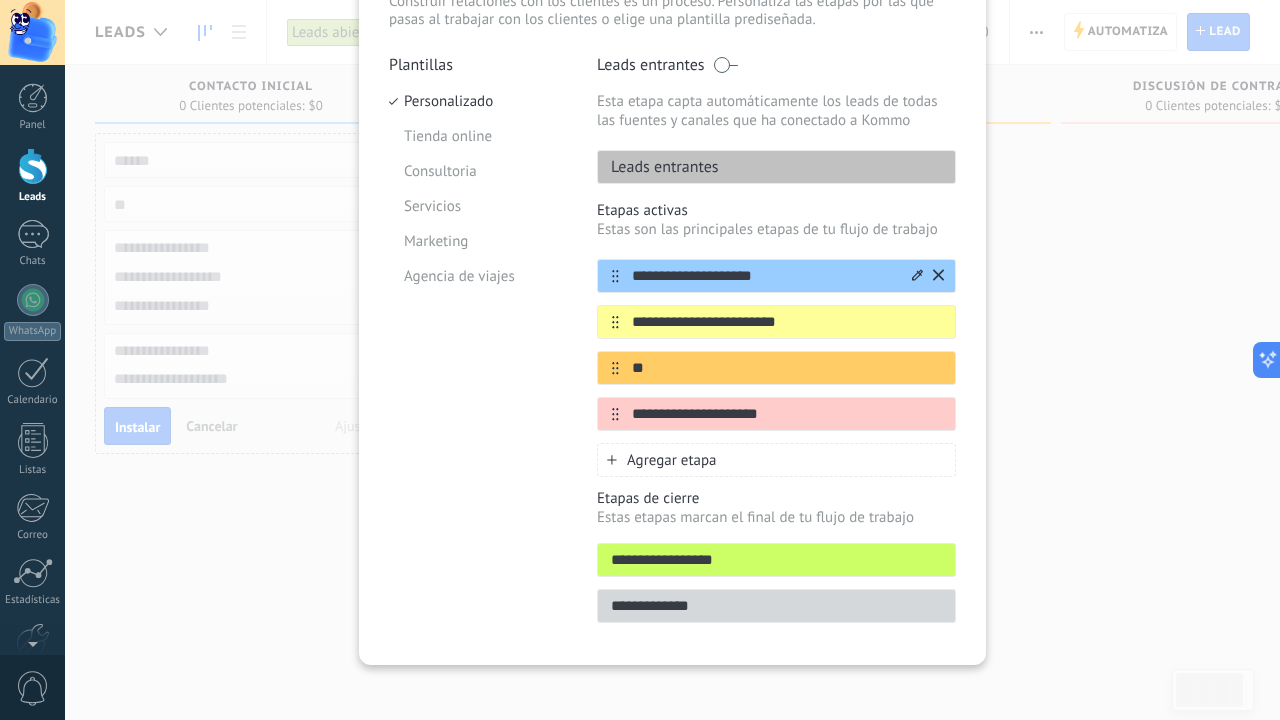 type on "*" 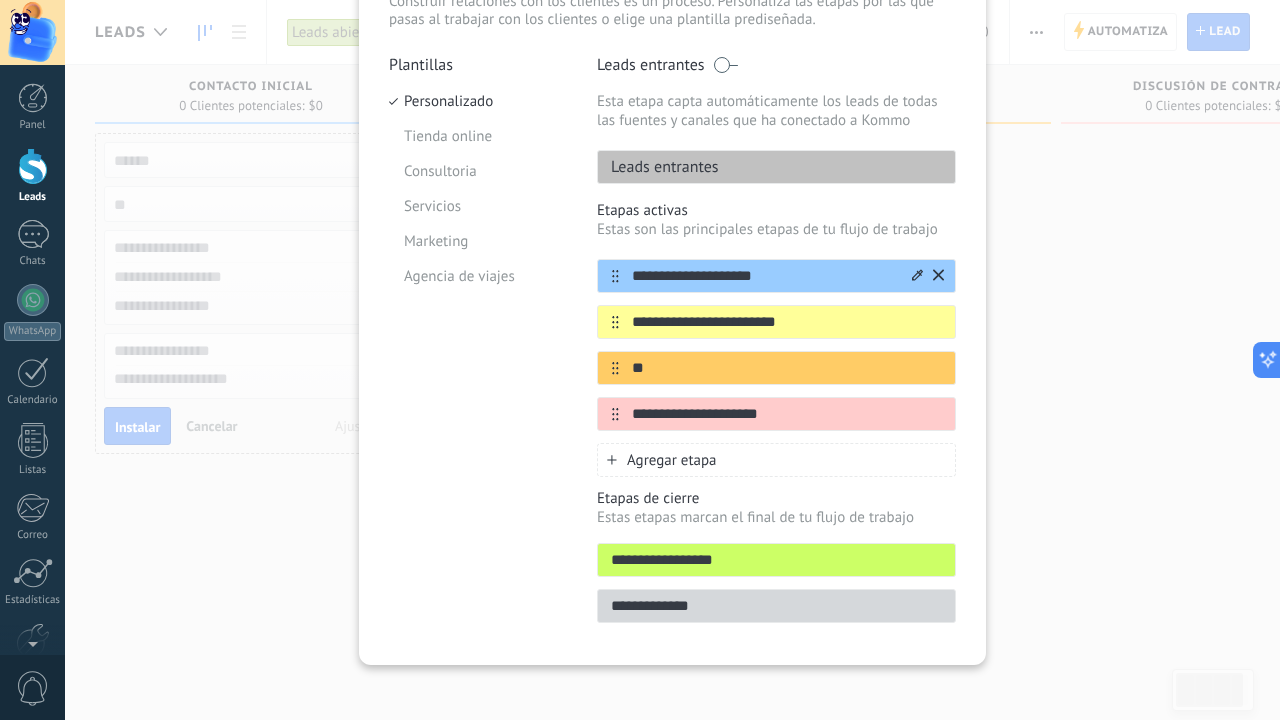 click on "**********" at bounding box center (764, 276) 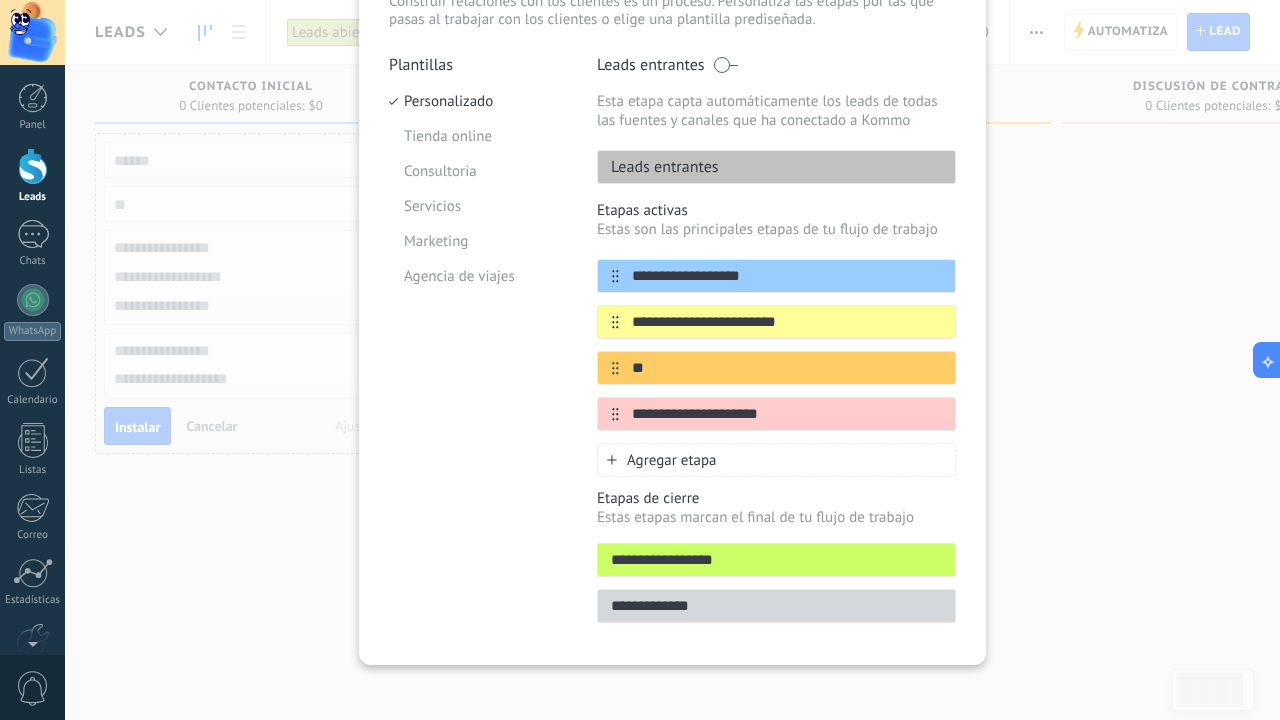 click on "**********" at bounding box center (776, 345) 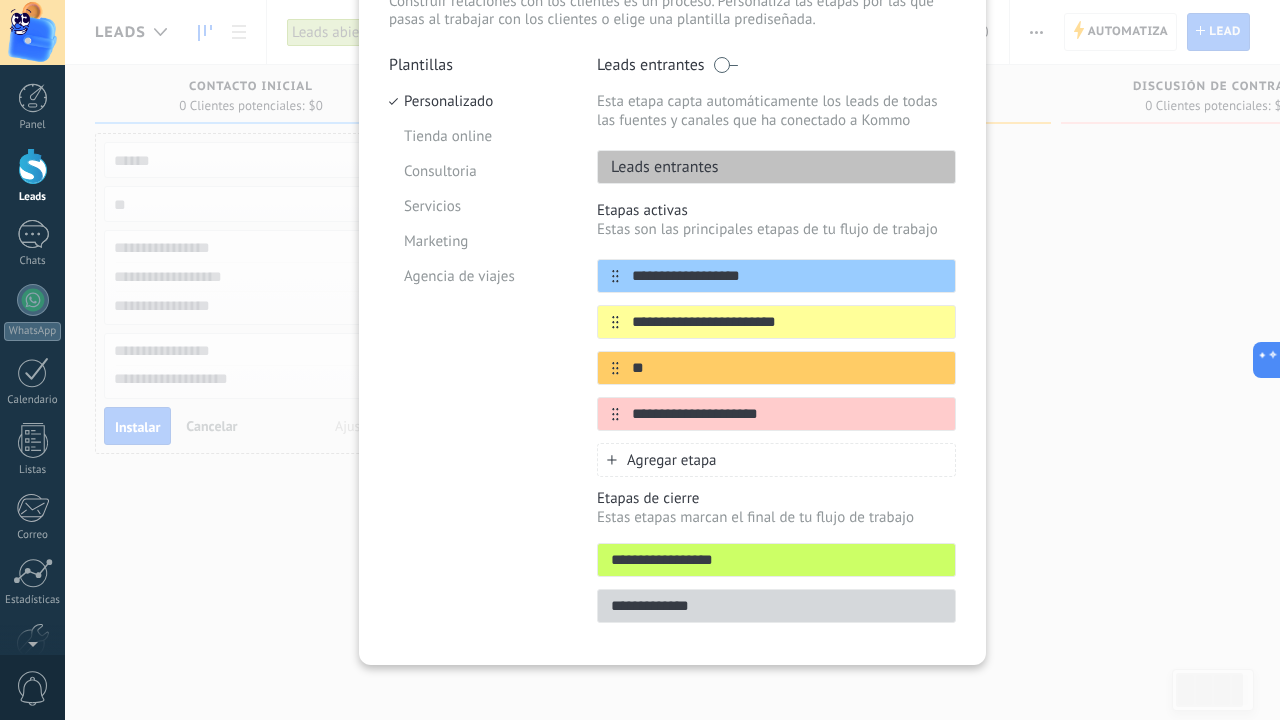 click on "**********" at bounding box center [776, 345] 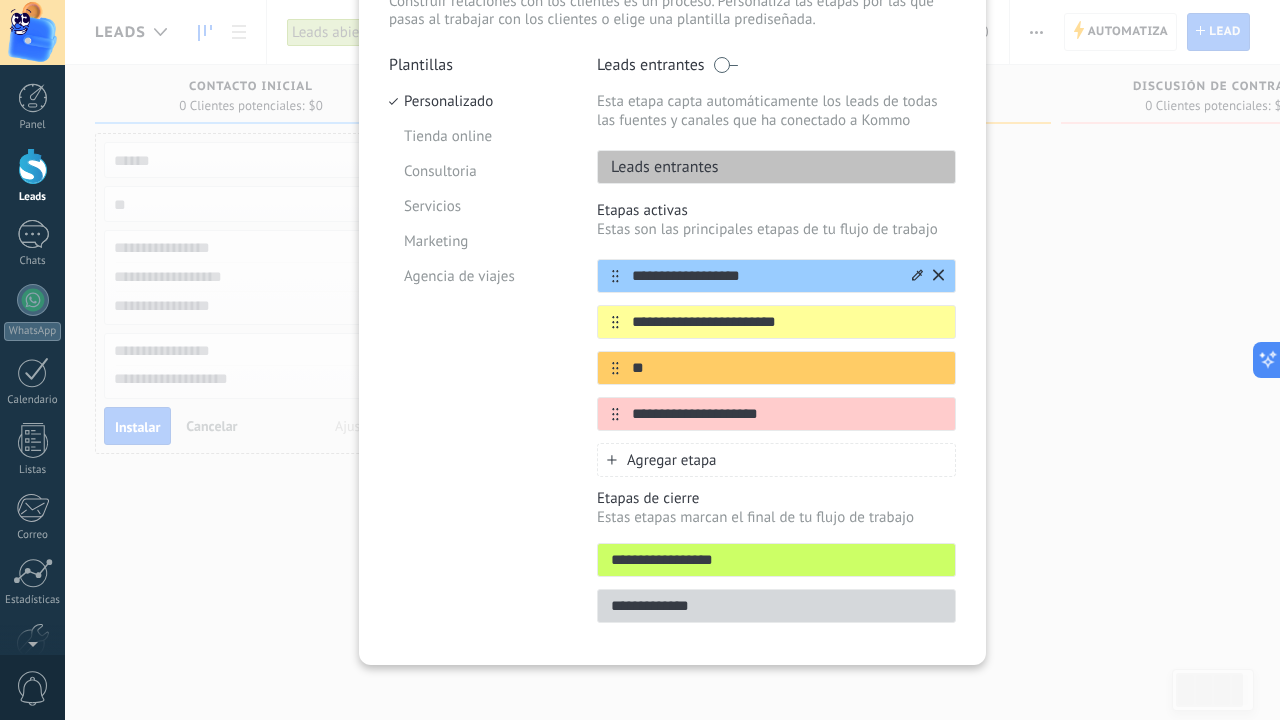 click on "**********" at bounding box center (764, 276) 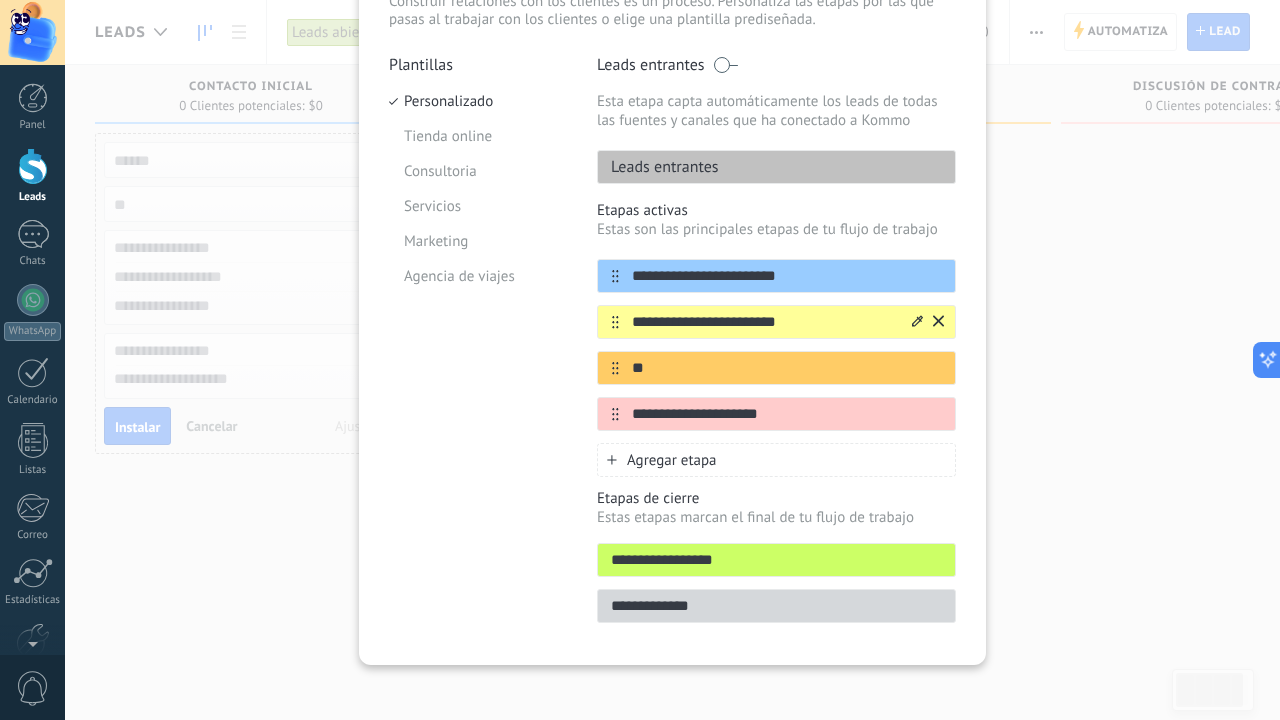 type on "**********" 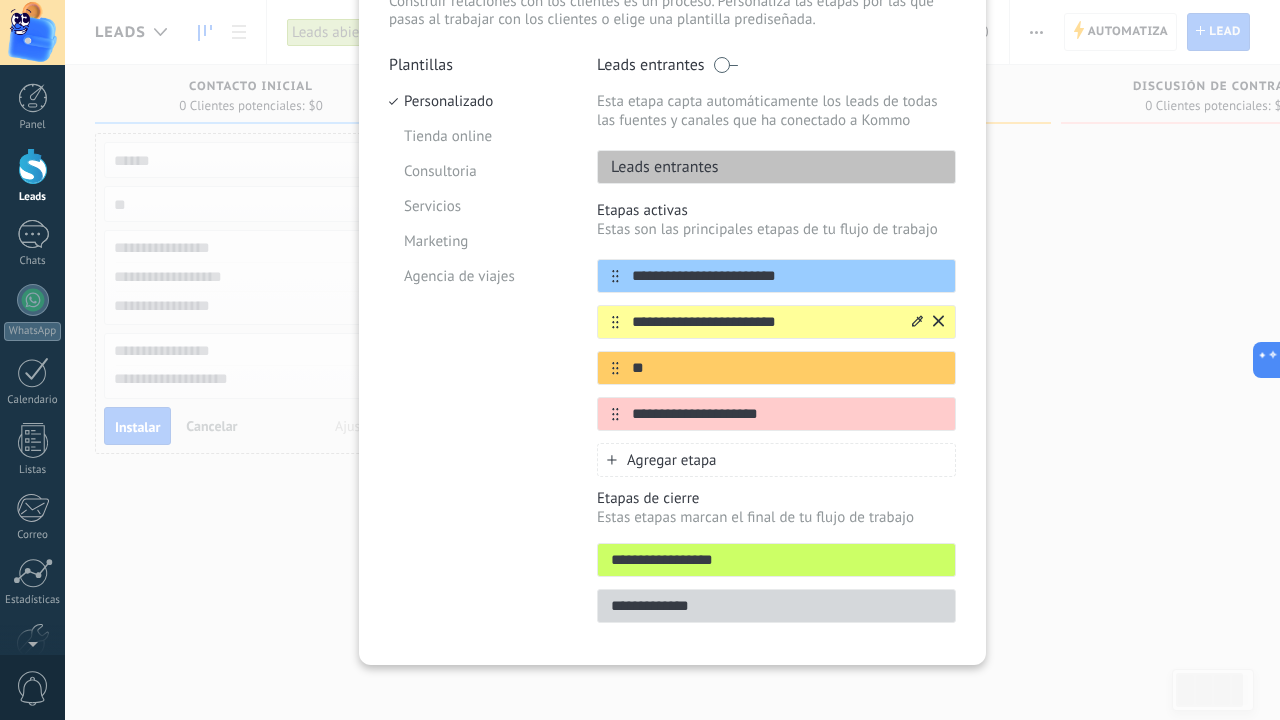 click on "**********" at bounding box center (764, 322) 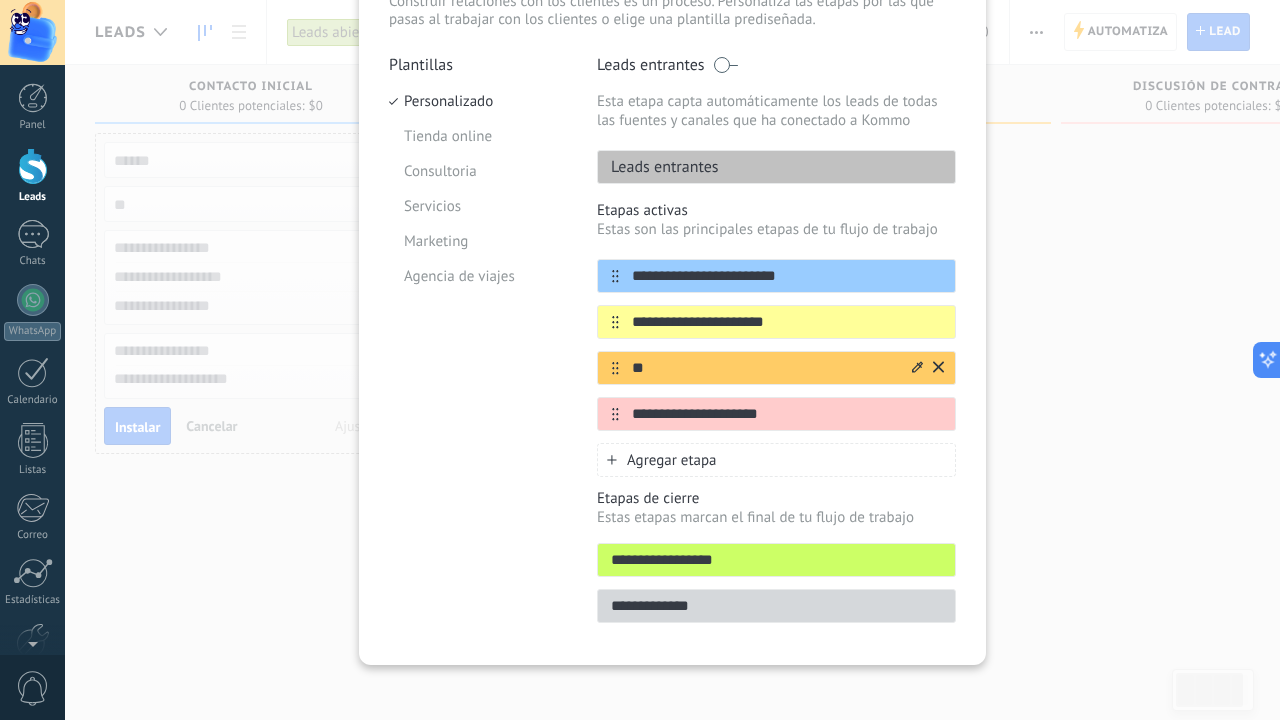 type on "**********" 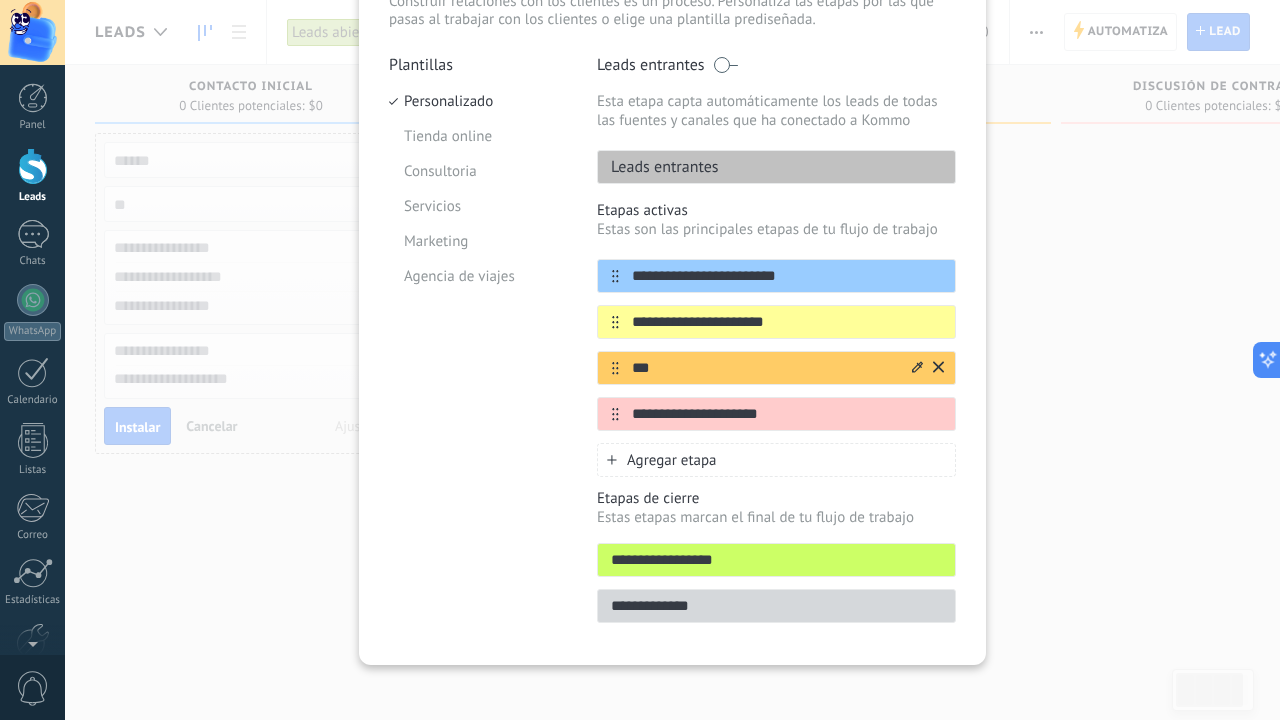type on "*" 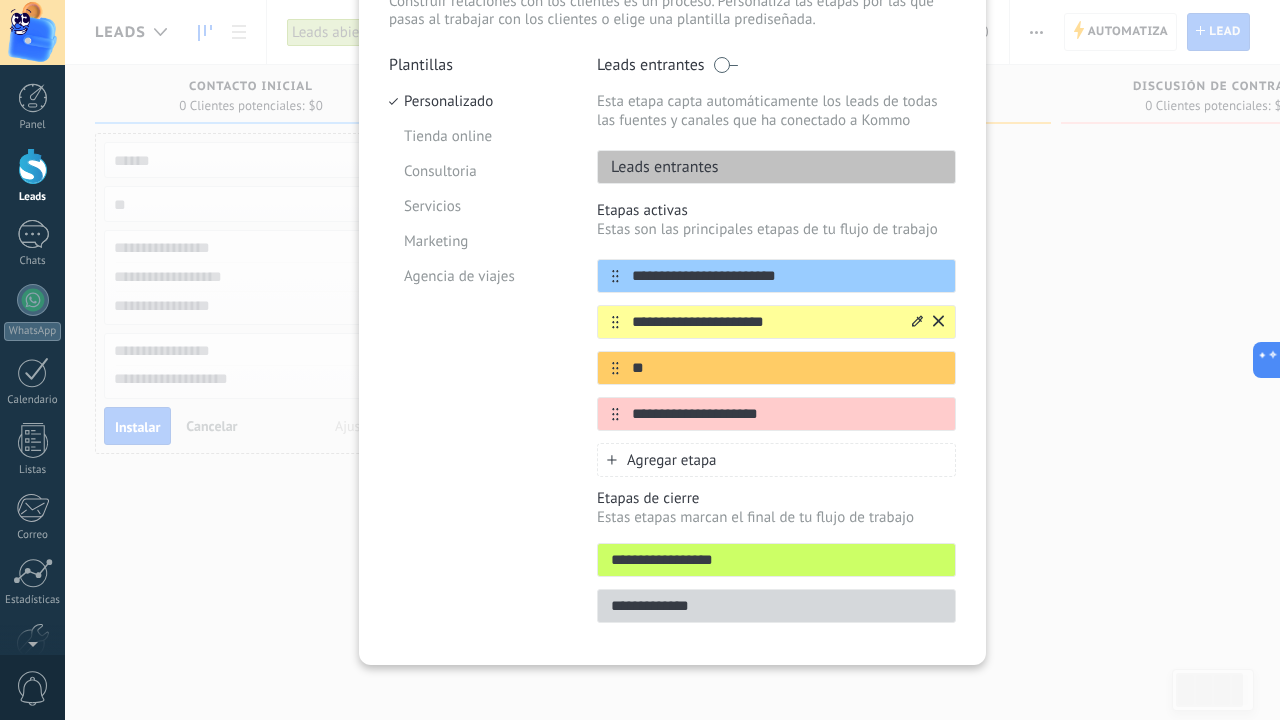 click on "**********" at bounding box center [764, 322] 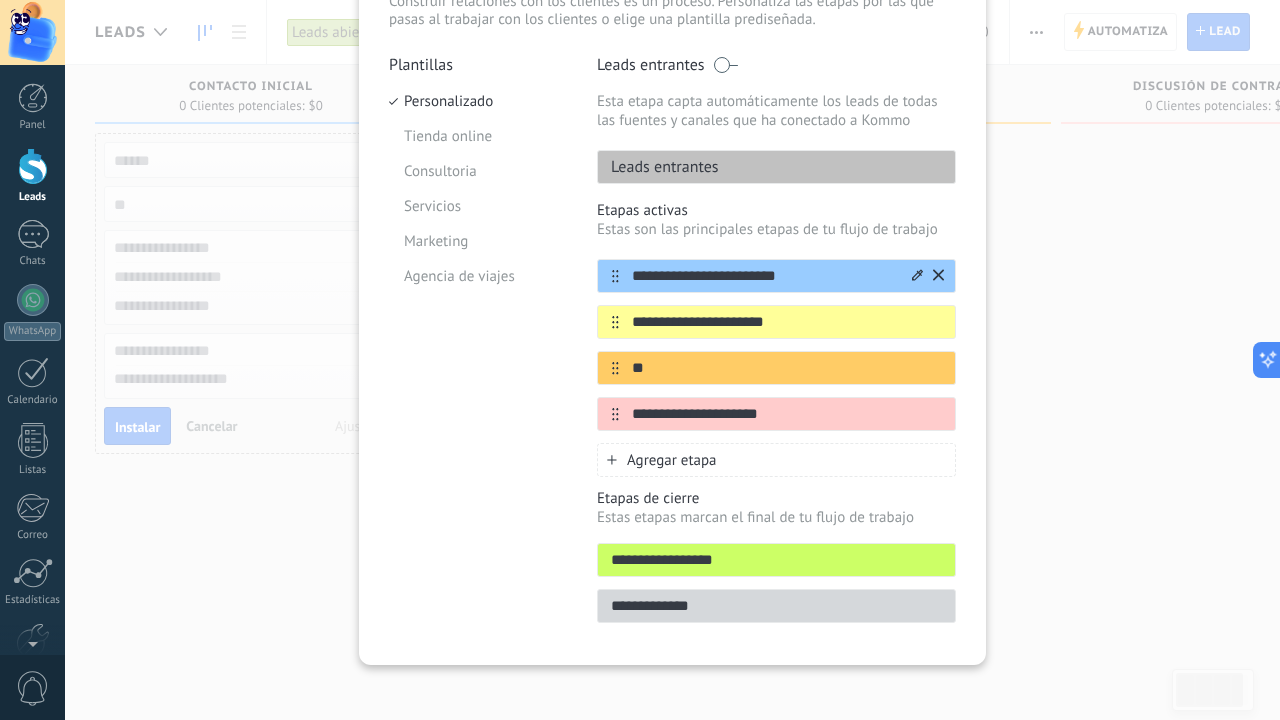 type on "**********" 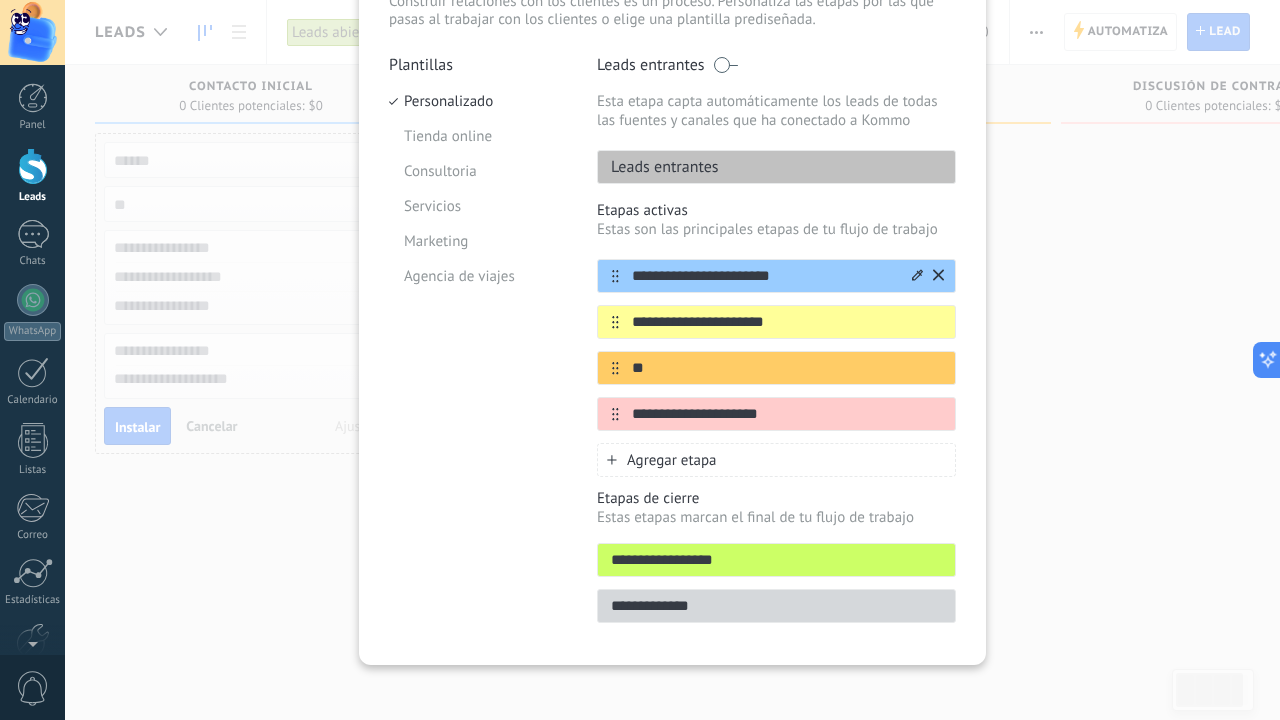 type on "**********" 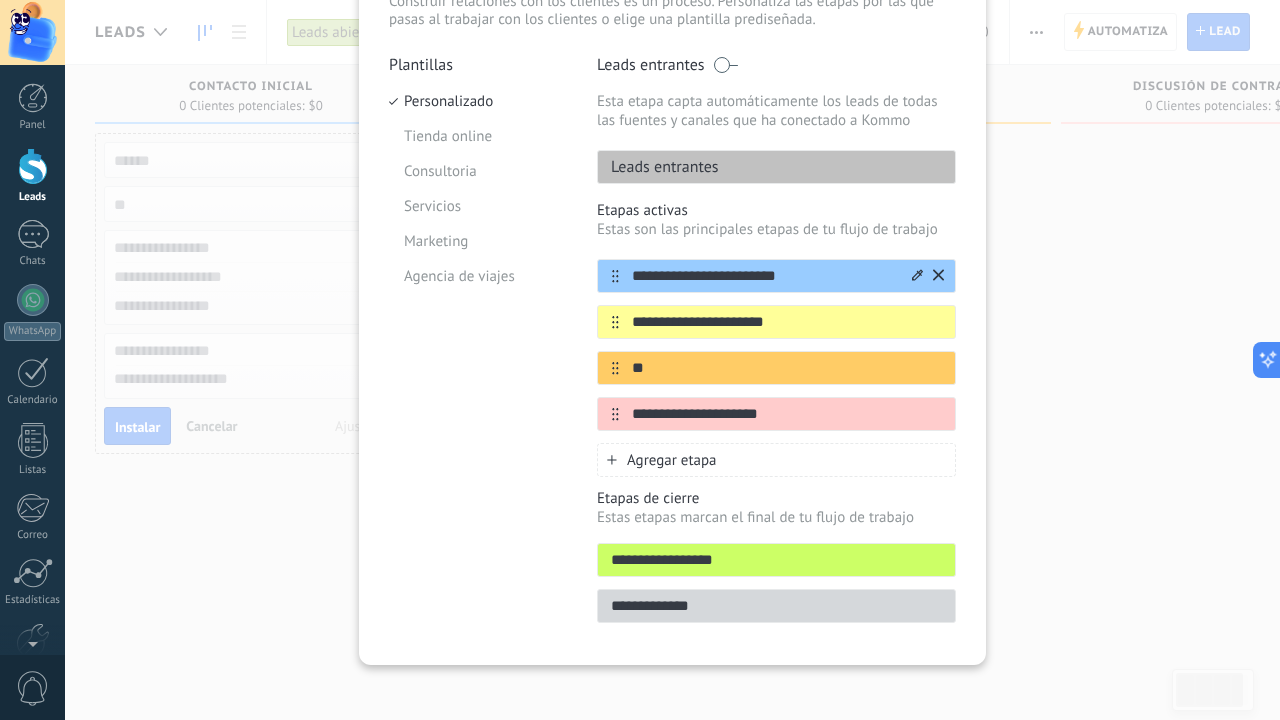 click on "**********" at bounding box center (764, 276) 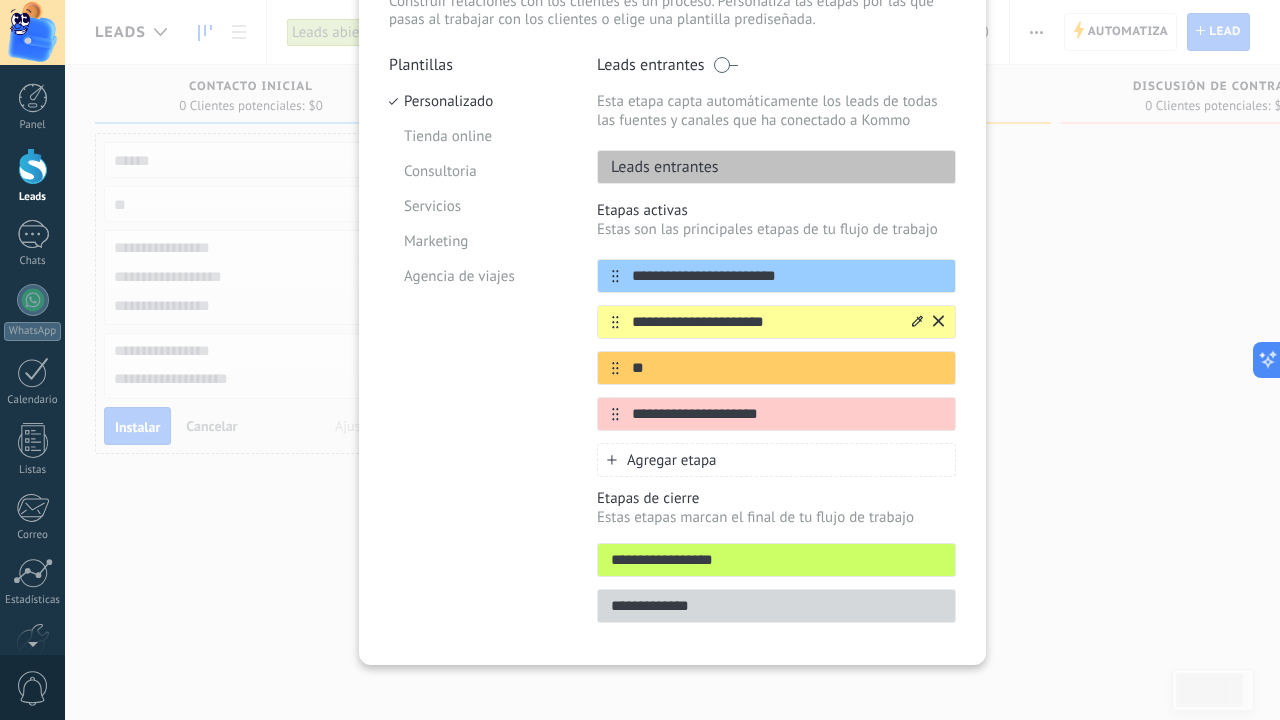 click on "**********" at bounding box center (764, 322) 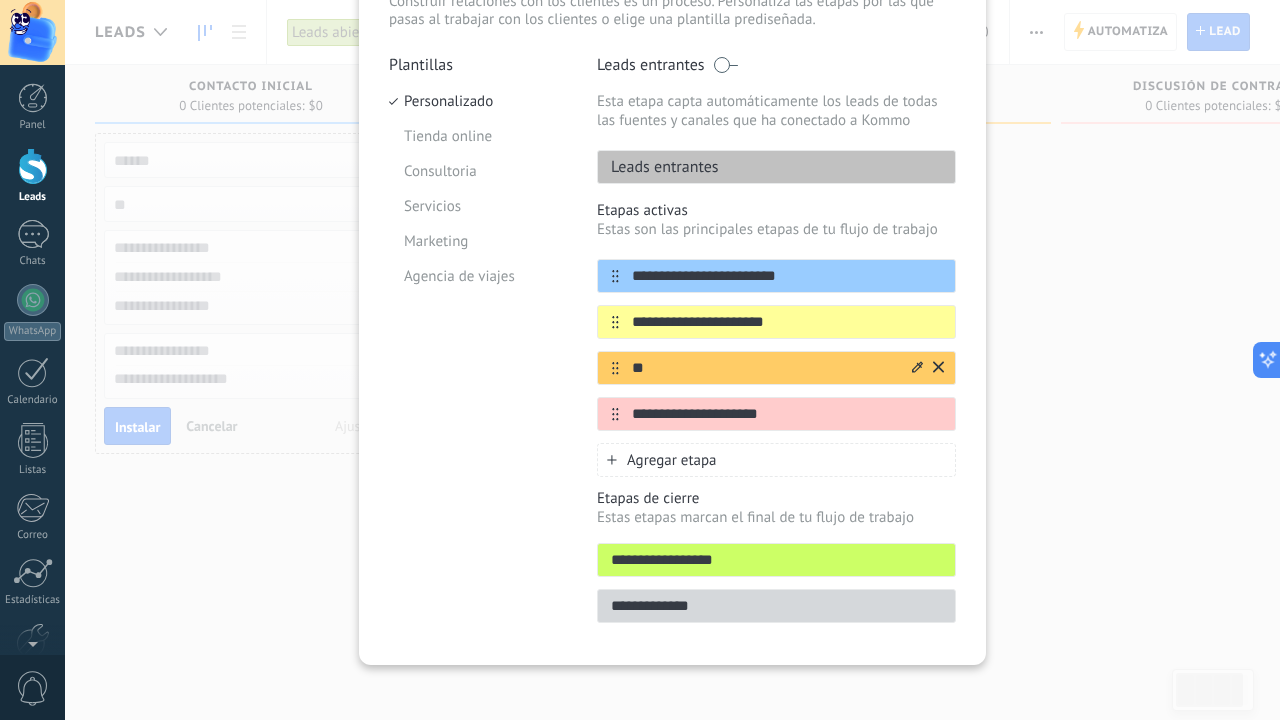 click on "*" at bounding box center [764, 368] 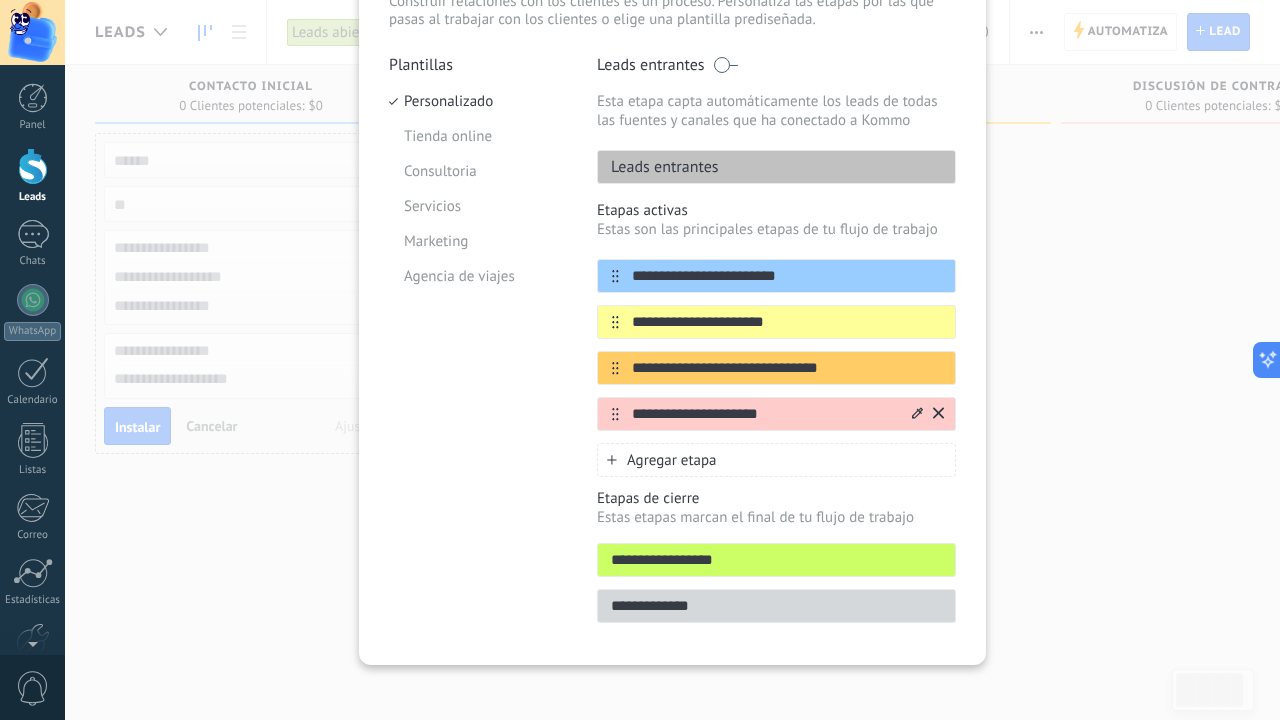 type on "**********" 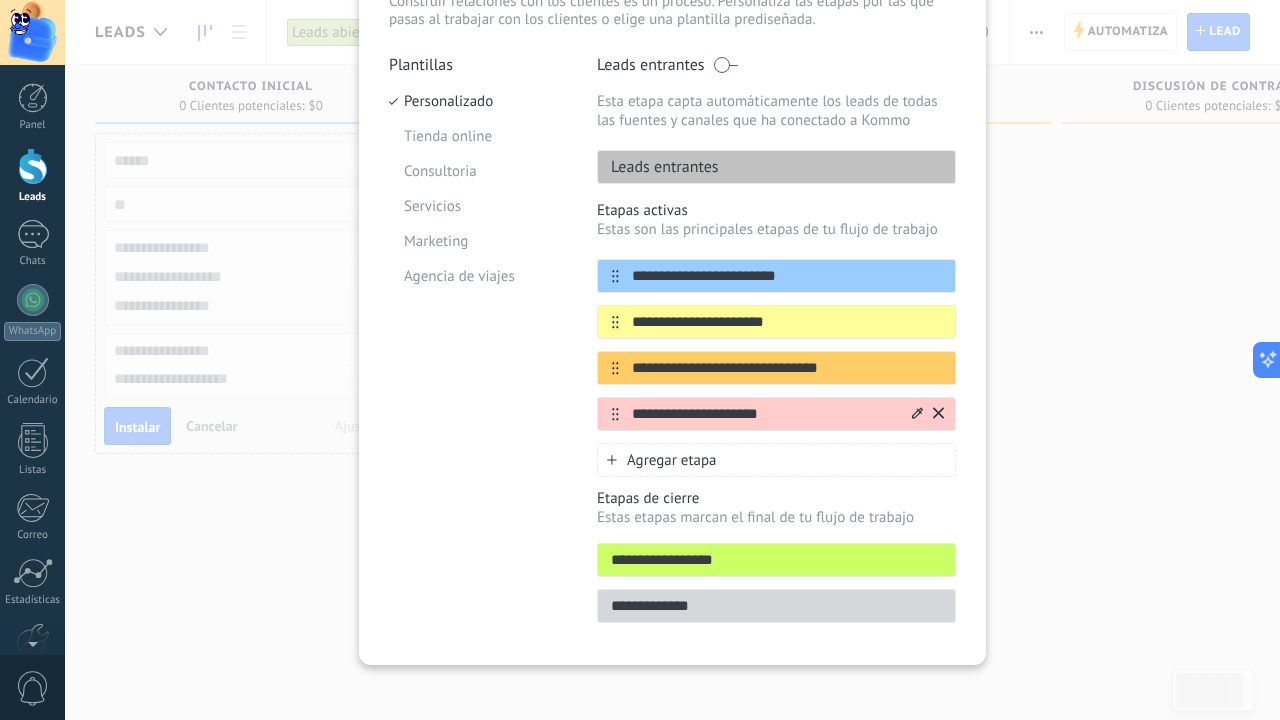 drag, startPoint x: 813, startPoint y: 409, endPoint x: 623, endPoint y: 409, distance: 190 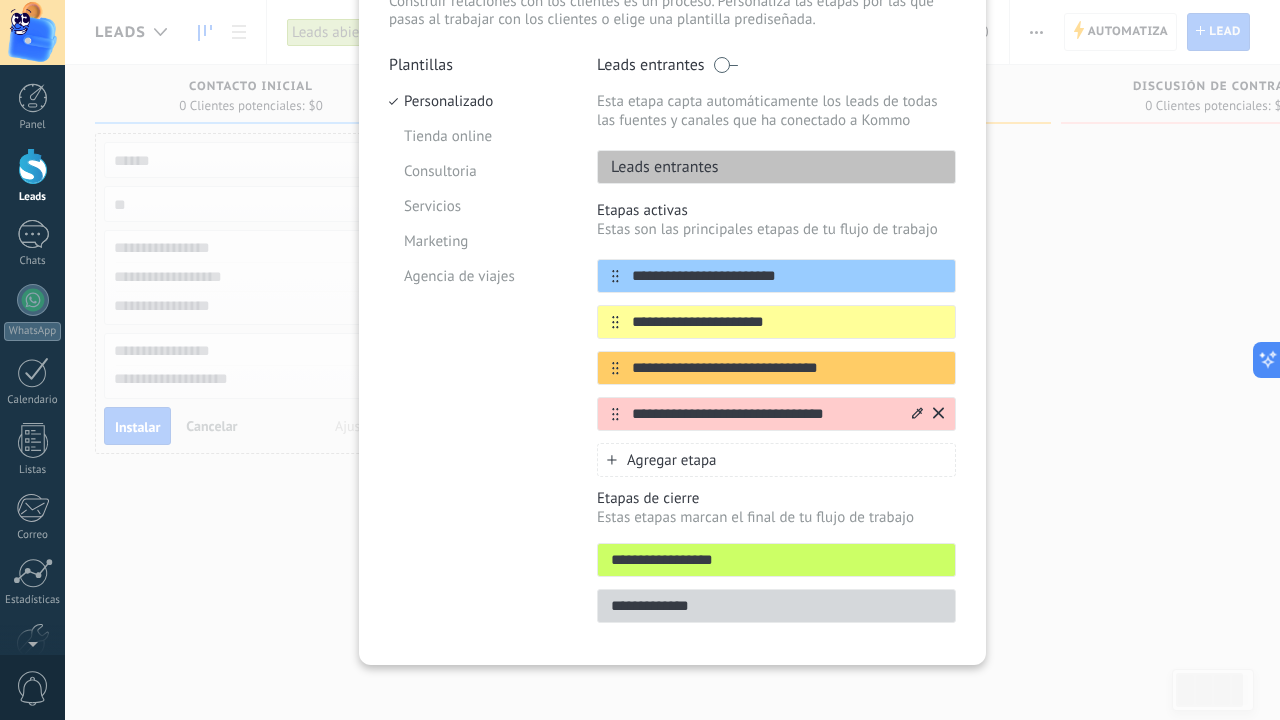click on "**********" at bounding box center (764, 414) 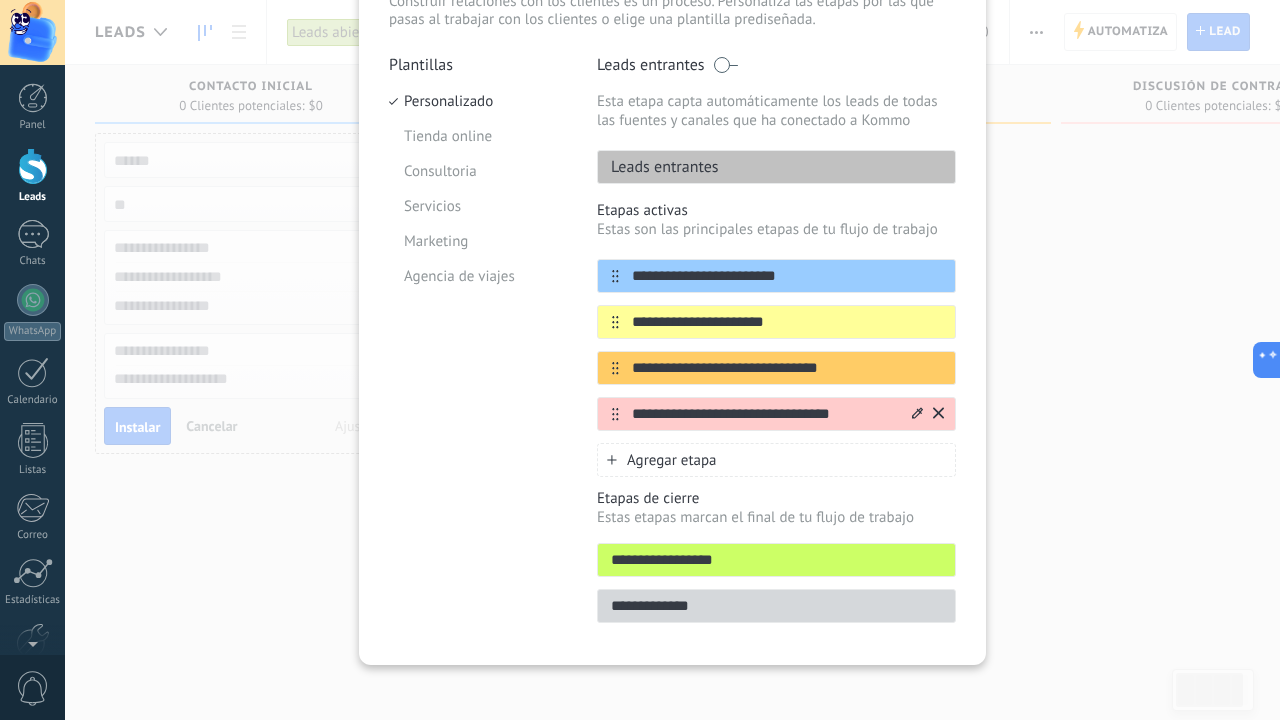 click on "**********" at bounding box center (764, 414) 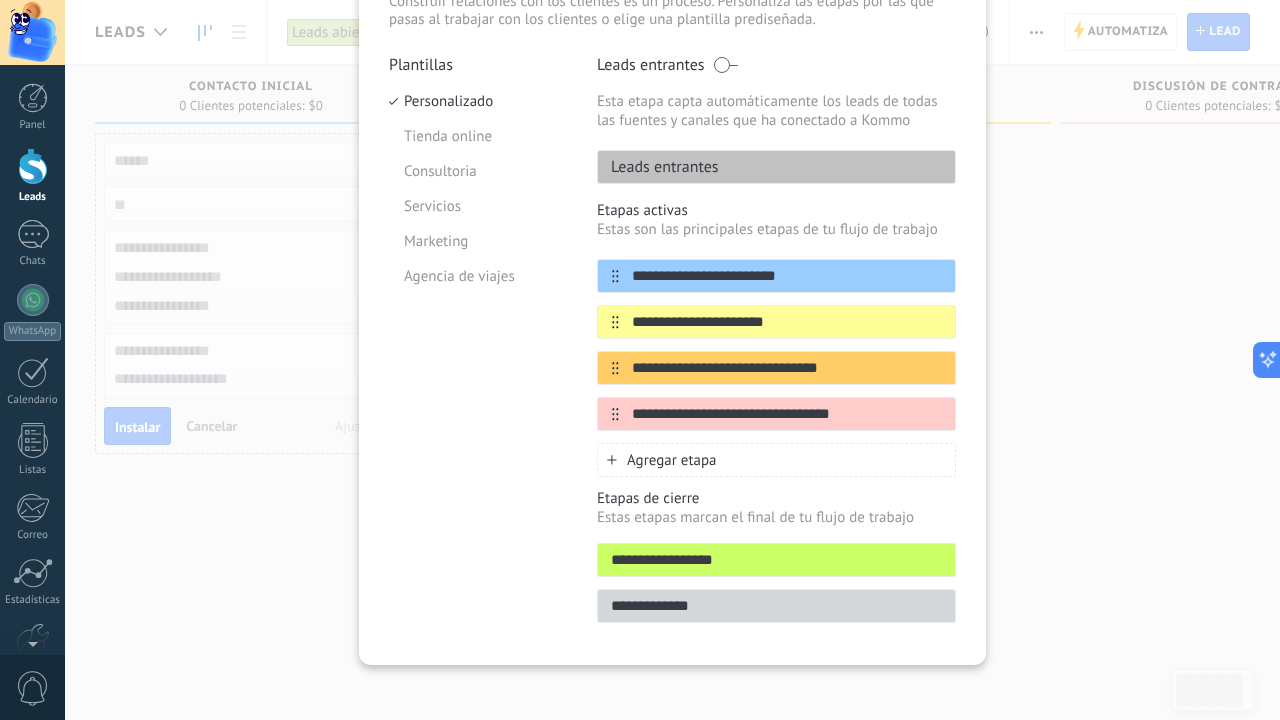 type on "**********" 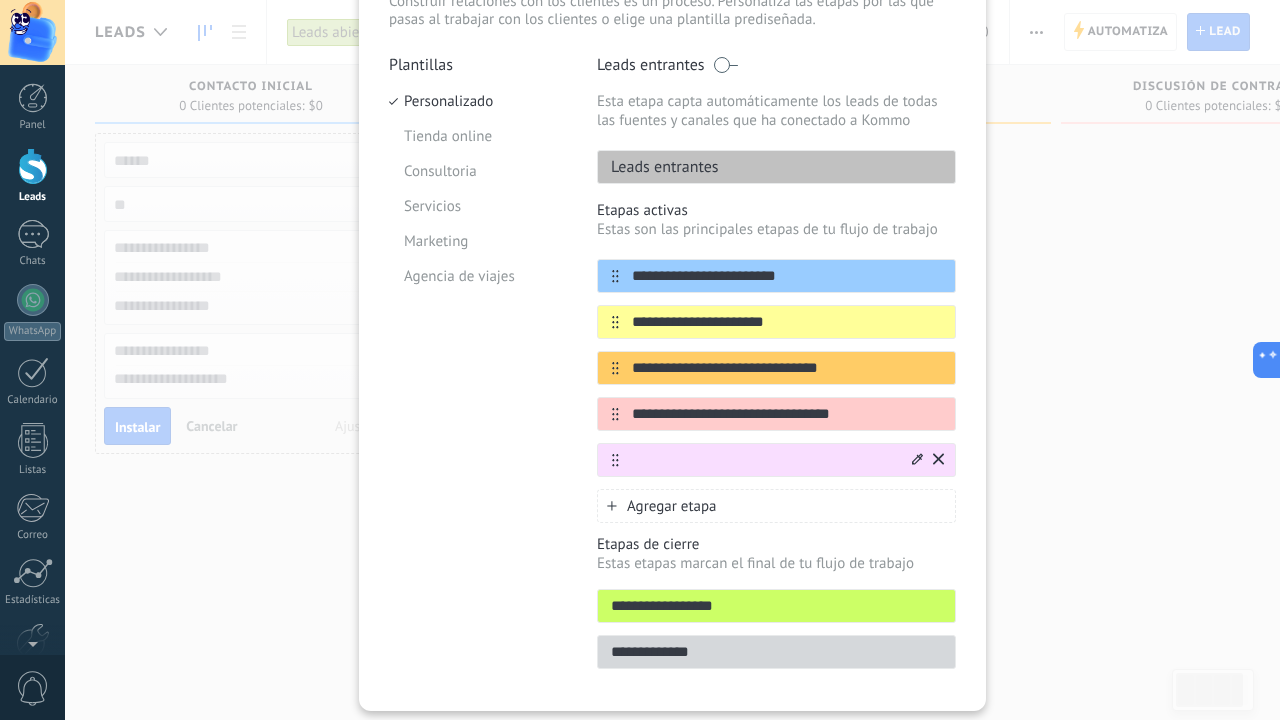 click at bounding box center [764, 460] 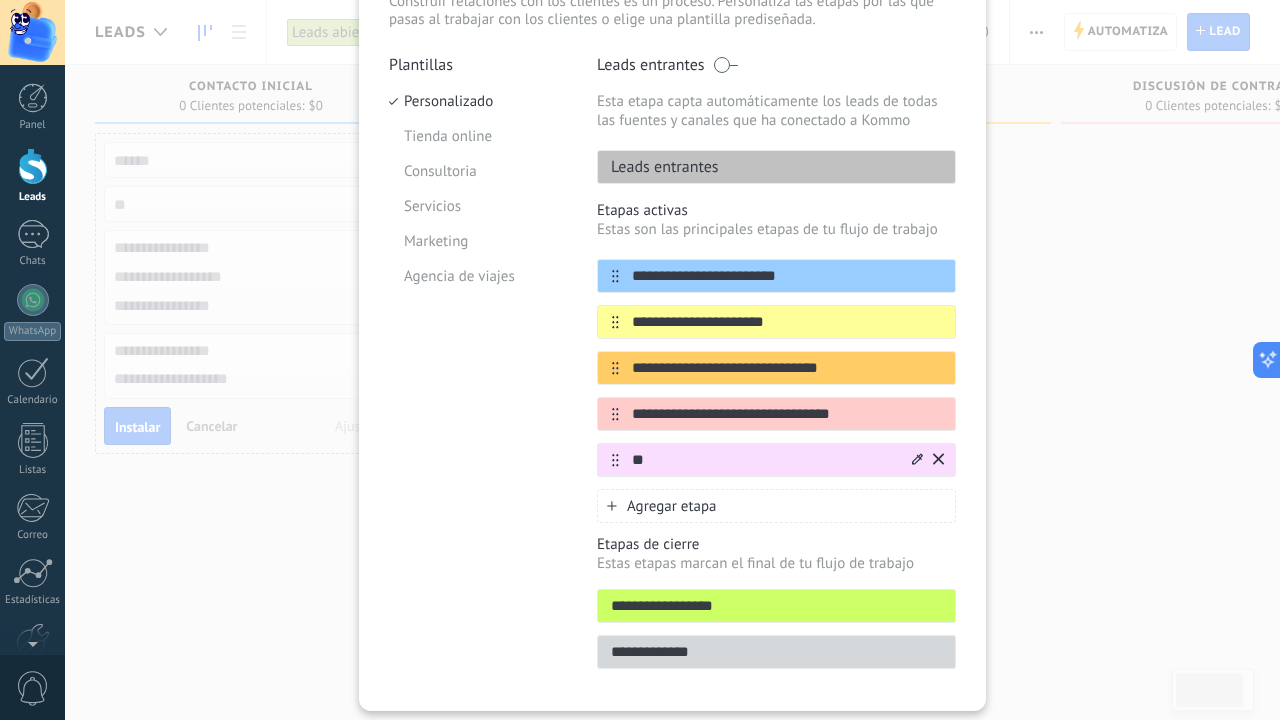 type on "*" 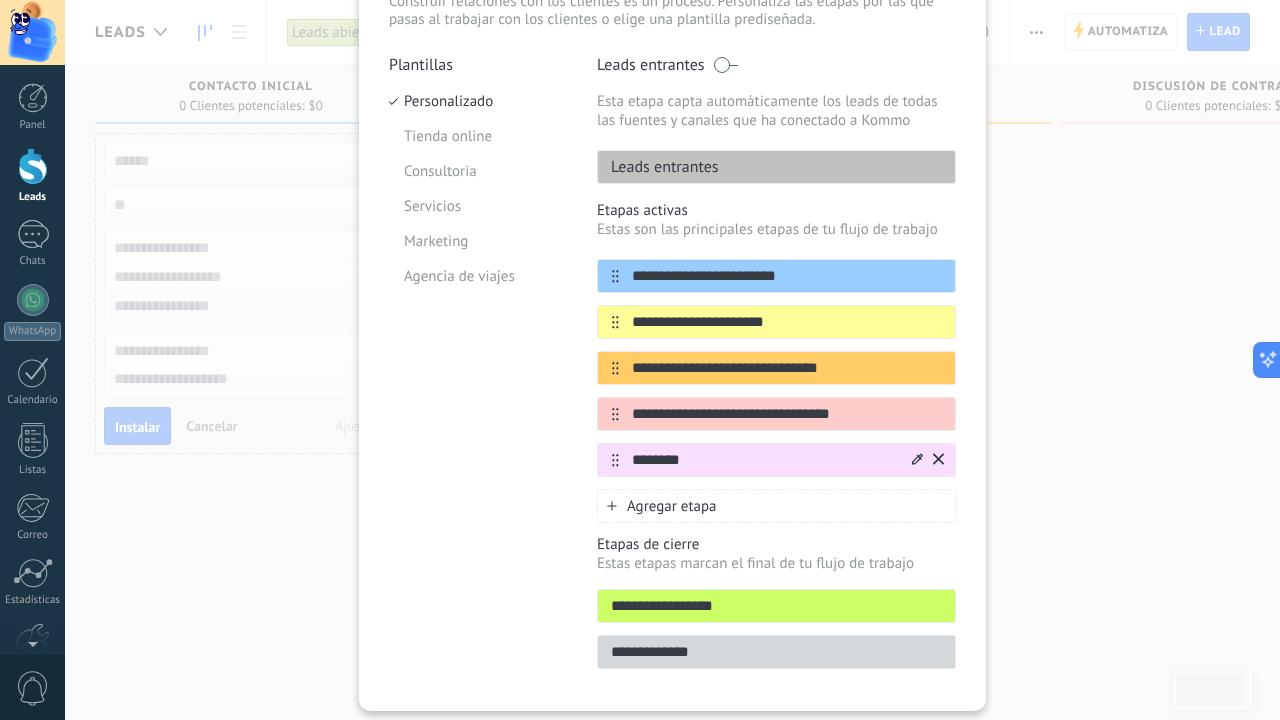 type on "********" 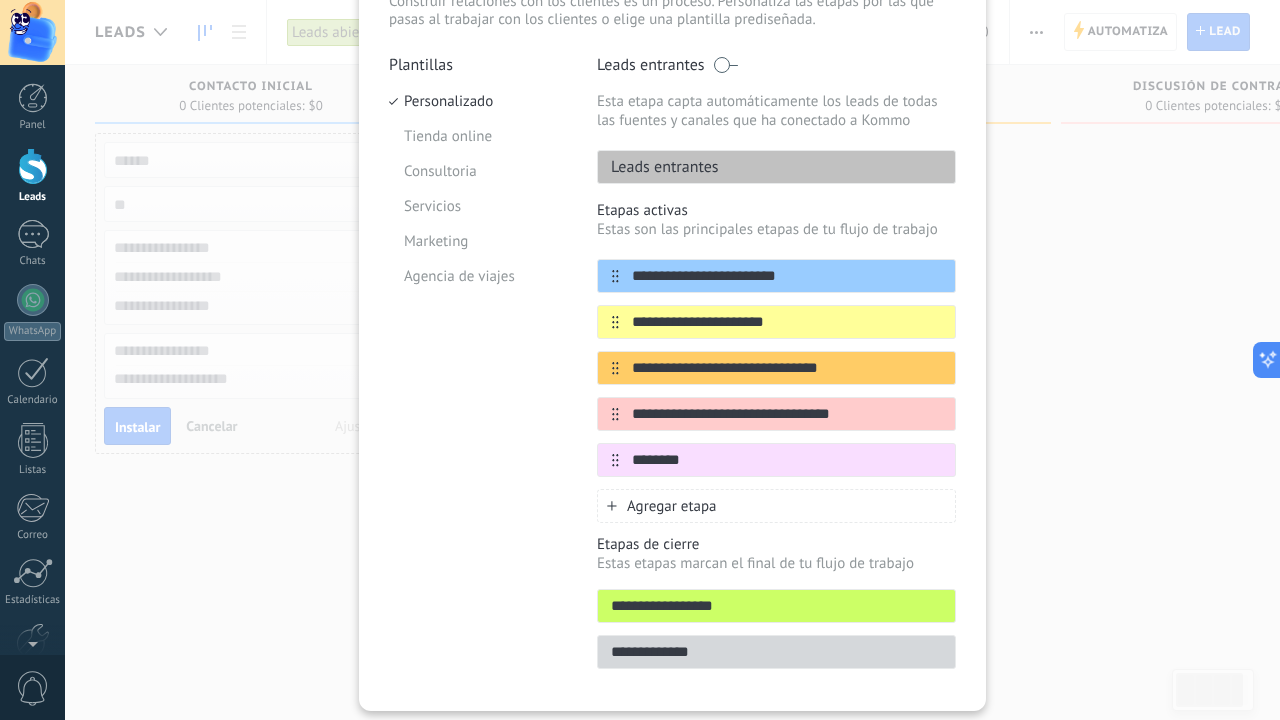 click on "Agregar etapa" at bounding box center (672, 506) 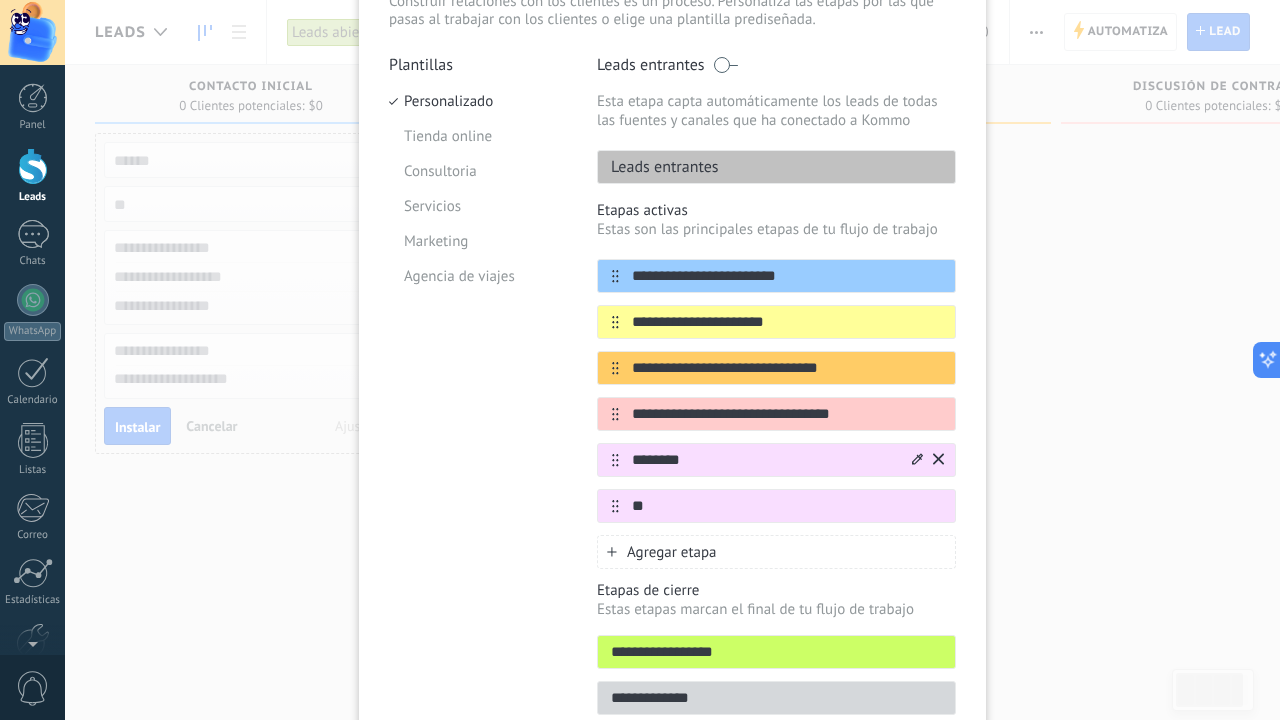 type on "*" 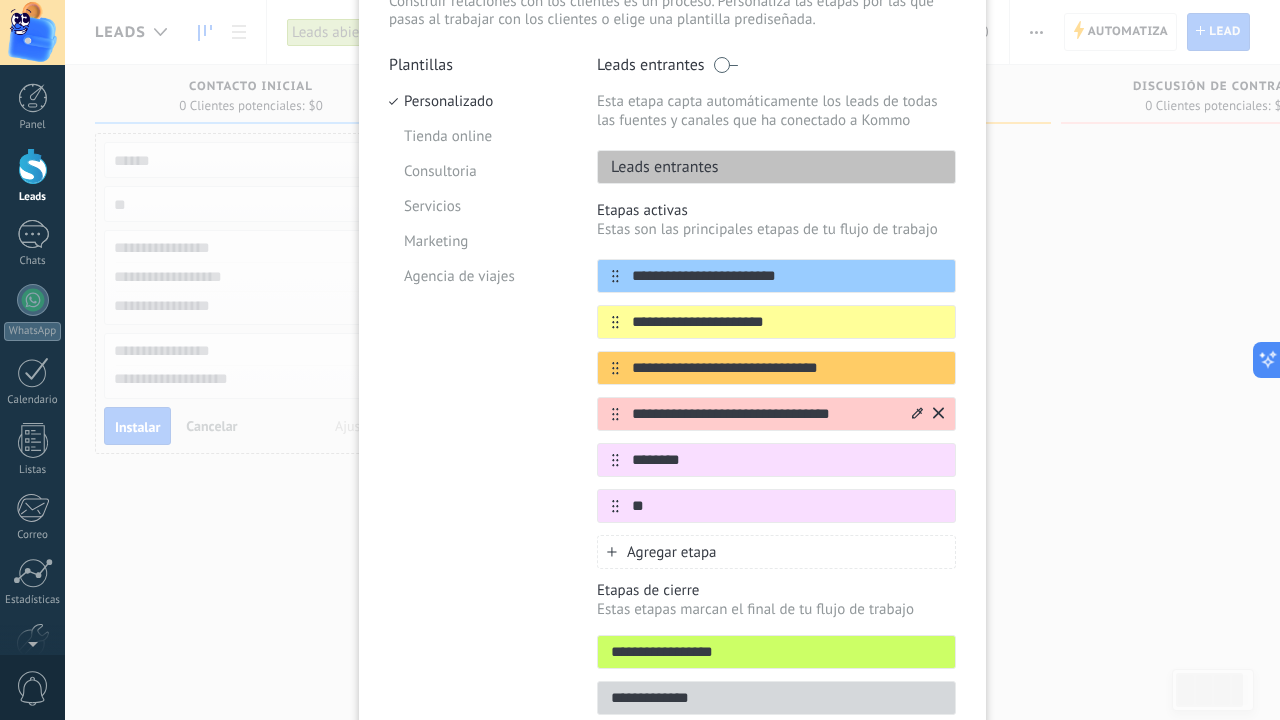 type on "********" 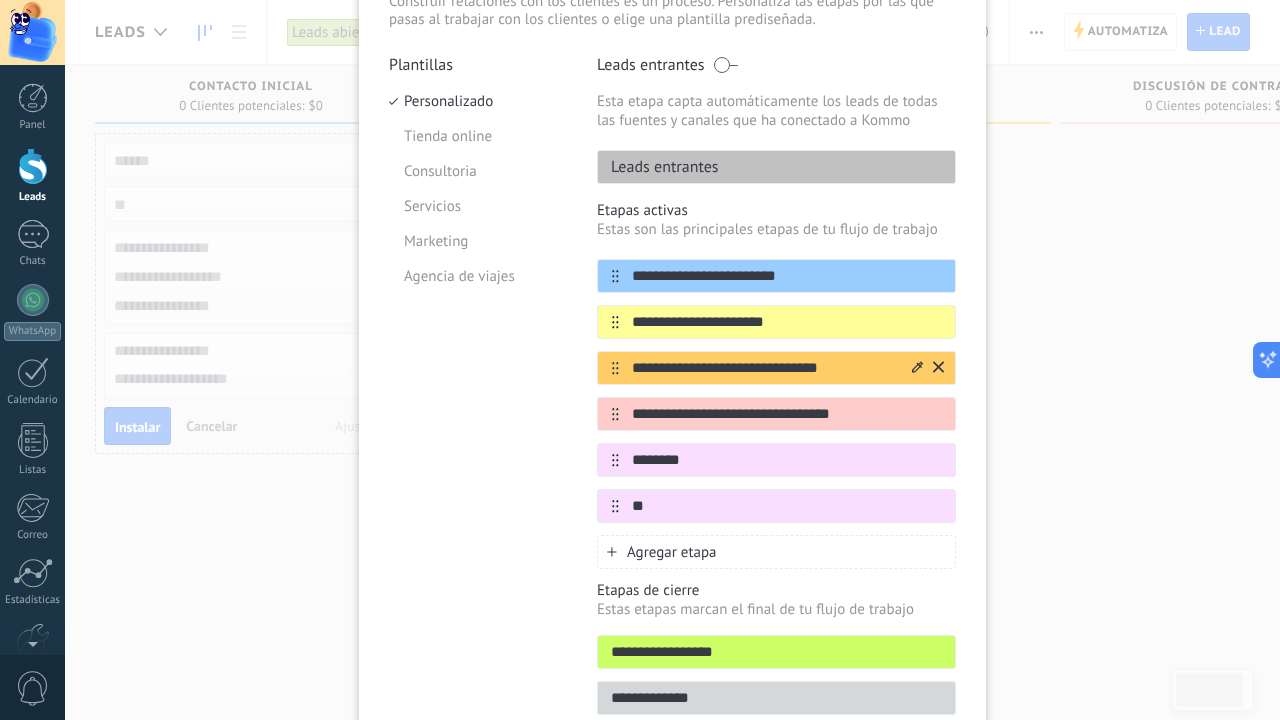 type on "**********" 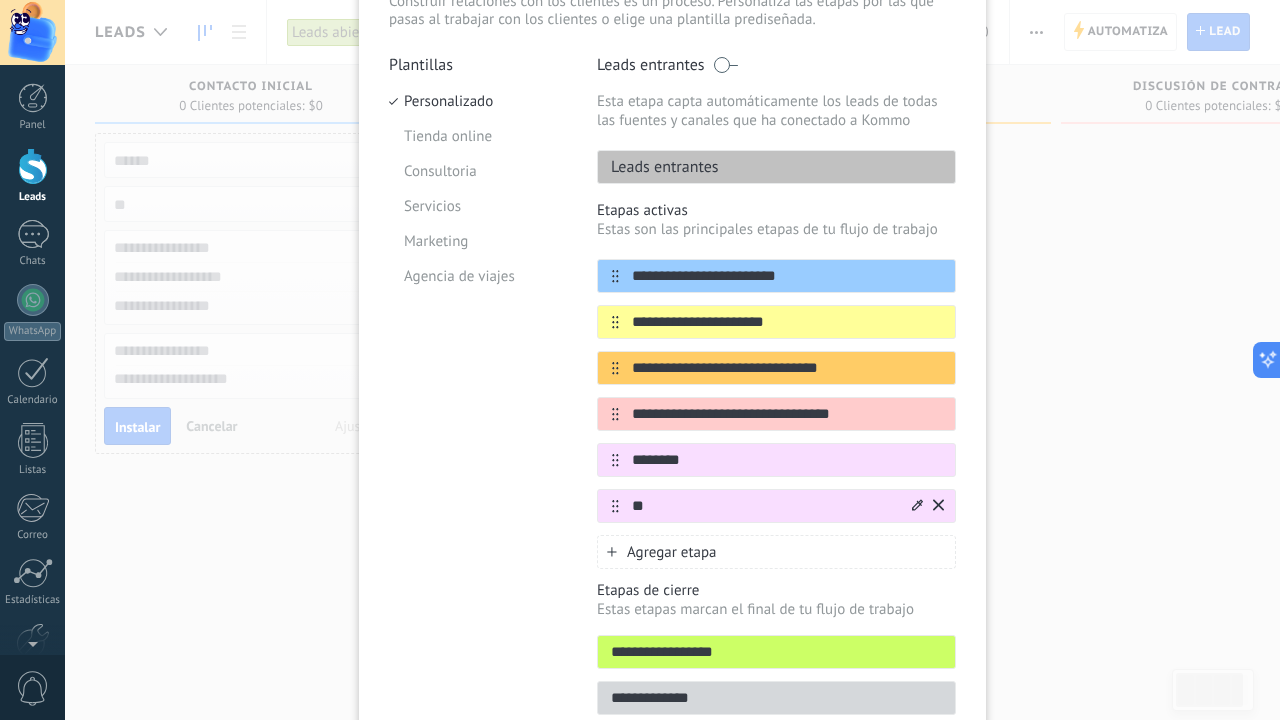 type on "**********" 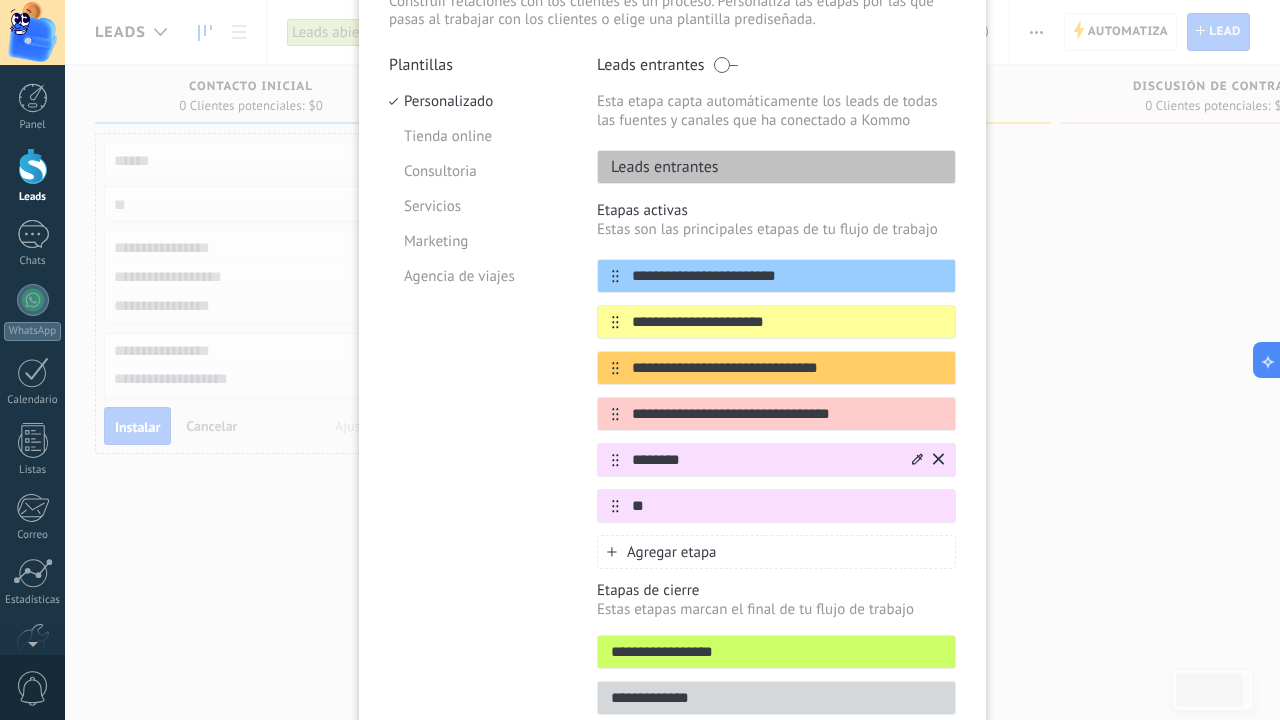 click on "********" at bounding box center (764, 460) 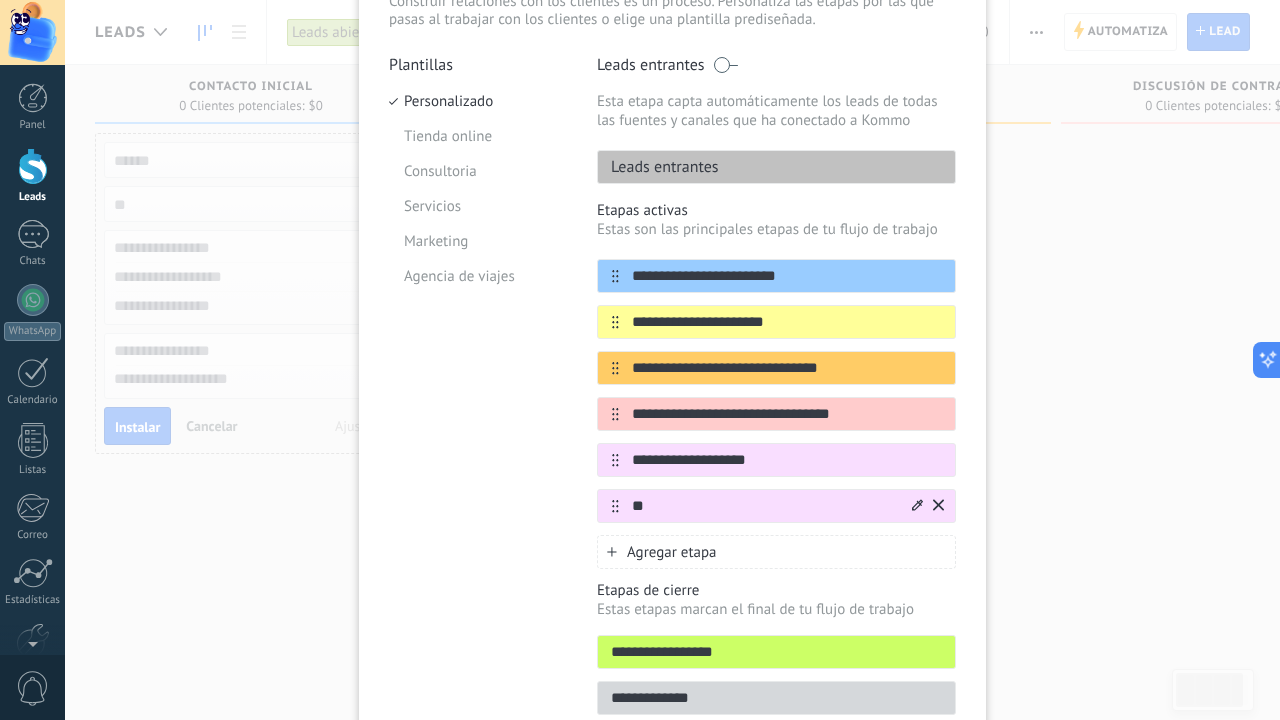 type on "**********" 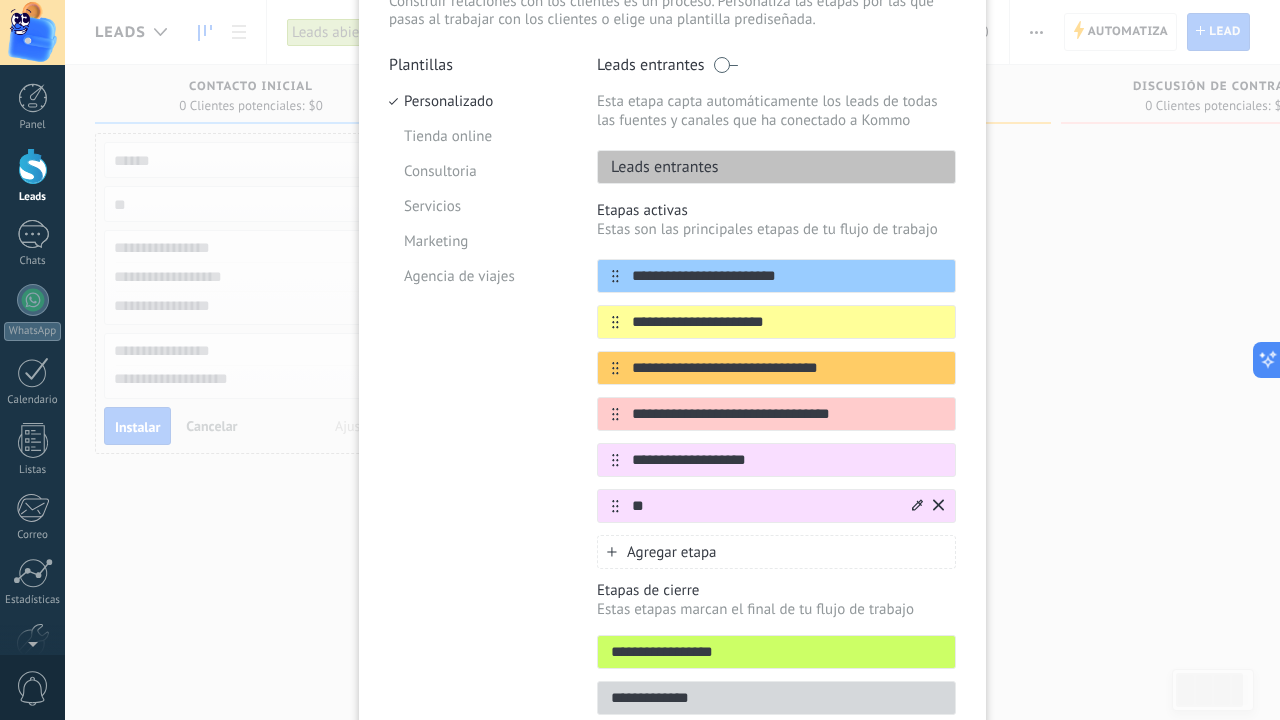 drag, startPoint x: 745, startPoint y: 503, endPoint x: 689, endPoint y: 506, distance: 56.0803 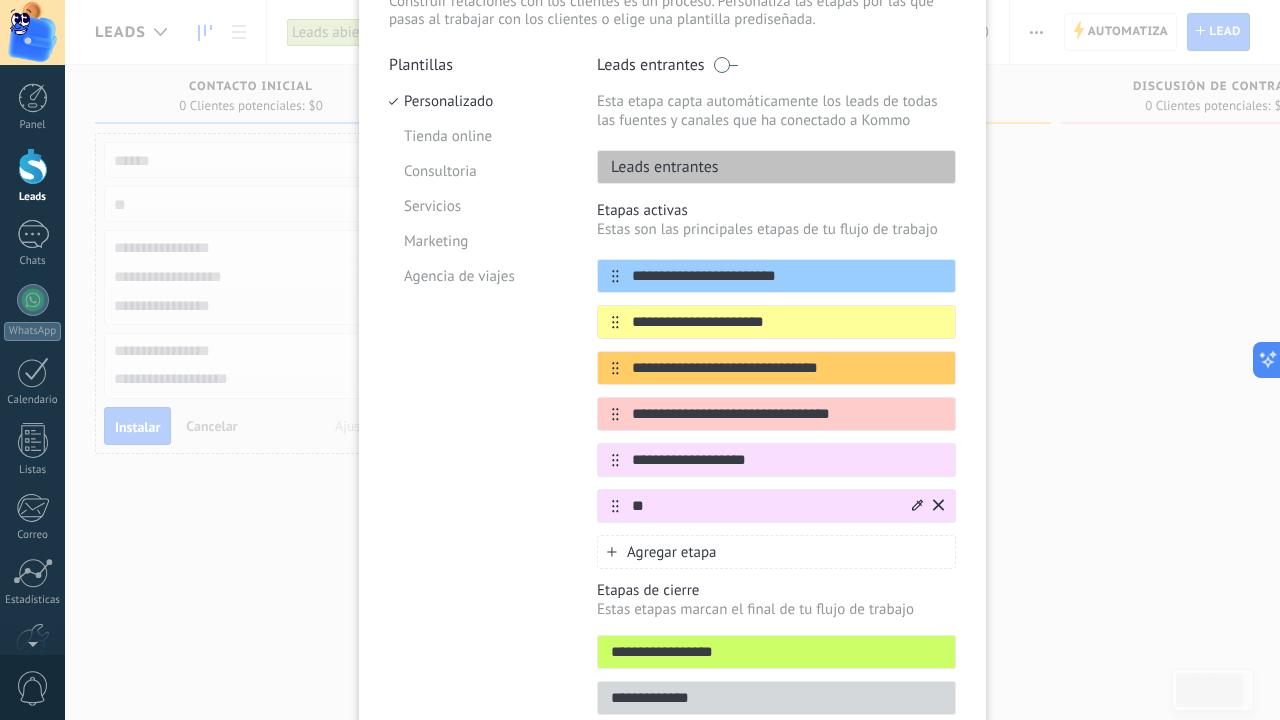 click on "*" at bounding box center [764, 506] 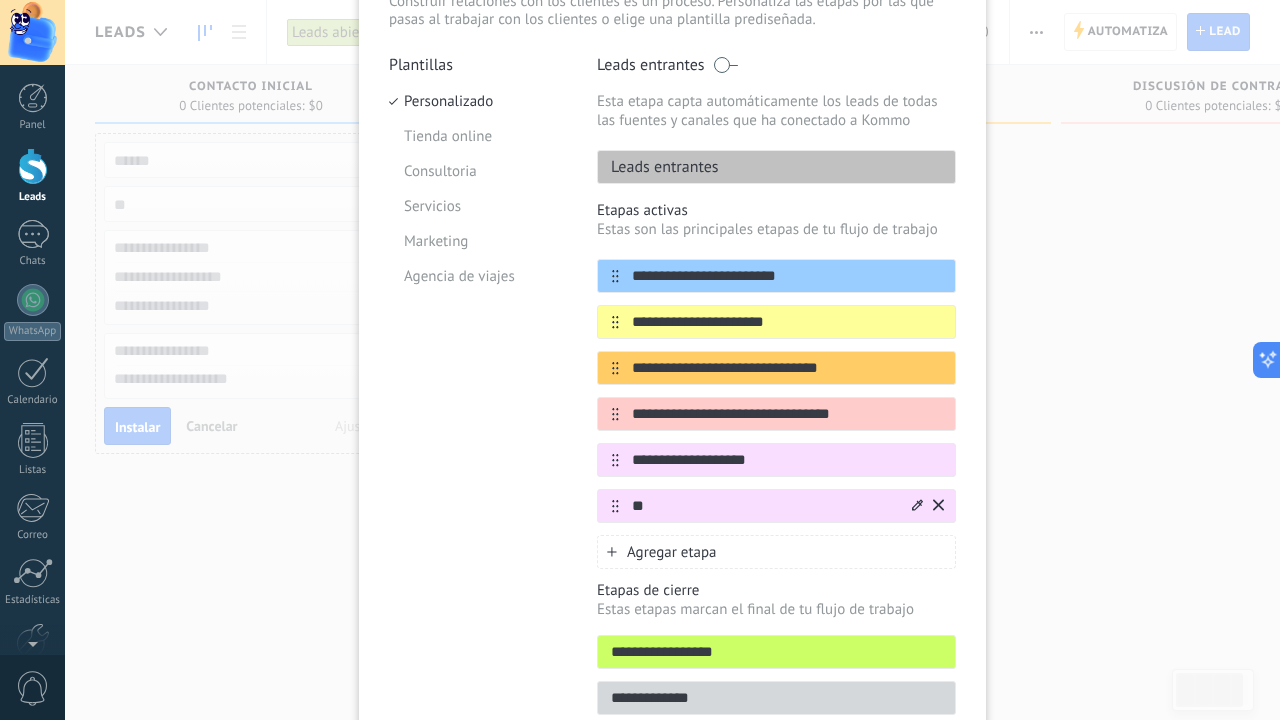 click 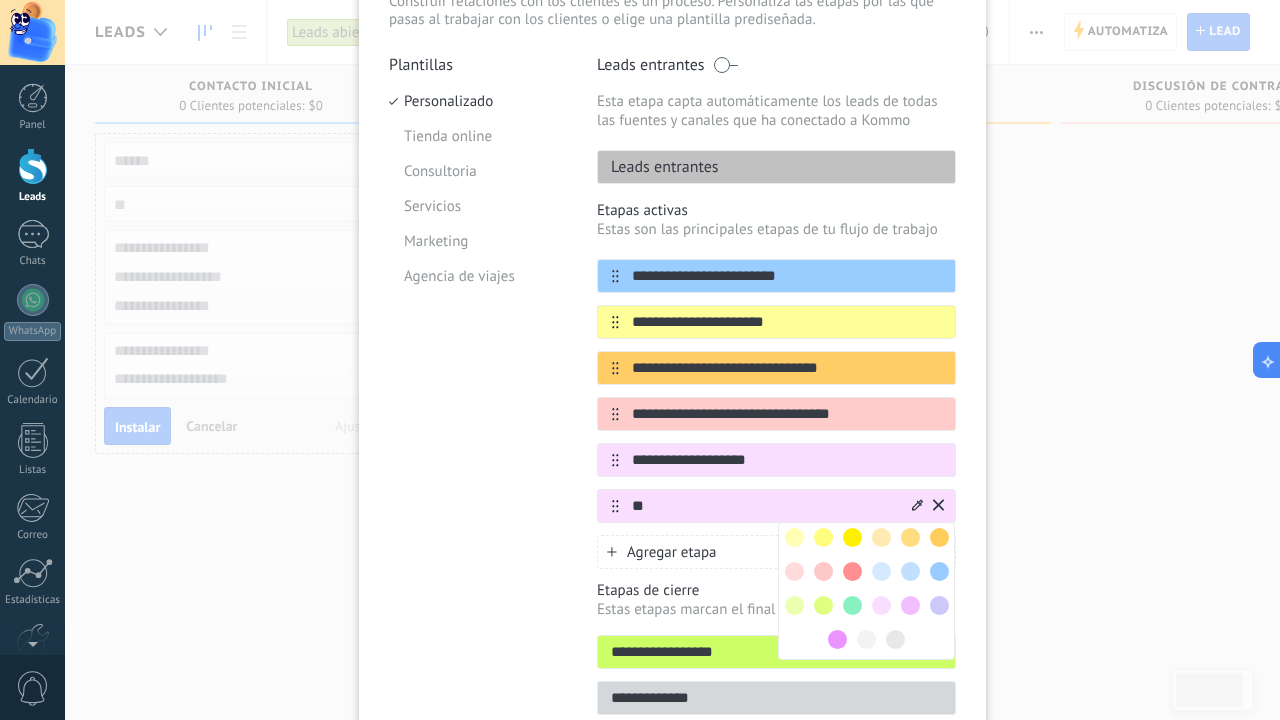 click at bounding box center (866, 639) 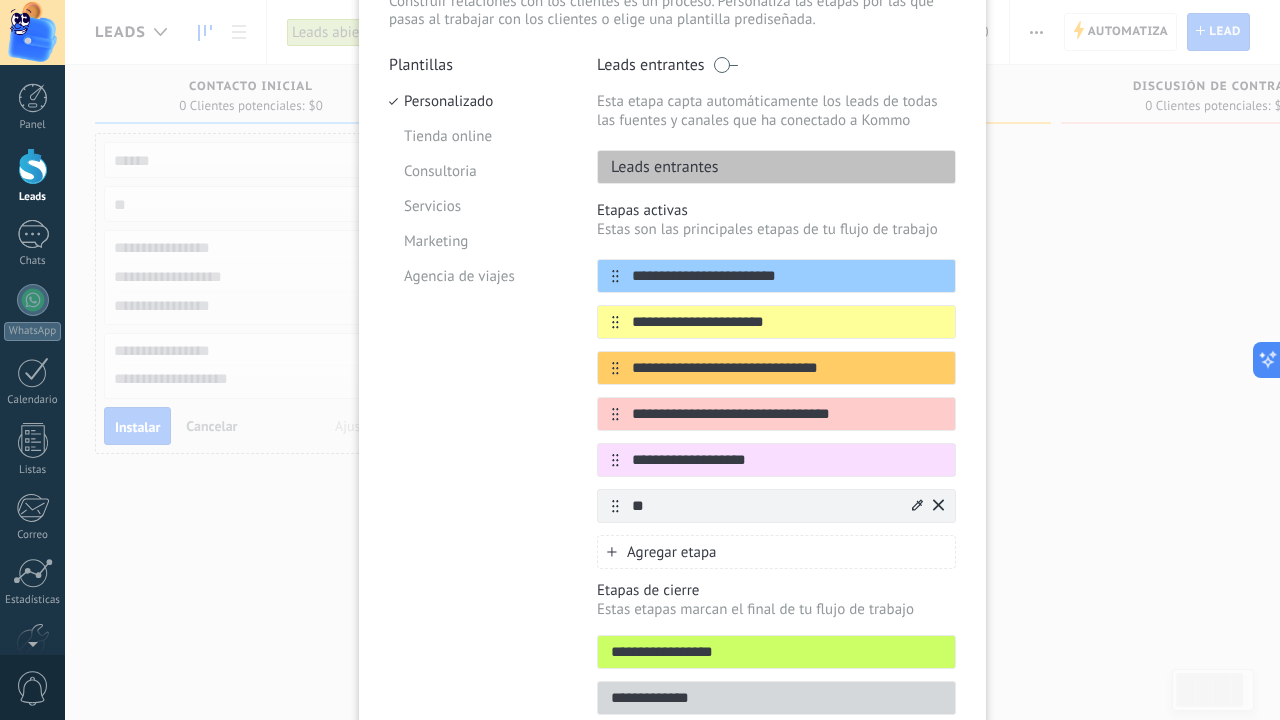 click on "*" at bounding box center [764, 506] 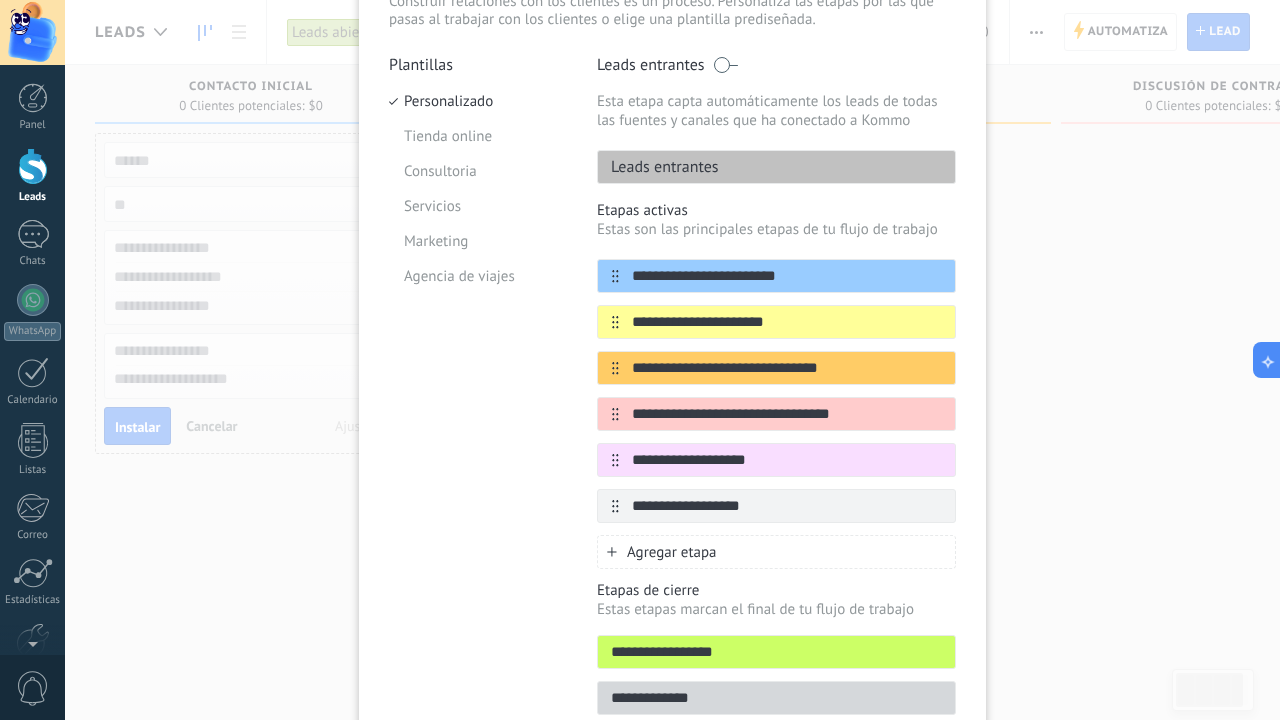 drag, startPoint x: 696, startPoint y: 508, endPoint x: 696, endPoint y: 523, distance: 15 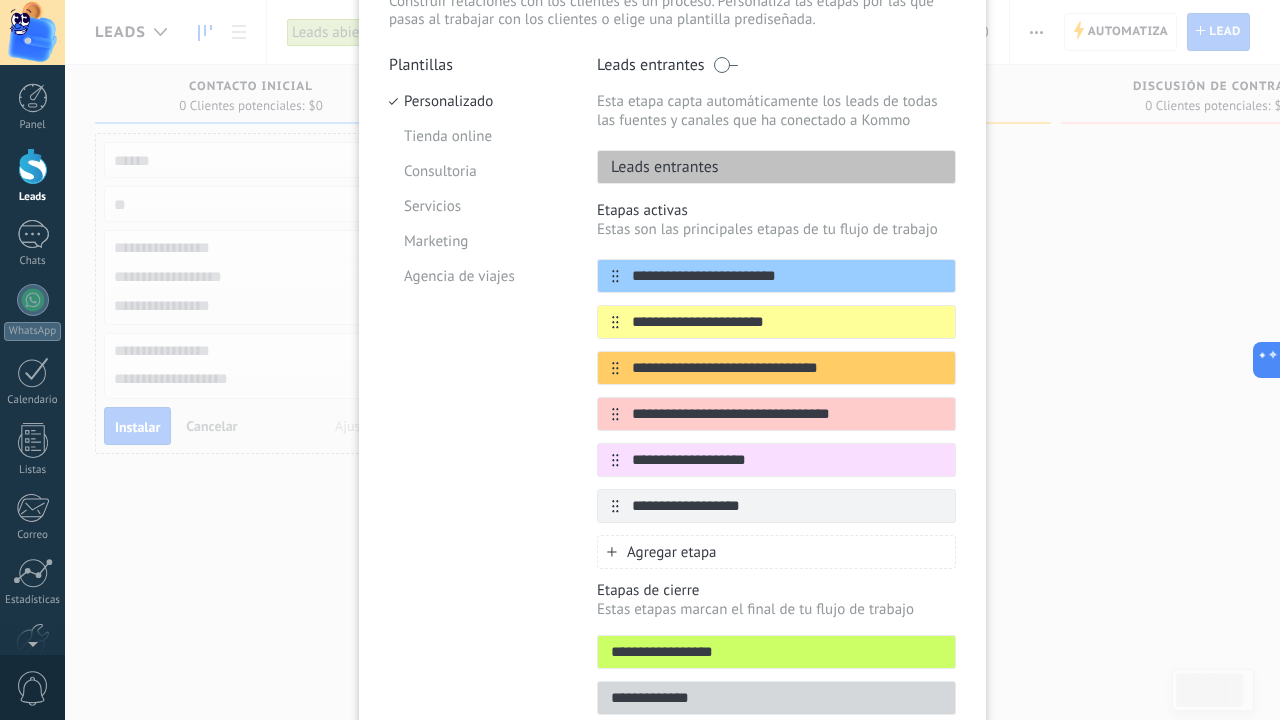 type on "**********" 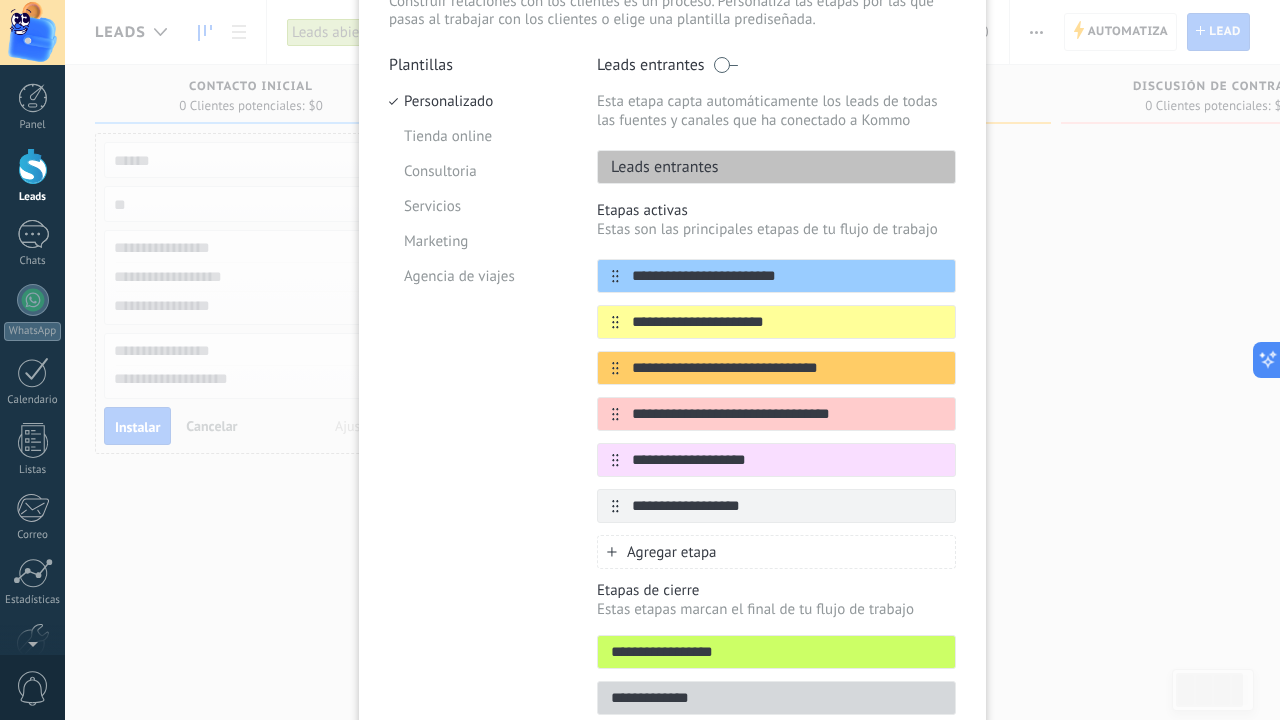 click on "Agregar etapa" at bounding box center (672, 552) 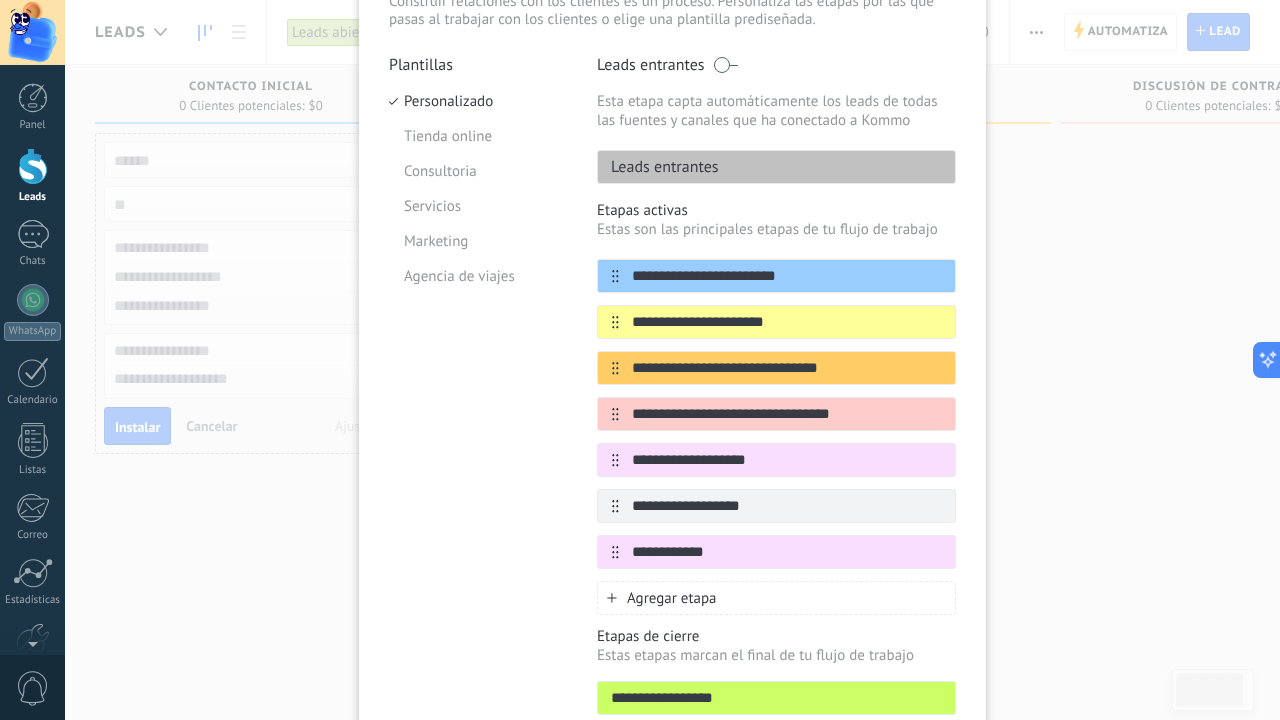 type on "**********" 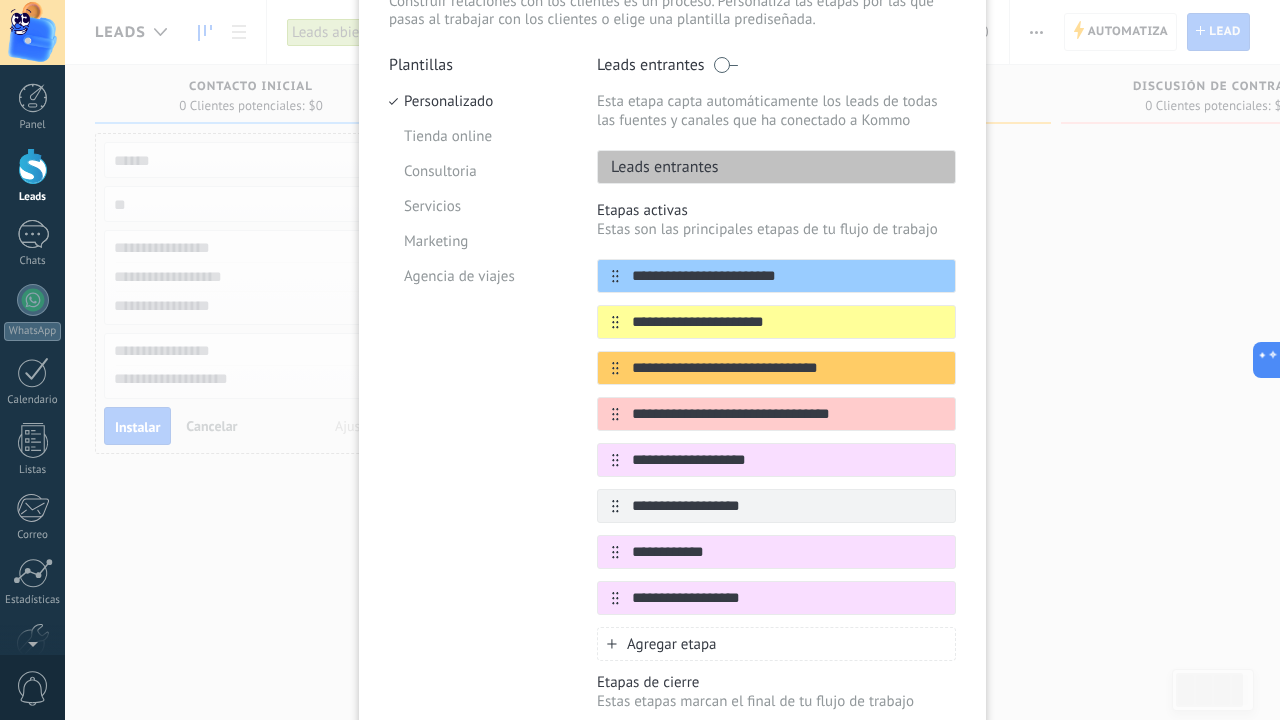 type on "**********" 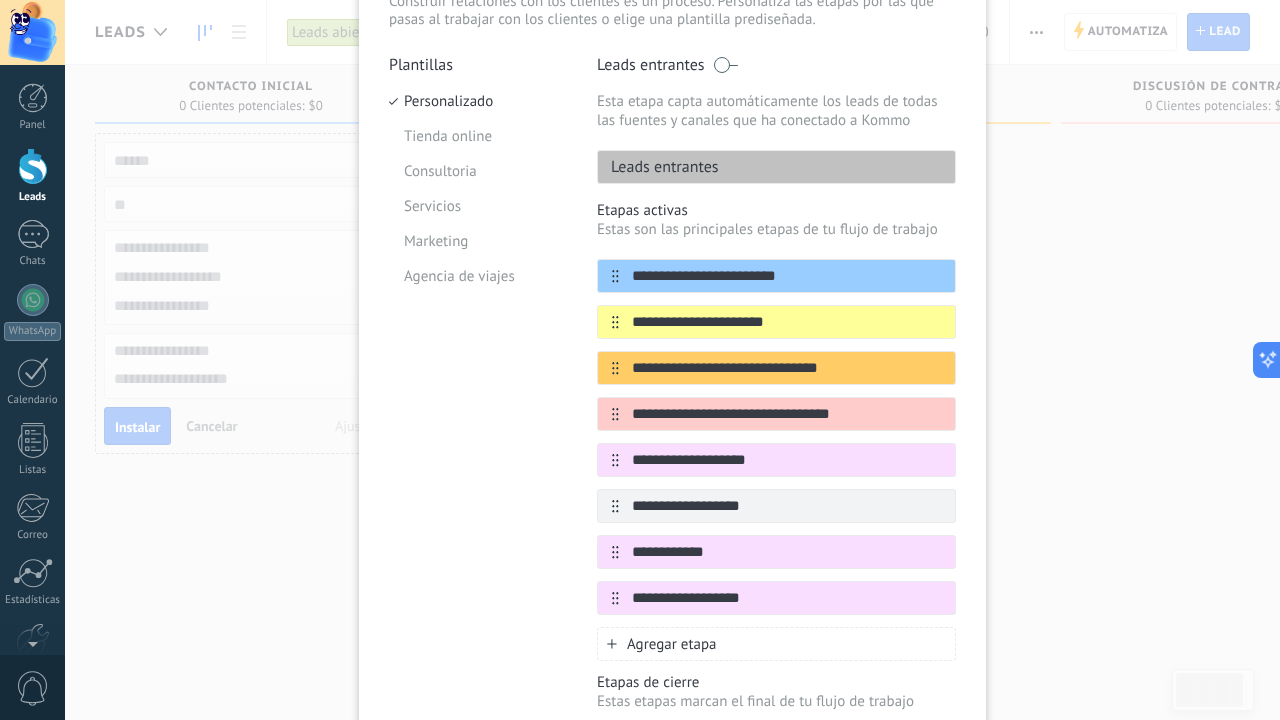 click on "Leads entrantes" at bounding box center [776, 167] 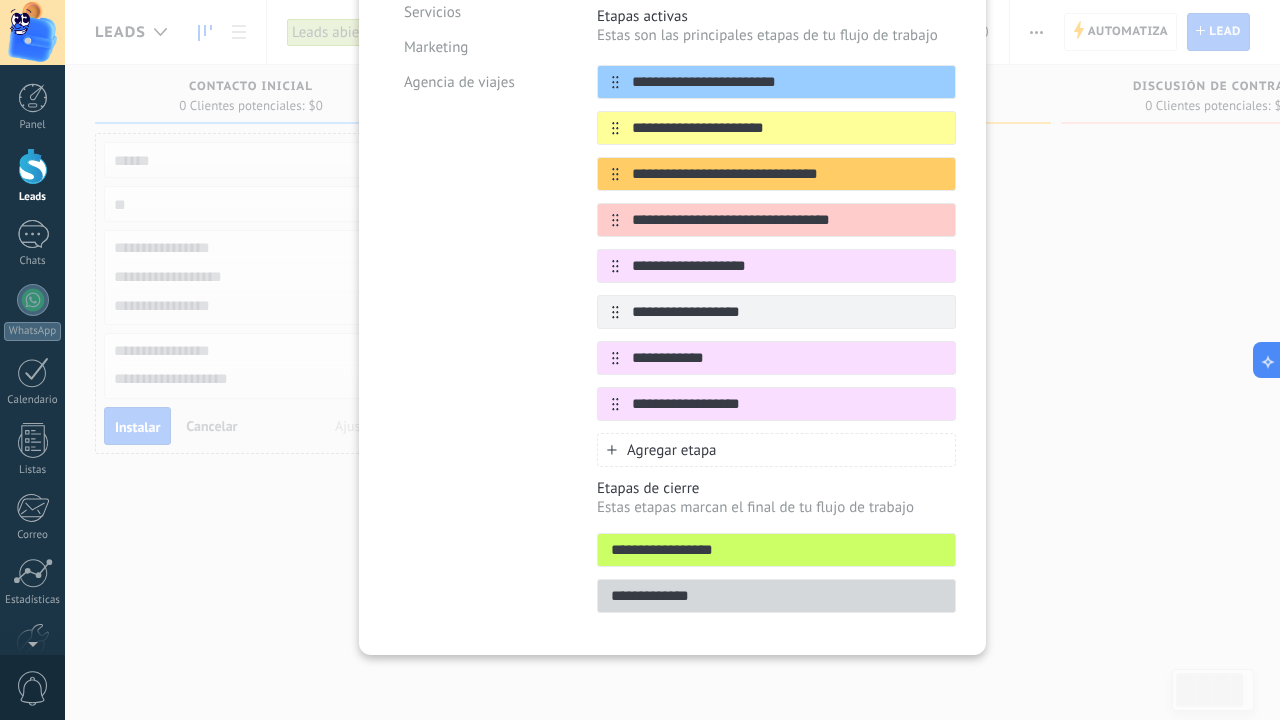 scroll, scrollTop: 348, scrollLeft: 0, axis: vertical 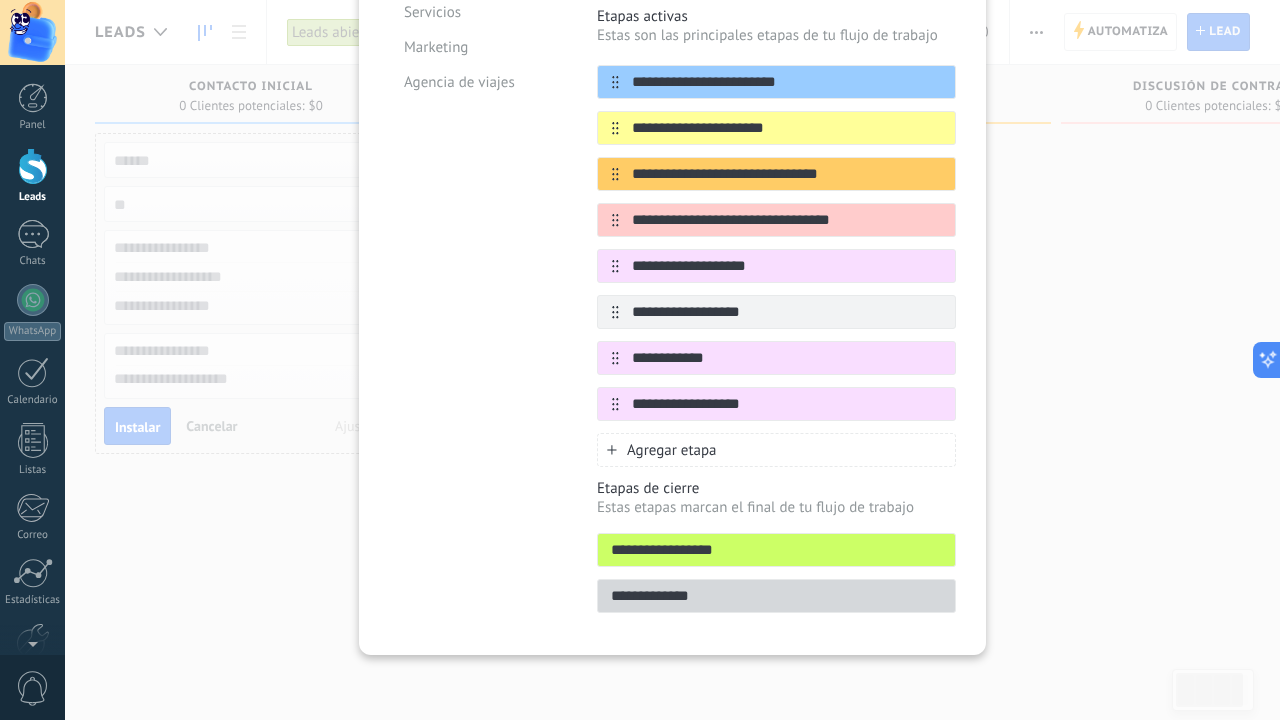 click on "**********" at bounding box center [776, 596] 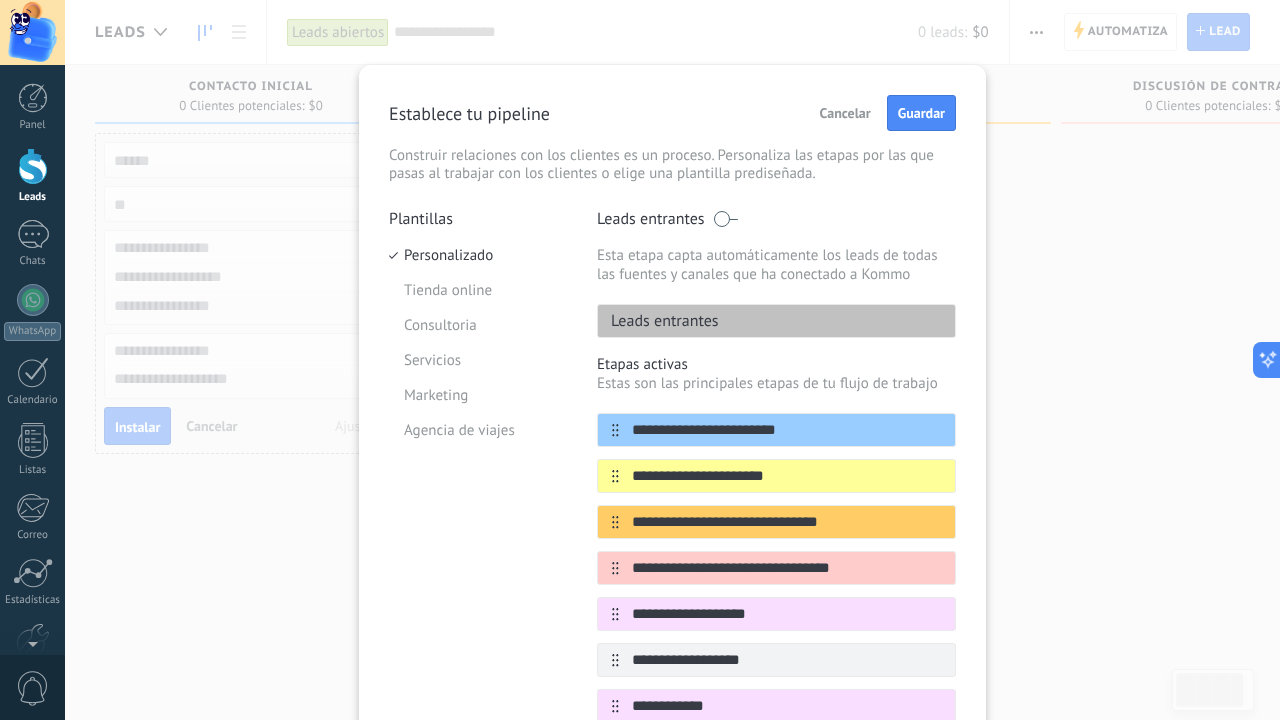 scroll, scrollTop: 0, scrollLeft: 0, axis: both 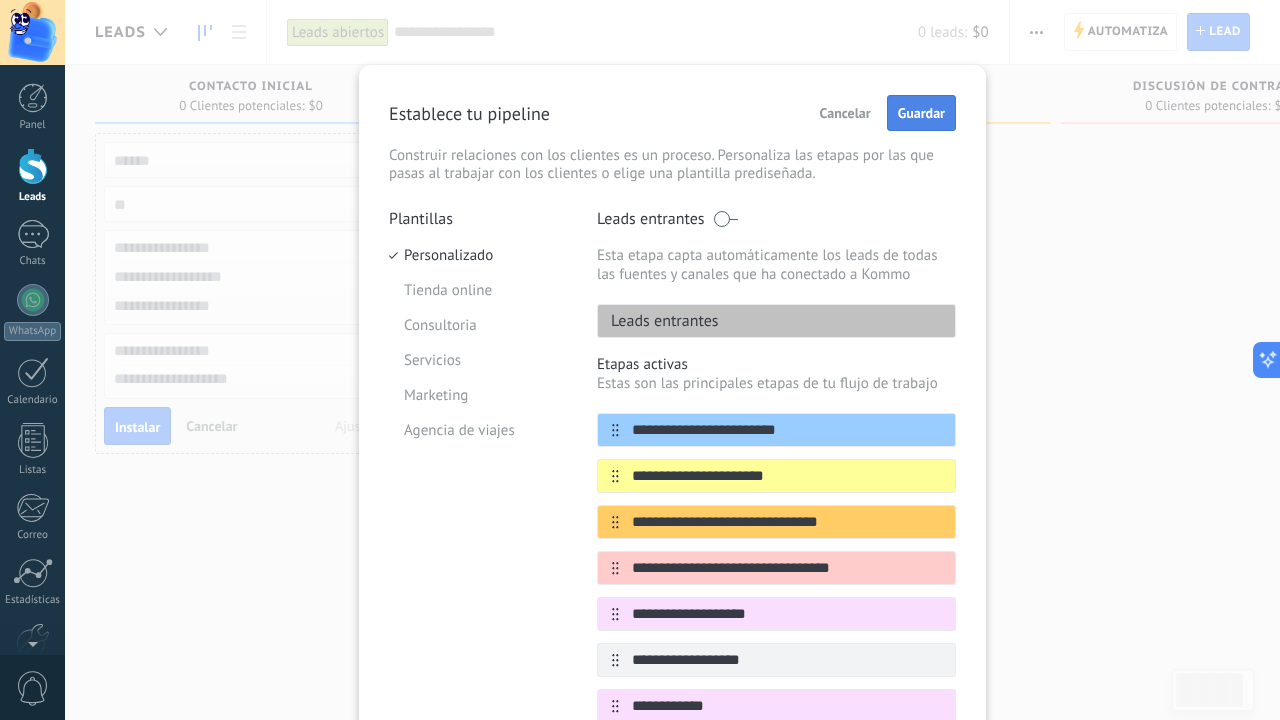 click on "Guardar" at bounding box center (921, 113) 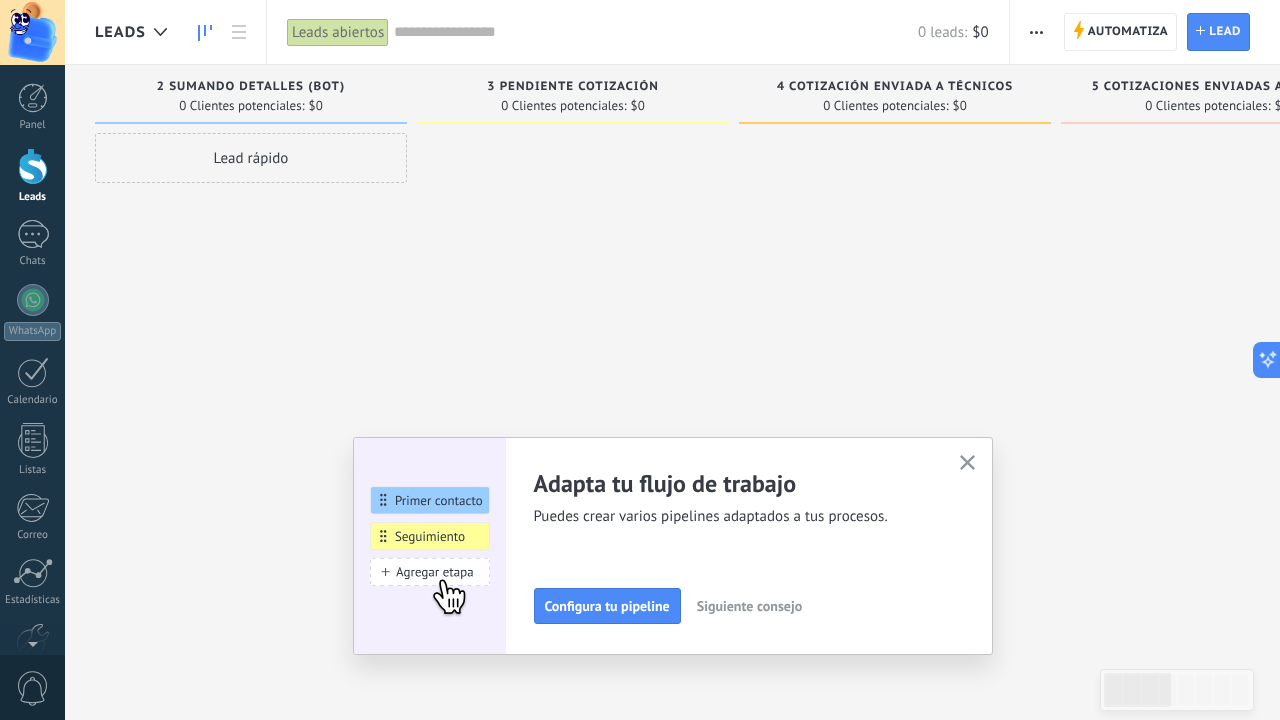 click 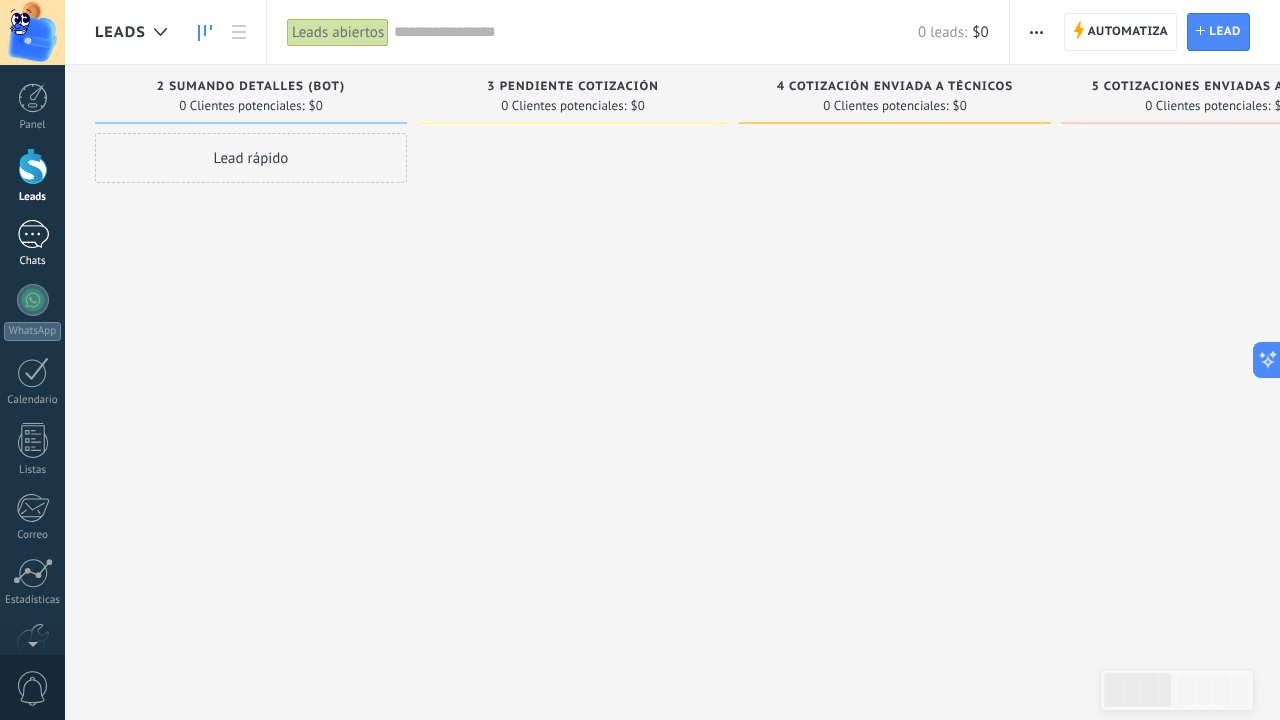 click at bounding box center (33, 234) 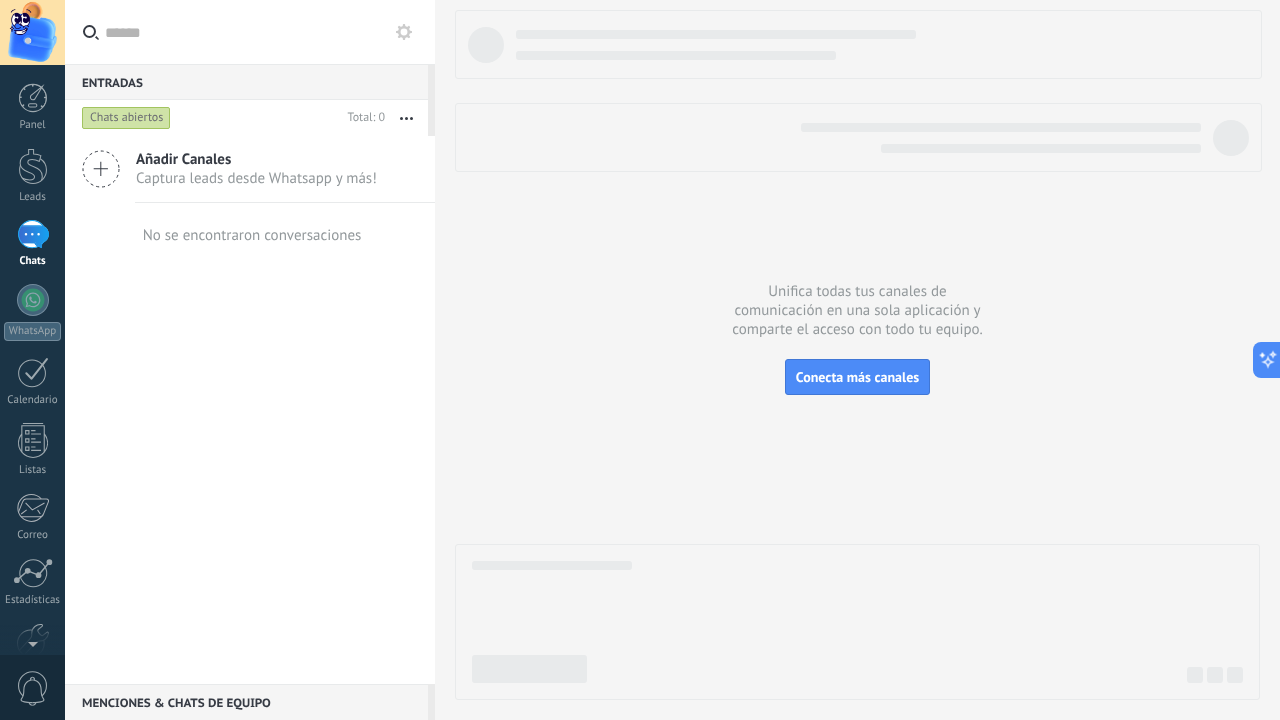 click on "Añadir Canales" at bounding box center [256, 159] 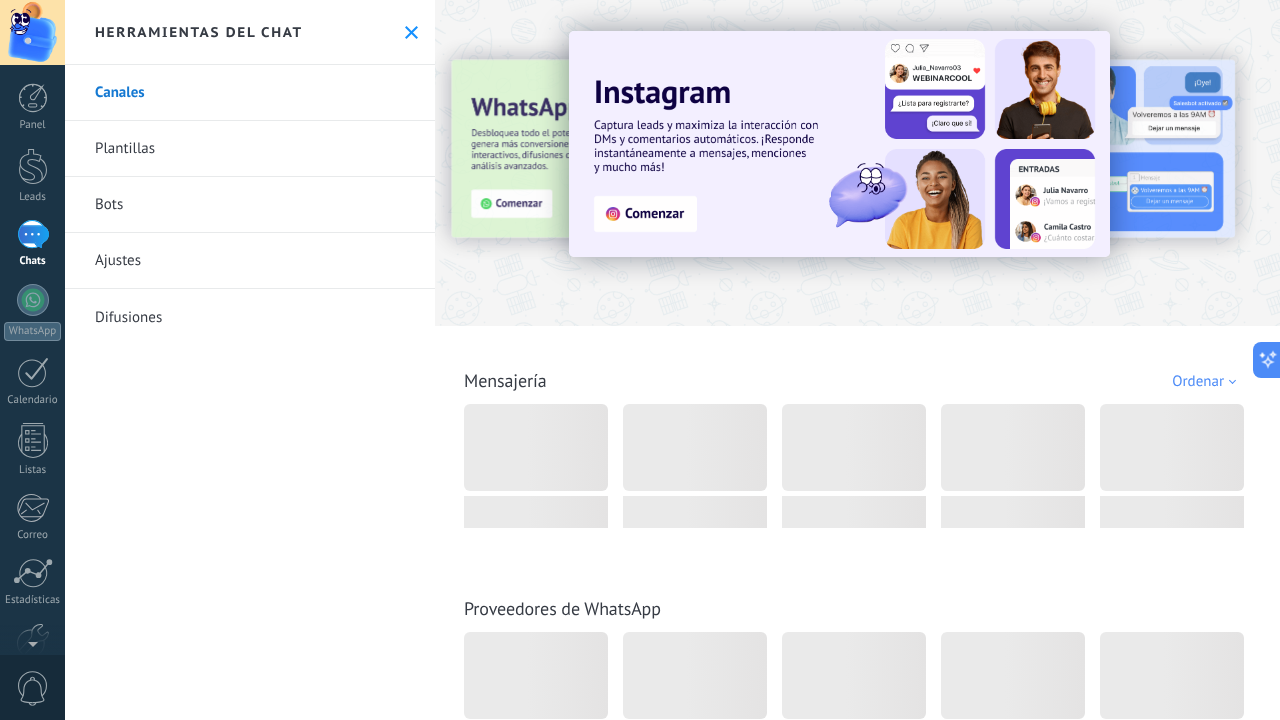 click at bounding box center (368, 162) 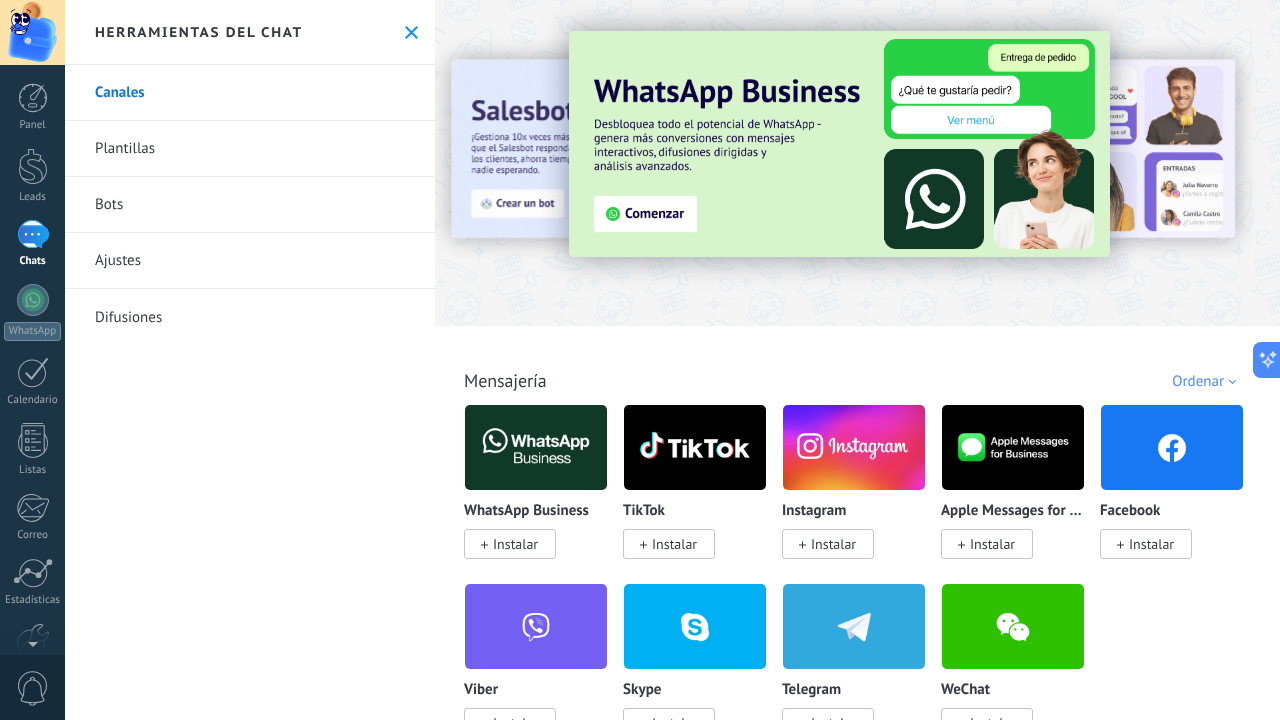 click at bounding box center (839, 144) 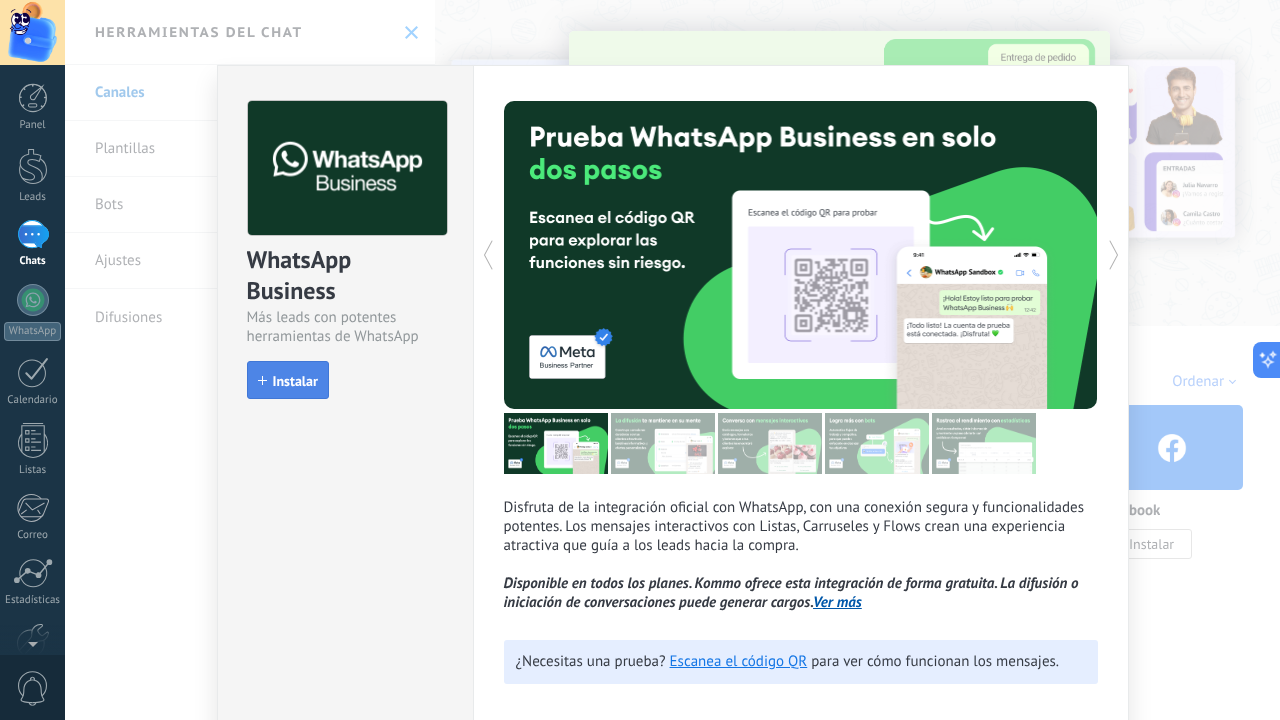 click on "Instalar" at bounding box center [288, 380] 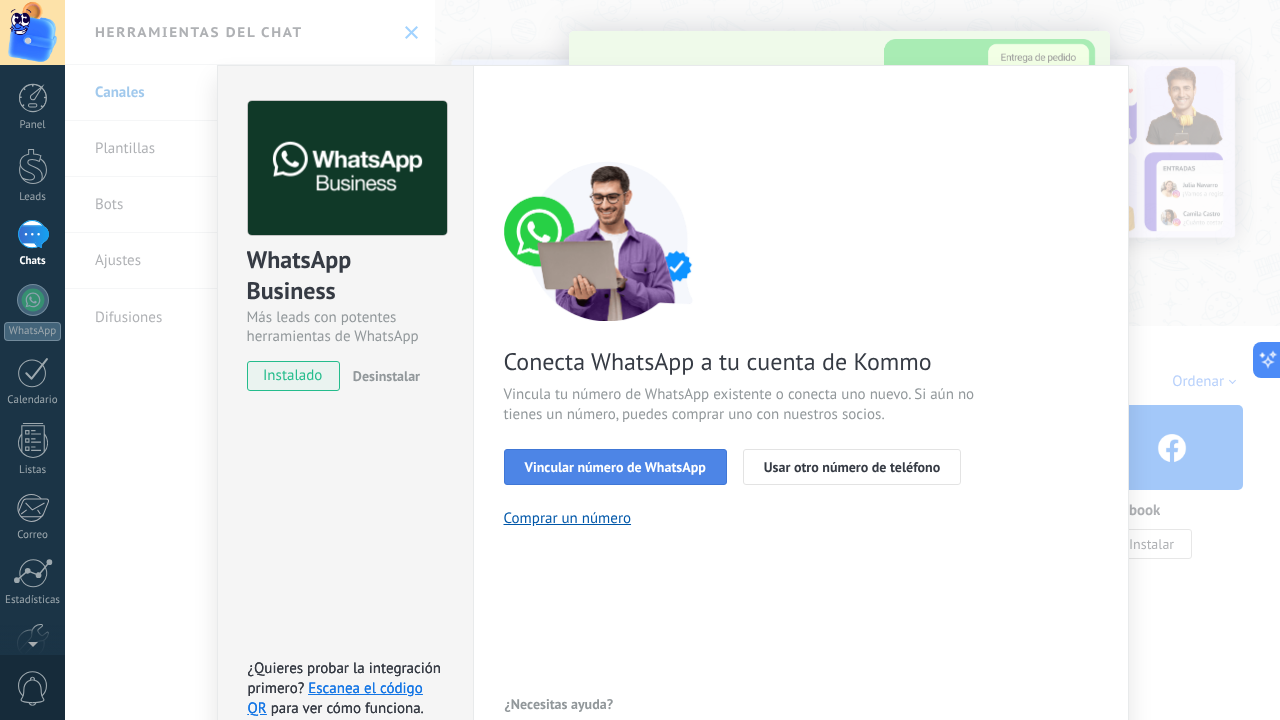 click on "Vincular número de WhatsApp" at bounding box center (615, 467) 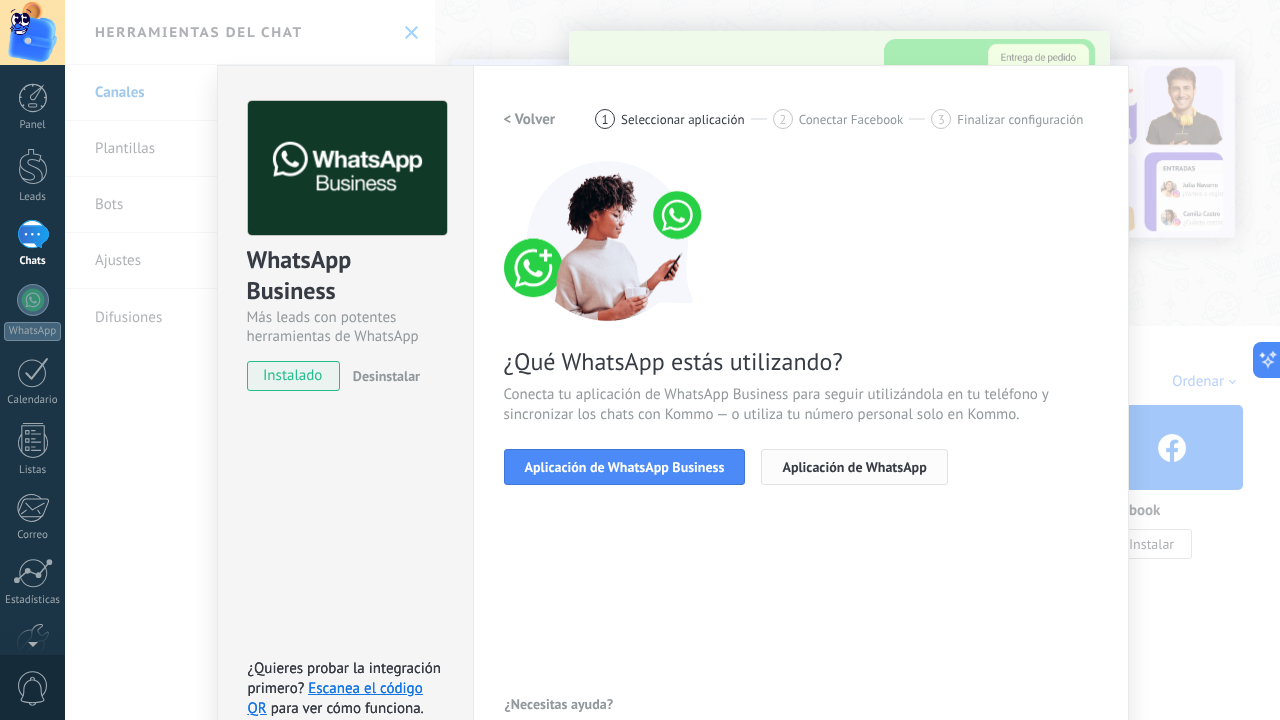 click on "Aplicación de WhatsApp" at bounding box center [854, 467] 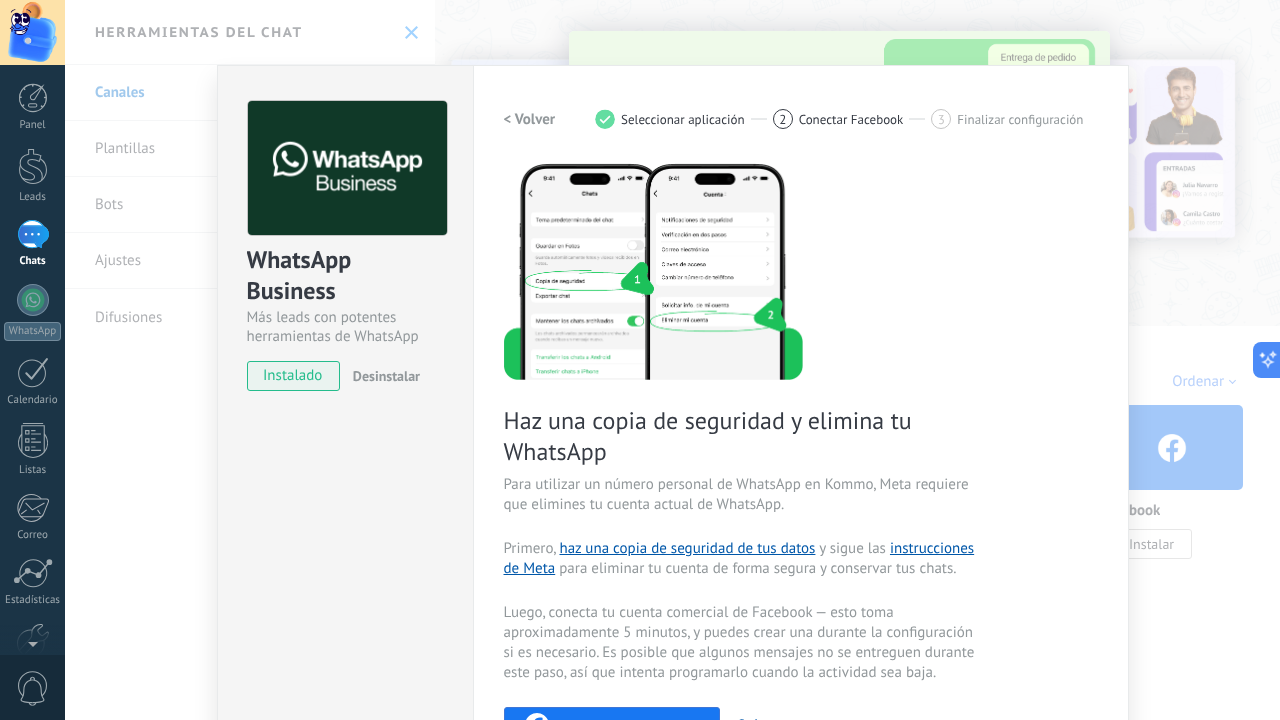 scroll, scrollTop: 0, scrollLeft: 0, axis: both 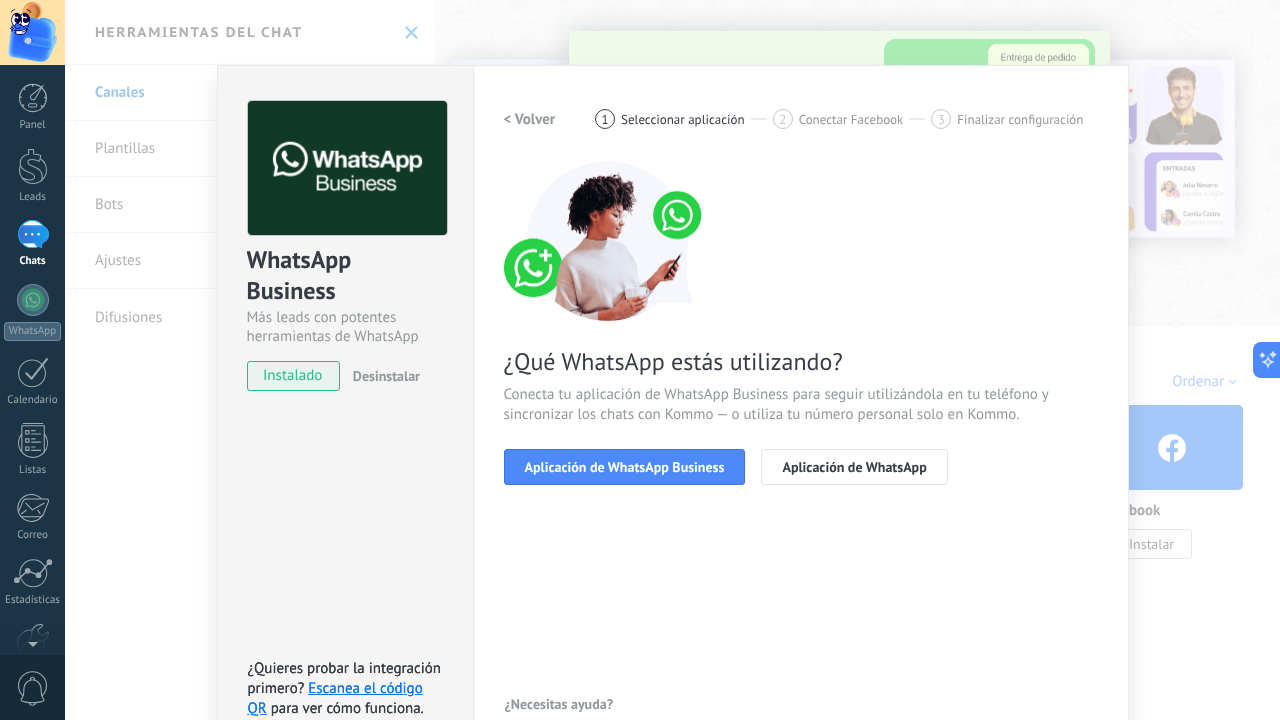 click on "< Volver" at bounding box center [530, 119] 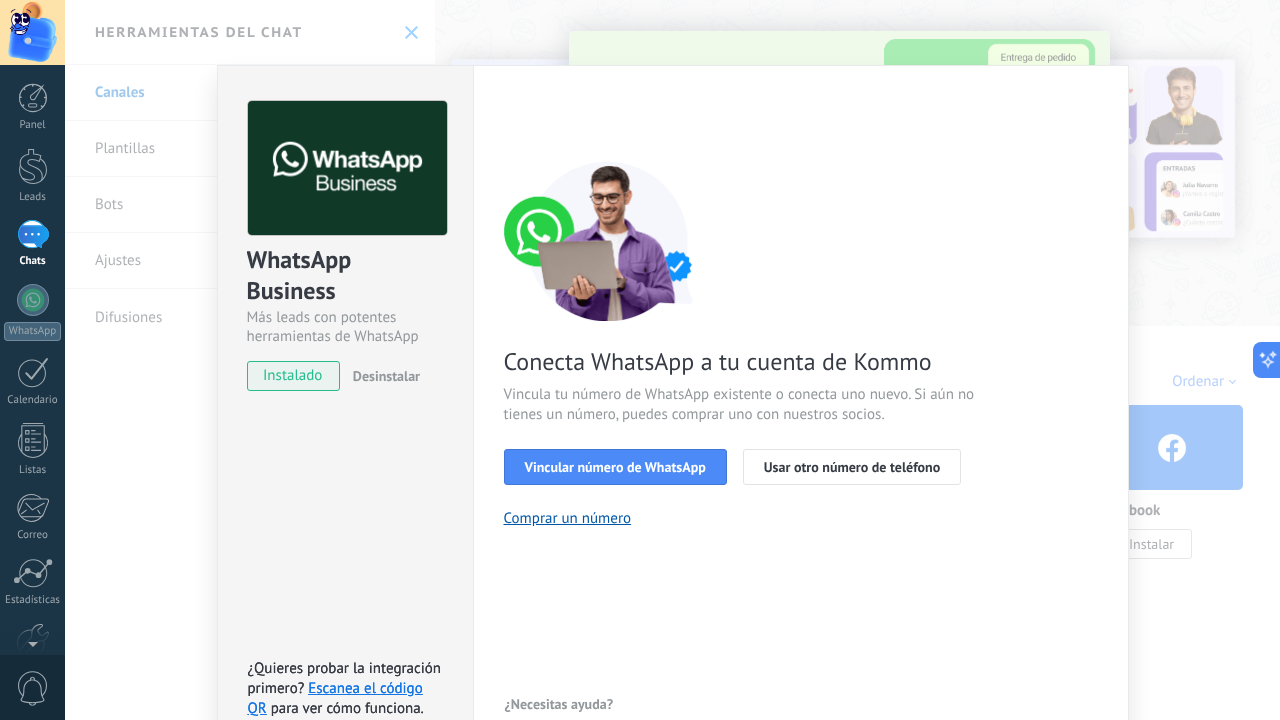 click on "WhatsApp Business Más leads con potentes herramientas de WhatsApp instalado Desinstalar ¿Quieres probar la integración primero?   Escanea el código QR   para ver cómo funciona. ¿Quieres probar la integración primero?   Escanea el código QR   para ver cómo funciona. Configuraciones Autorizaciones Esta pestaña registra a los usuarios que han concedido acceso a las integración a esta cuenta. Si deseas remover la posibilidad que un usuario pueda enviar solicitudes a la cuenta en nombre de esta integración, puedes revocar el acceso. Si el acceso a todos los usuarios es revocado, la integración dejará de funcionar. Esta aplicacion está instalada, pero nadie le ha dado acceso aun. WhatsApp Cloud API más _:  Guardar < Volver 1 Seleccionar aplicación 2 Conectar Facebook  3 Finalizar configuración Conecta WhatsApp a tu cuenta de Kommo Vincula tu número de WhatsApp existente o conecta uno nuevo. Si aún no tienes un número, puedes comprar uno con nuestros socios. Vincular número de WhatsApp" at bounding box center [672, 360] 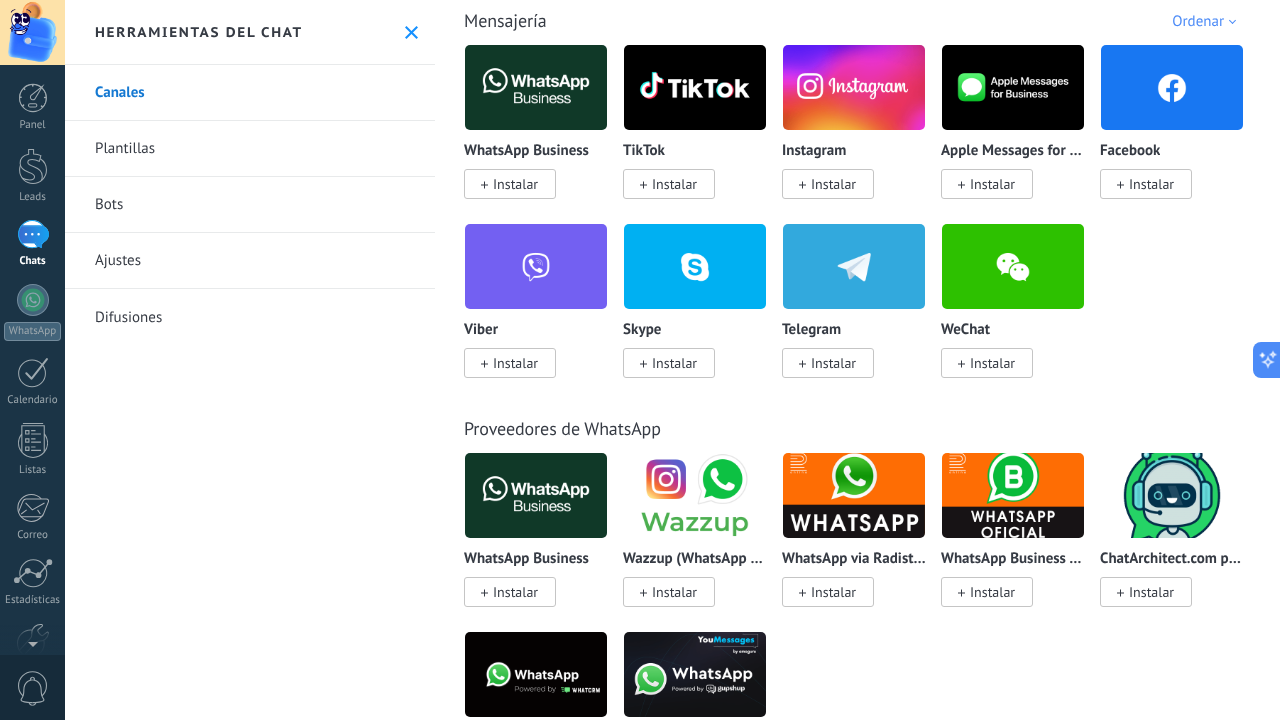 scroll, scrollTop: 168, scrollLeft: 0, axis: vertical 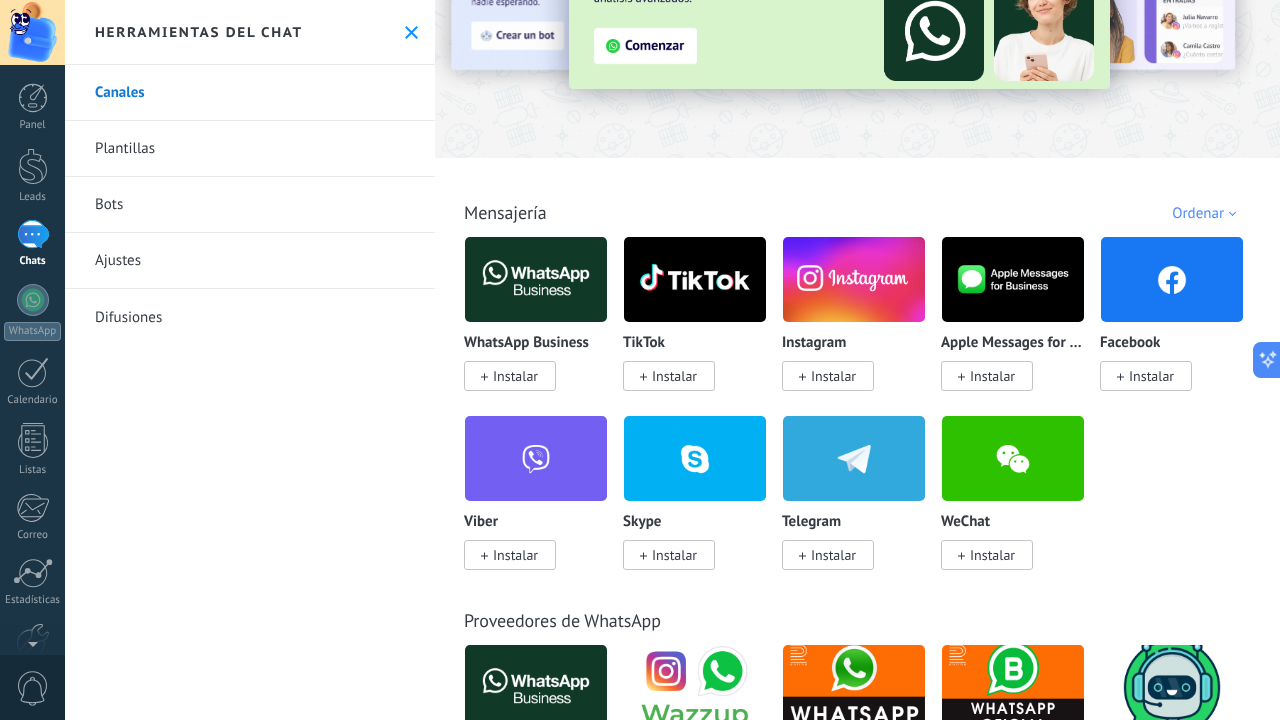 click on "Plantillas" at bounding box center [250, 149] 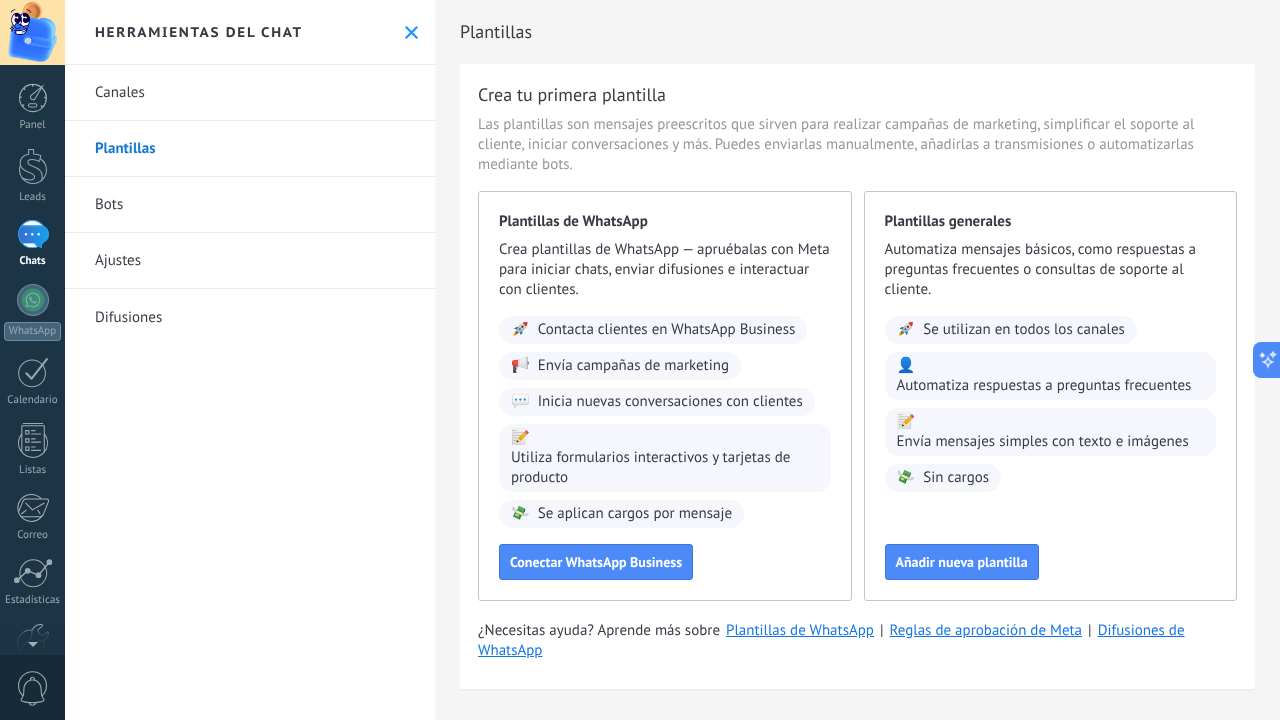 click on "Bots" at bounding box center [250, 205] 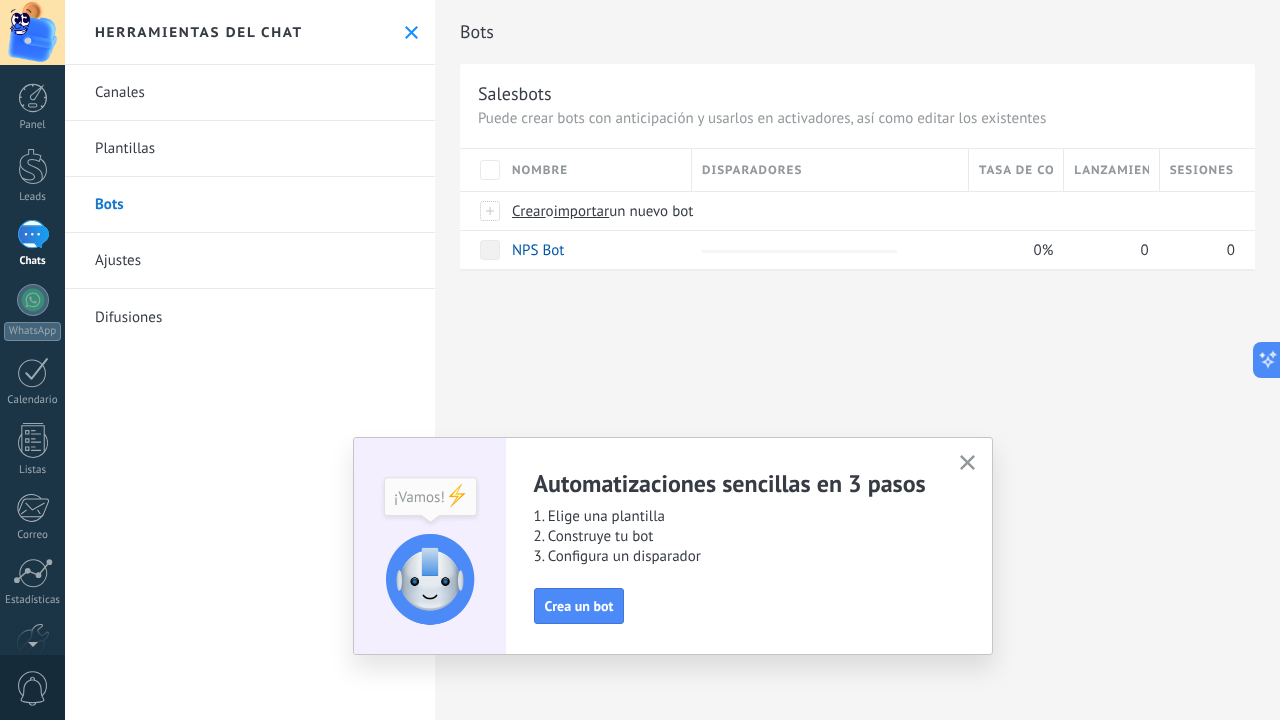 click at bounding box center (967, 463) 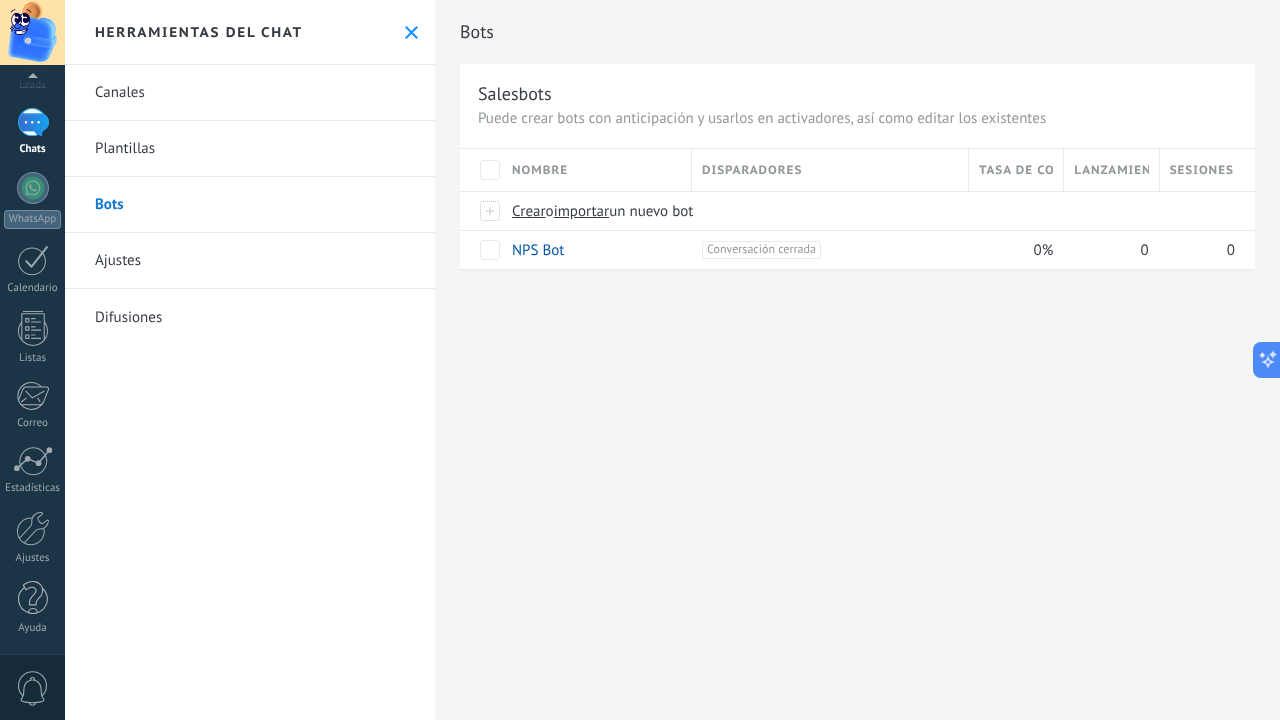 scroll, scrollTop: 0, scrollLeft: 0, axis: both 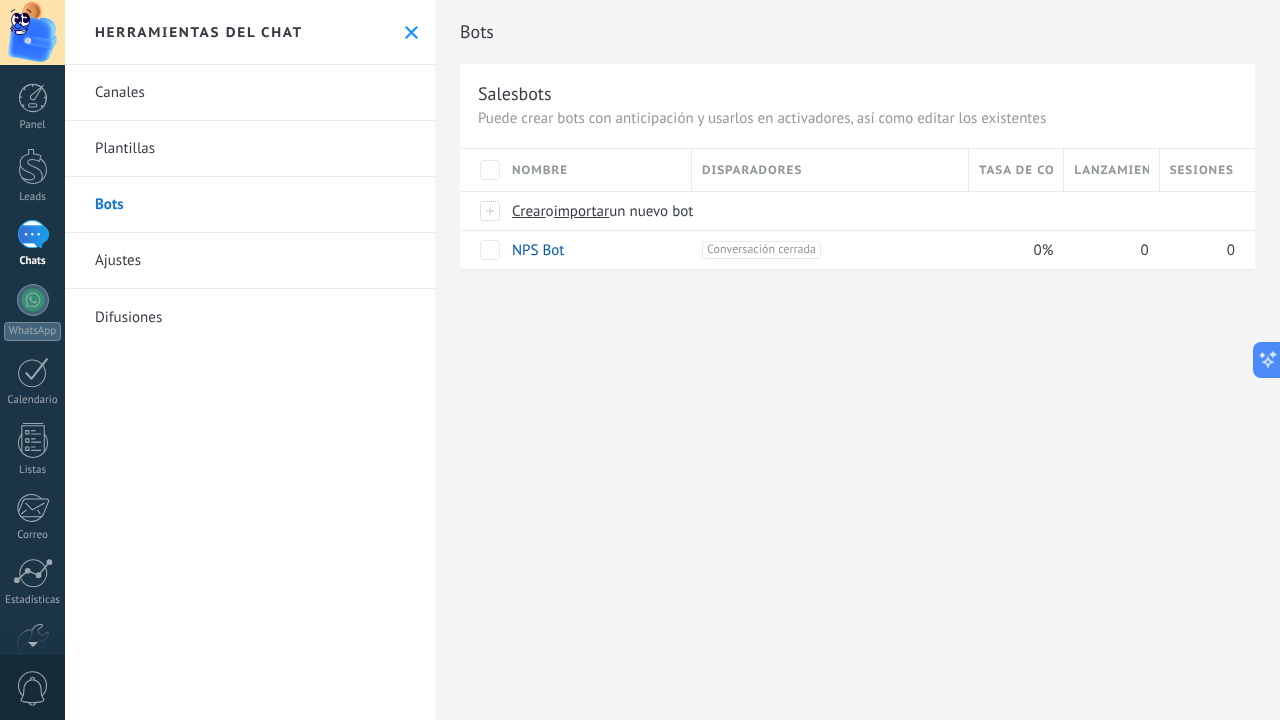 click on "Canales" at bounding box center (250, 93) 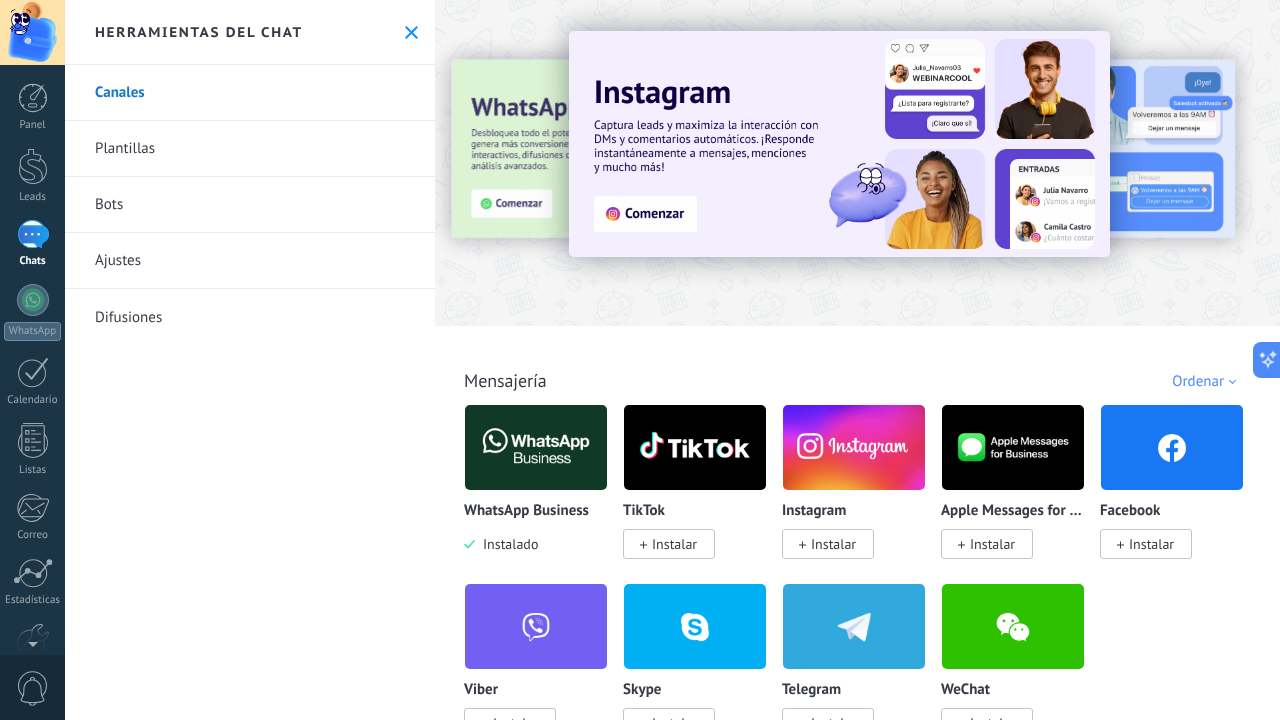 click on "Plantillas" at bounding box center (250, 149) 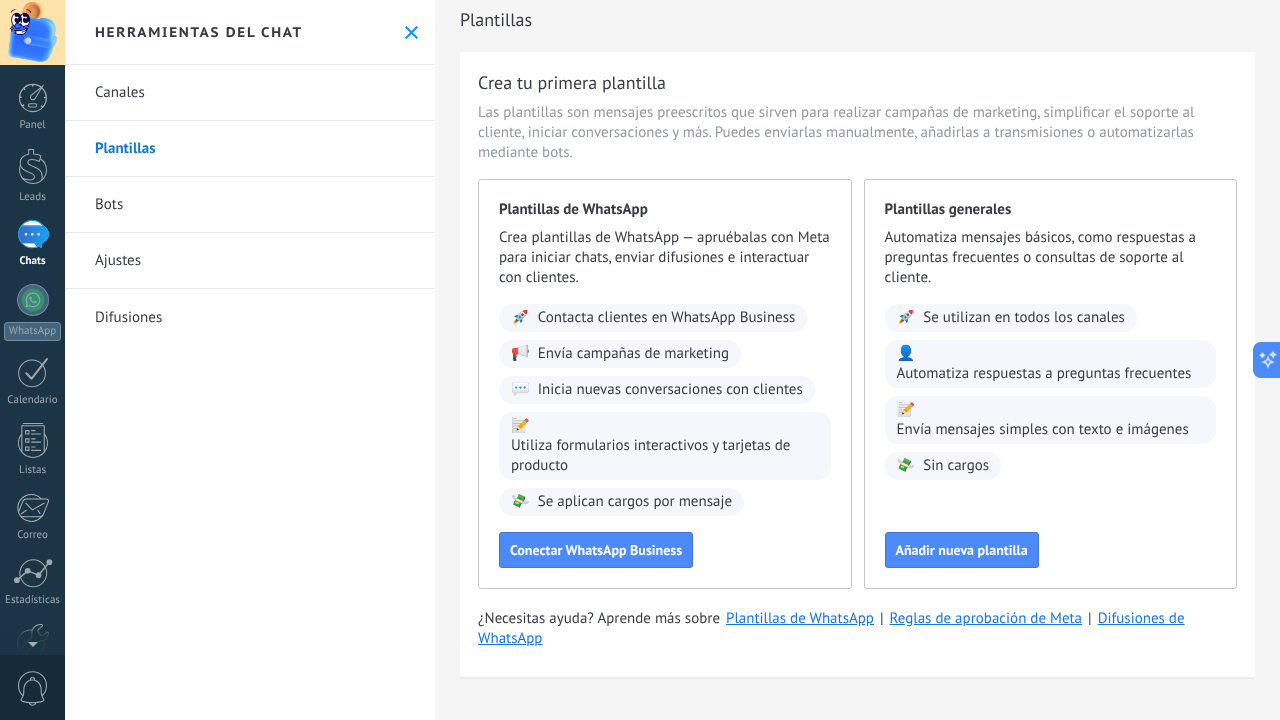 scroll, scrollTop: 12, scrollLeft: 0, axis: vertical 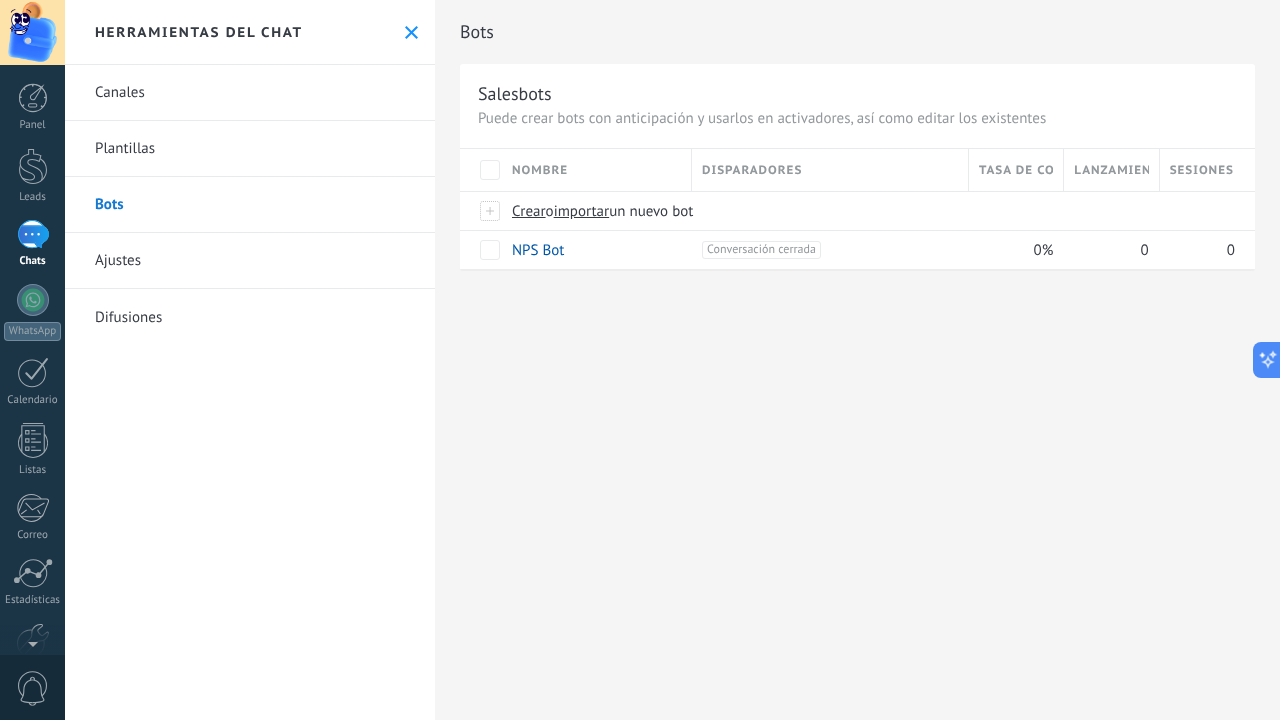 click on "Ajustes" at bounding box center [250, 261] 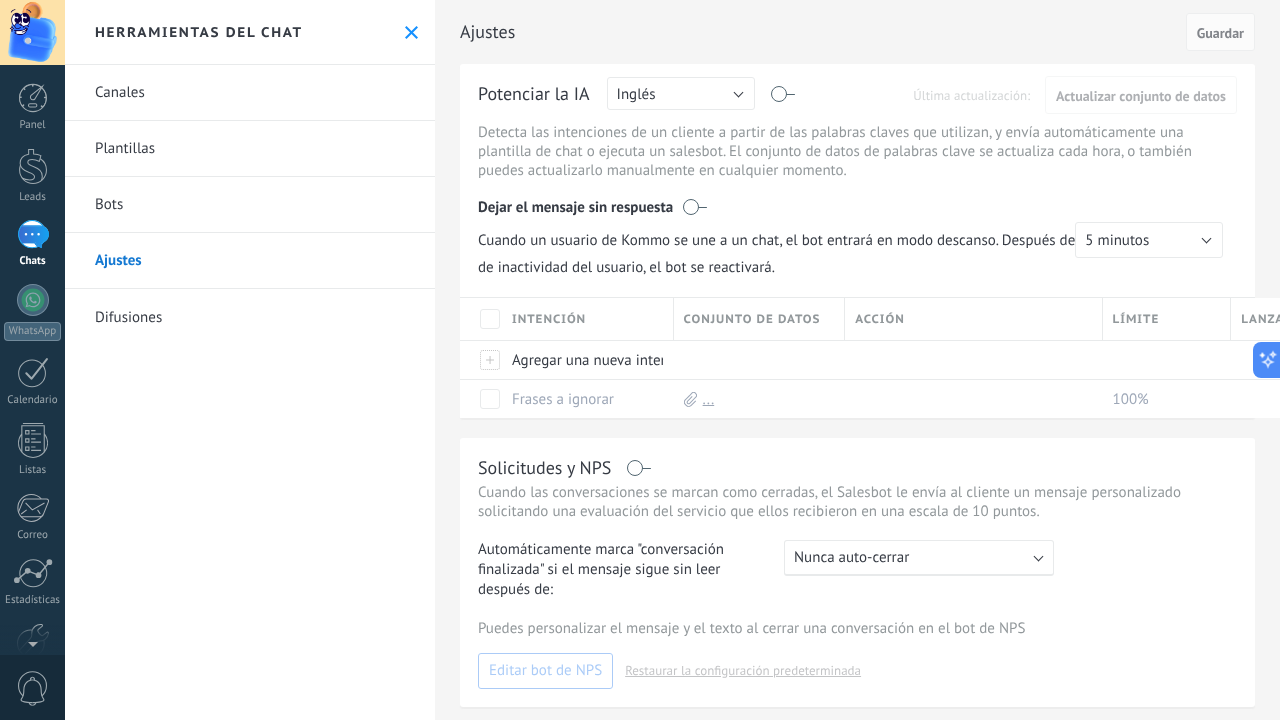 click on "Inglés" at bounding box center (636, 94) 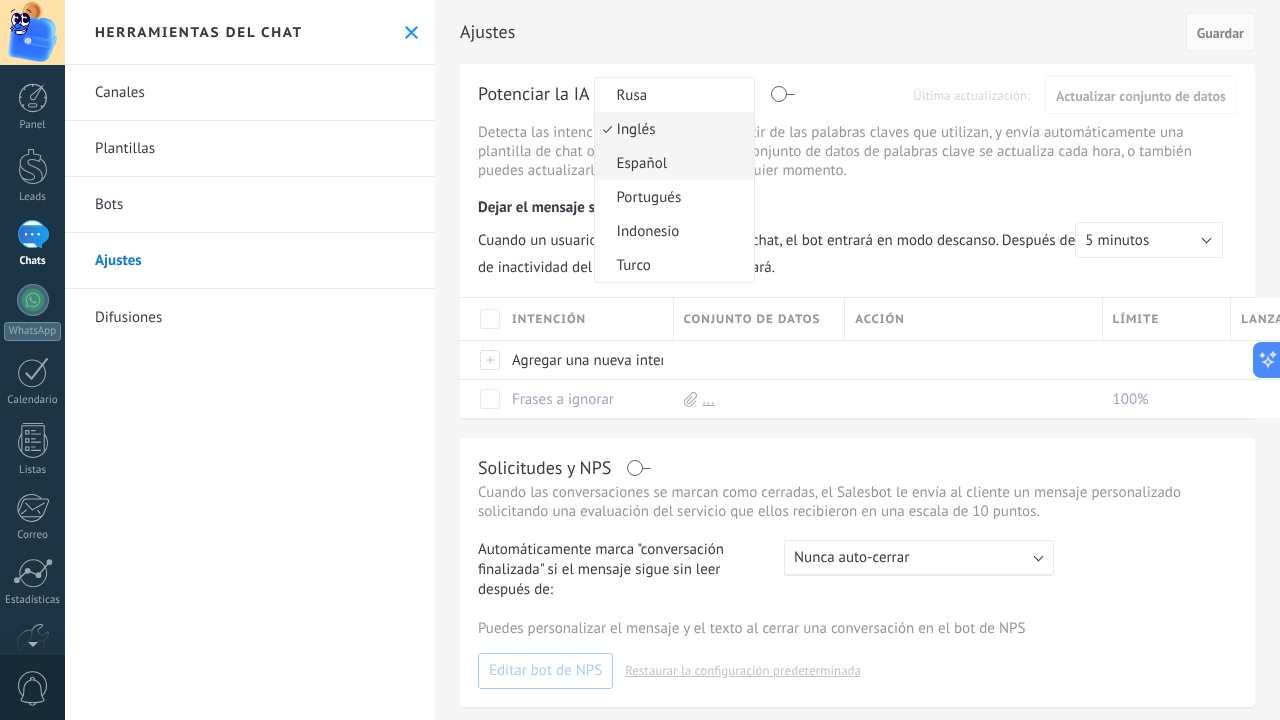 click on "Español" at bounding box center (671, 163) 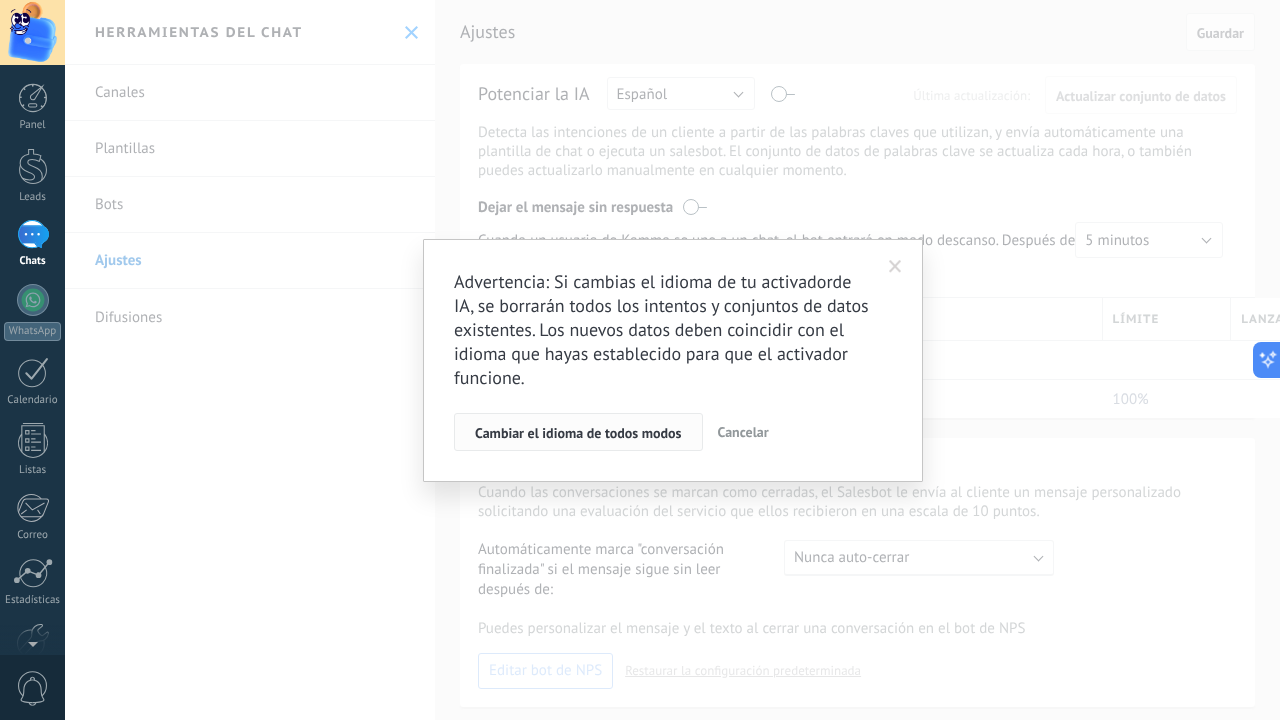 click on "Cambiar el idioma de todos modos" at bounding box center [578, 433] 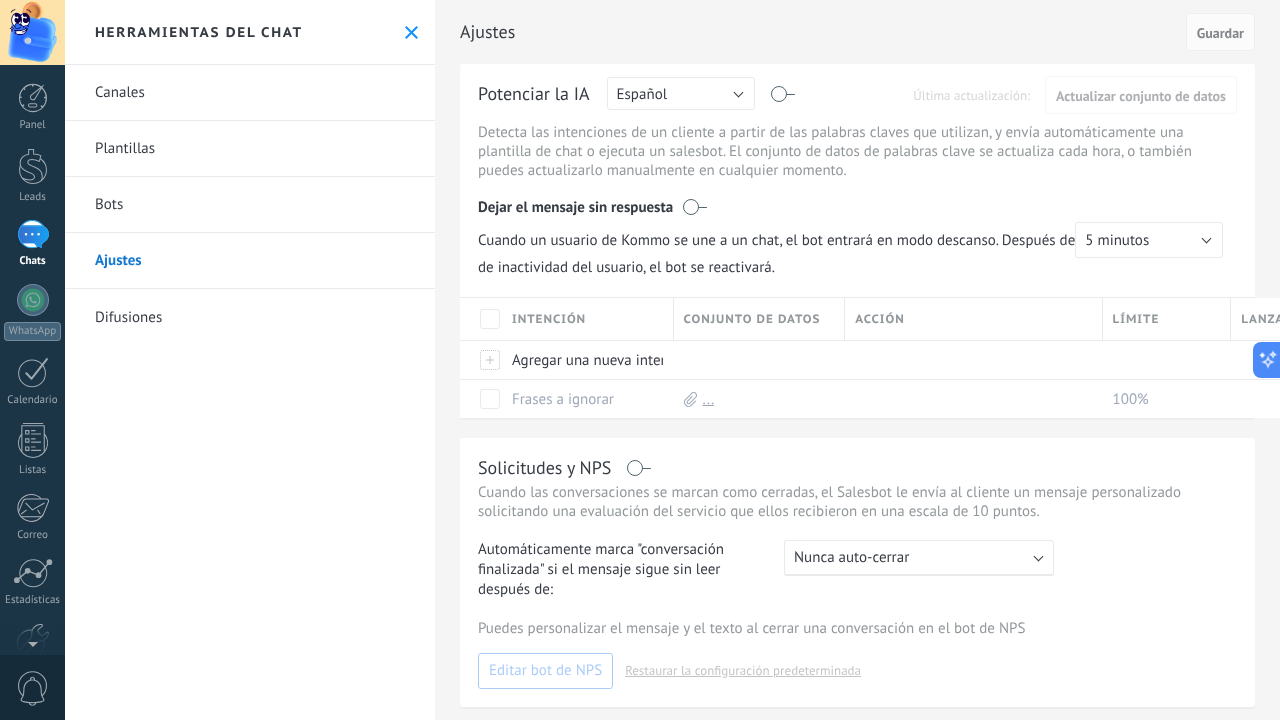 click on "Bots" at bounding box center (250, 205) 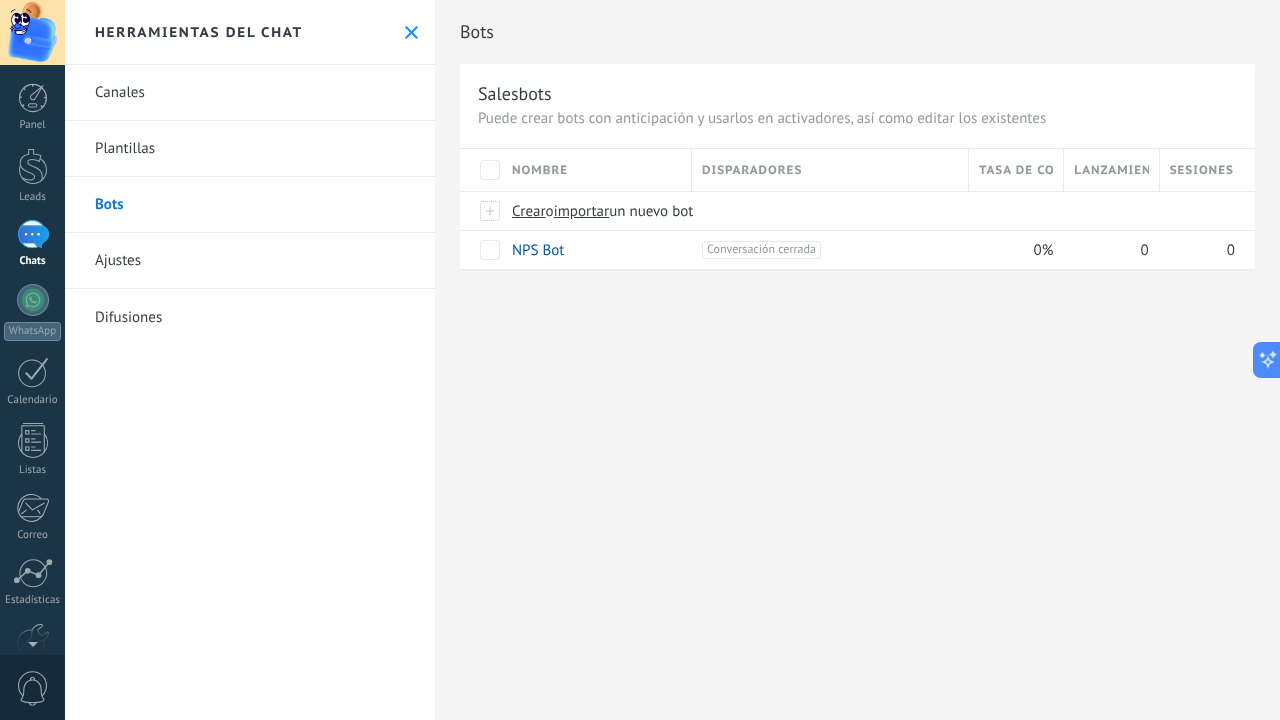 click on "Plantillas" at bounding box center [250, 149] 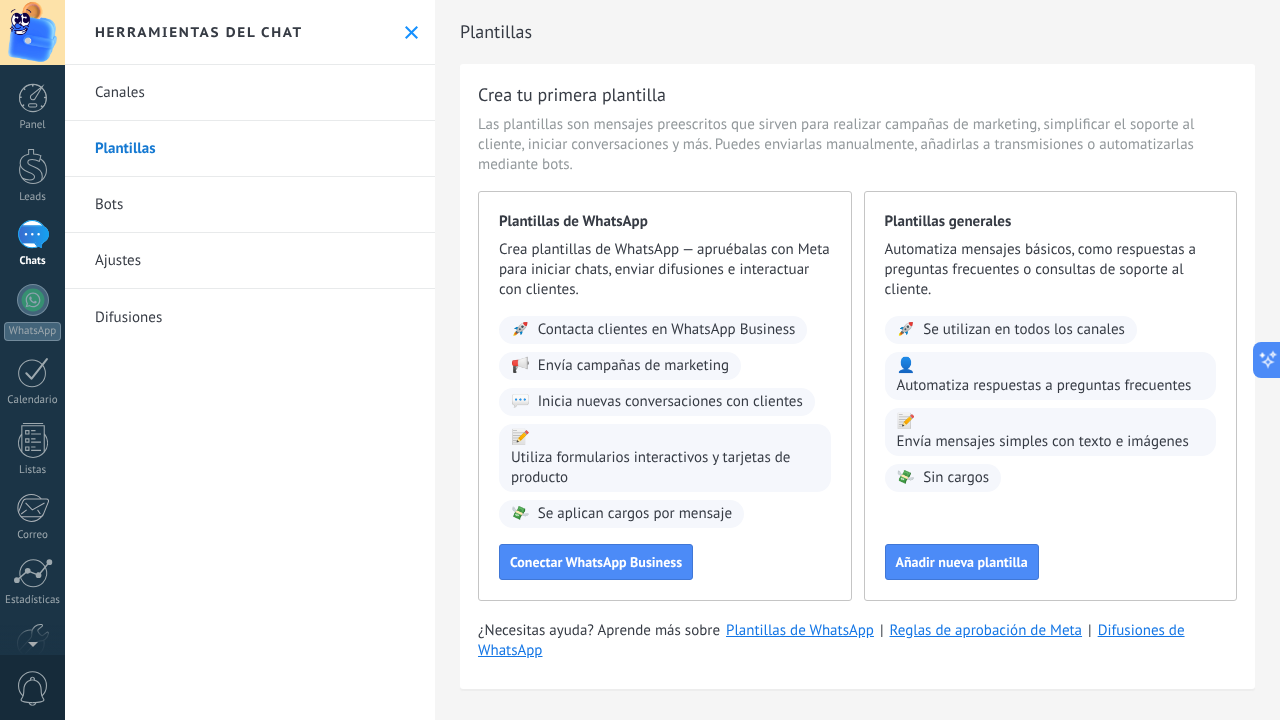 click on "Canales" at bounding box center [250, 93] 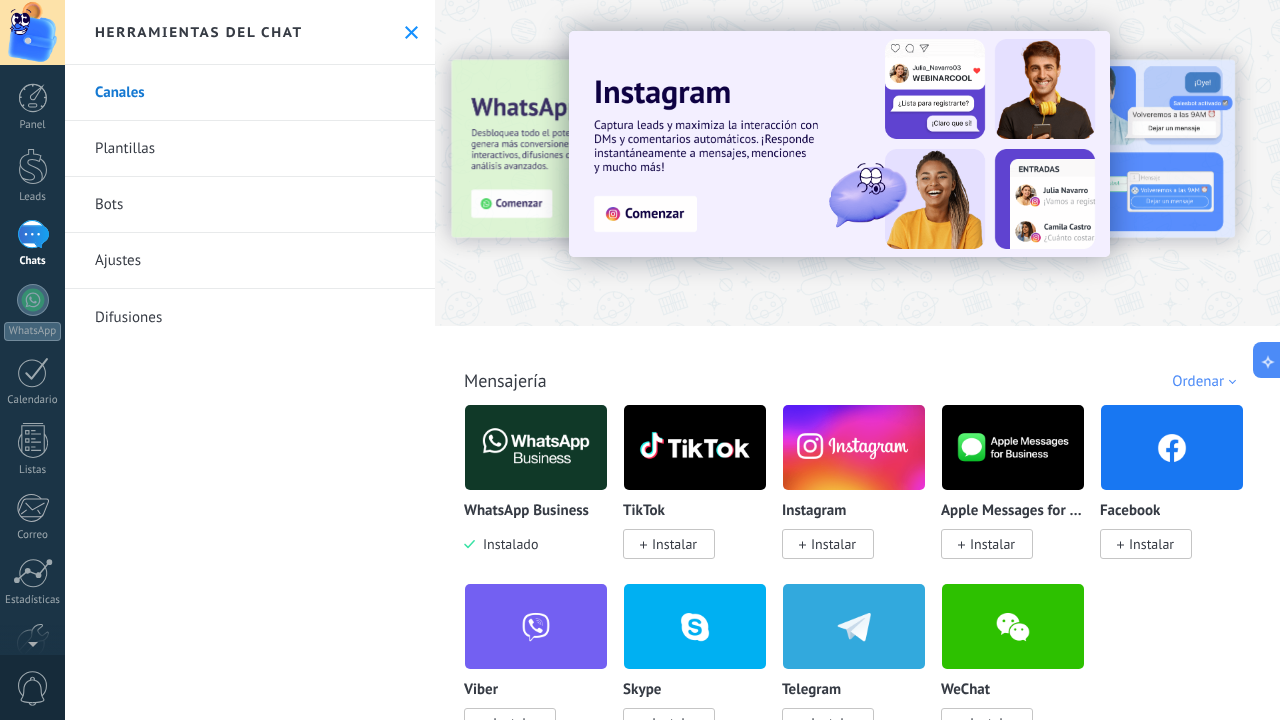 click at bounding box center (368, 162) 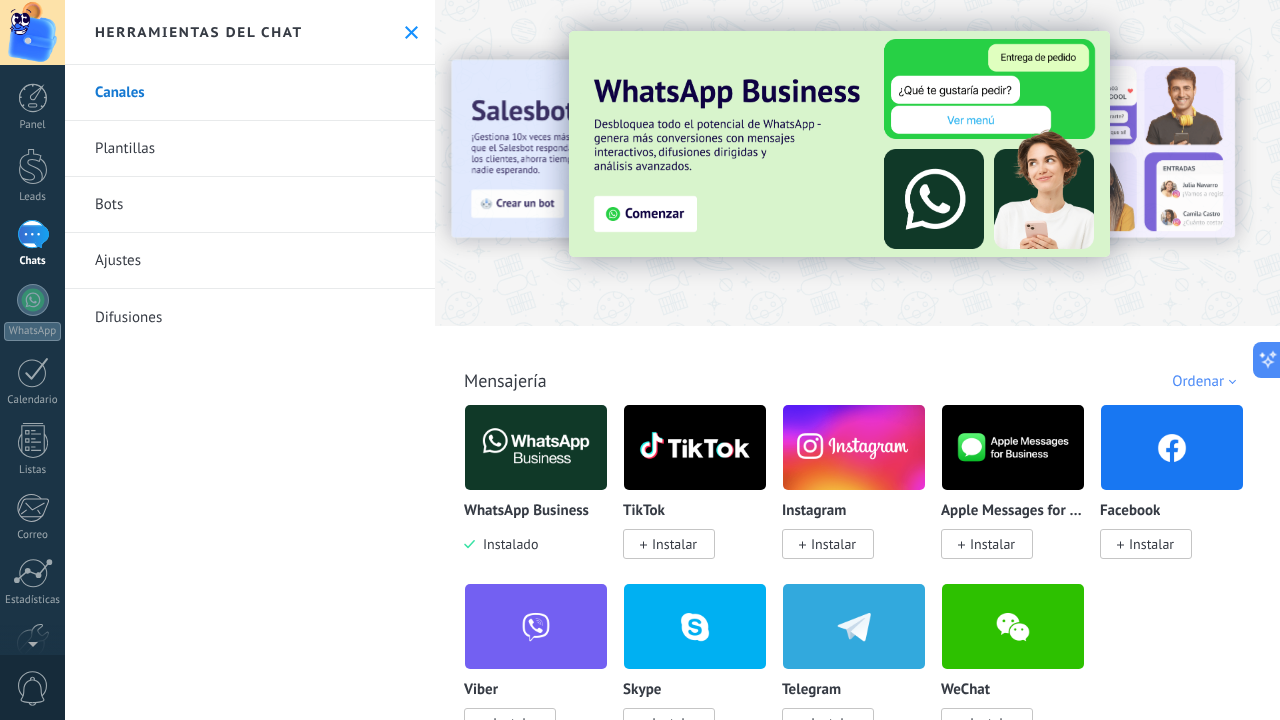 click at bounding box center (536, 447) 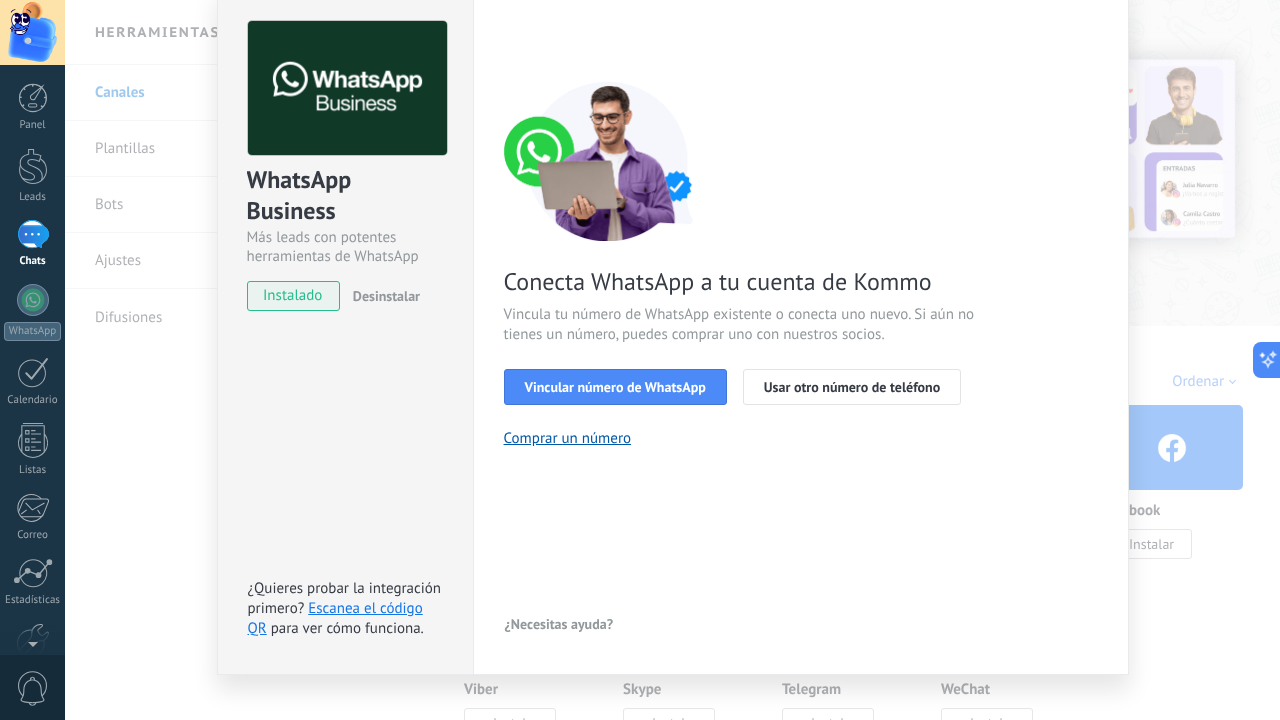 scroll, scrollTop: 79, scrollLeft: 0, axis: vertical 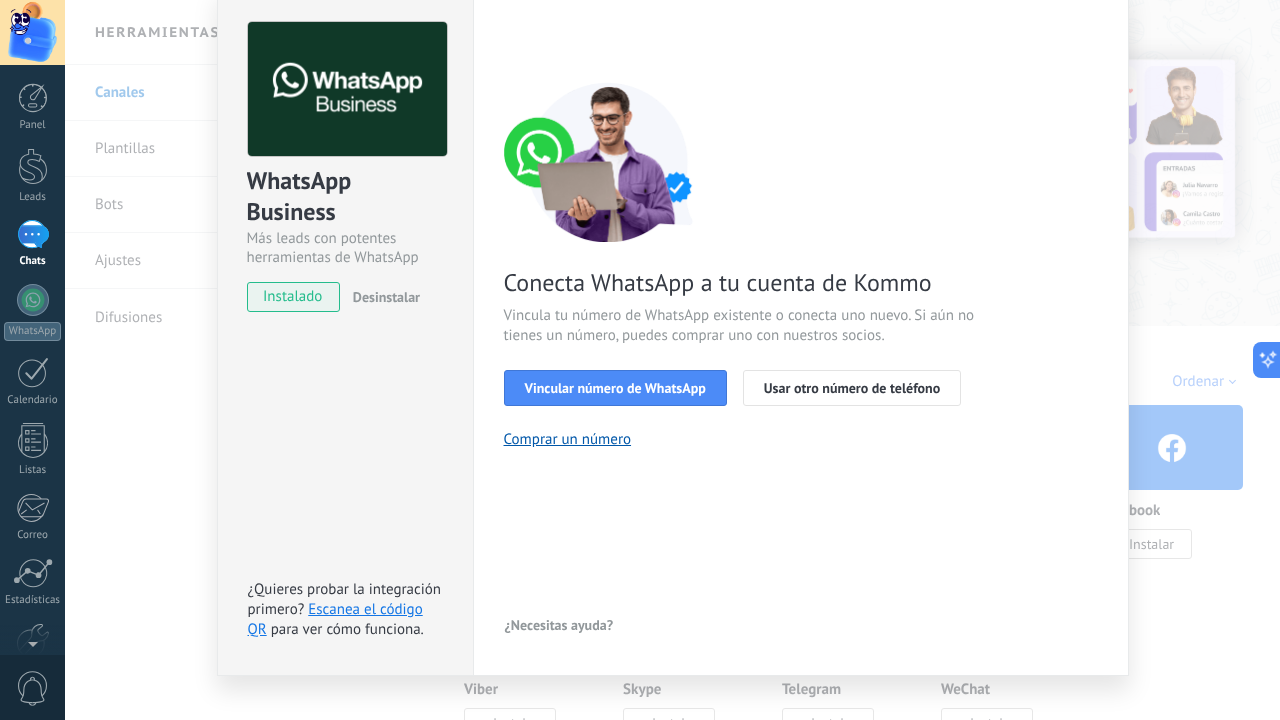 click on "< Volver 1 Seleccionar aplicación 2 Conectar Facebook  3 Finalizar configuración Conecta WhatsApp a tu cuenta de Kommo Vincula tu número de WhatsApp existente o conecta uno nuevo. Si aún no tienes un número, puedes comprar uno con nuestros socios. Vincular número de WhatsApp Usar otro número de teléfono Comprar un número ¿Necesitas ayuda?" at bounding box center [801, 331] 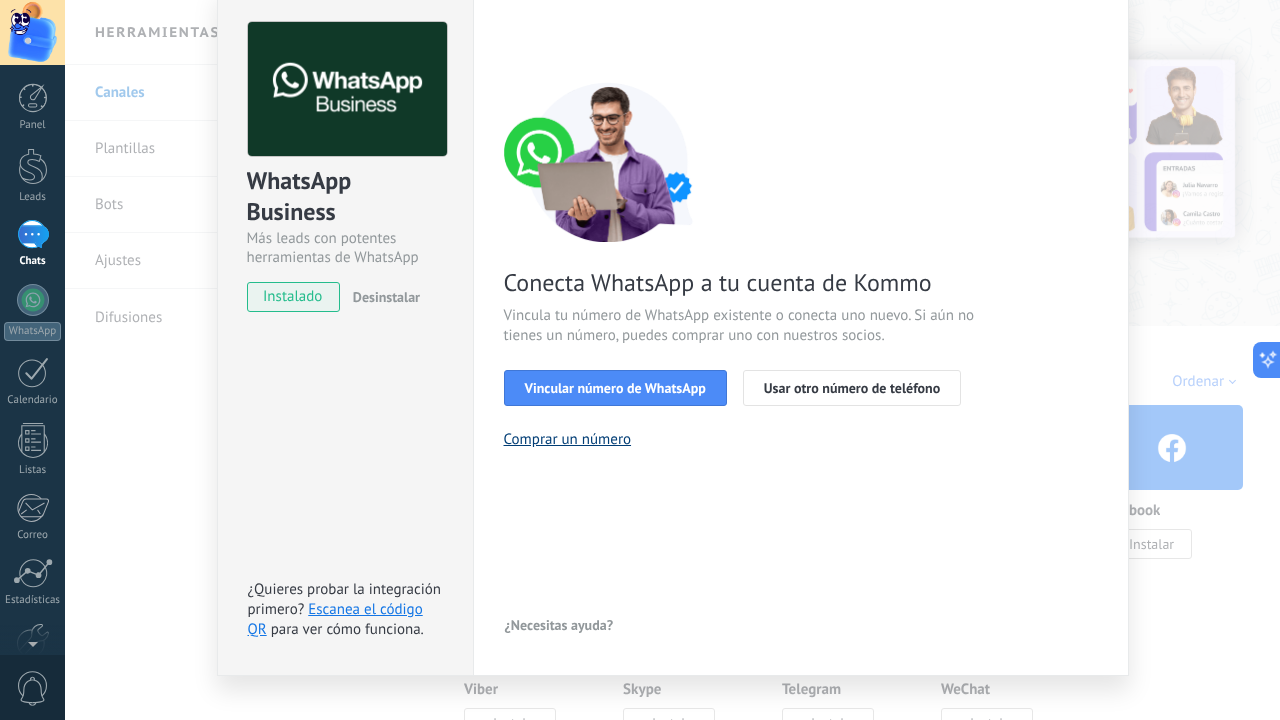 click on "Comprar un número" at bounding box center [568, 439] 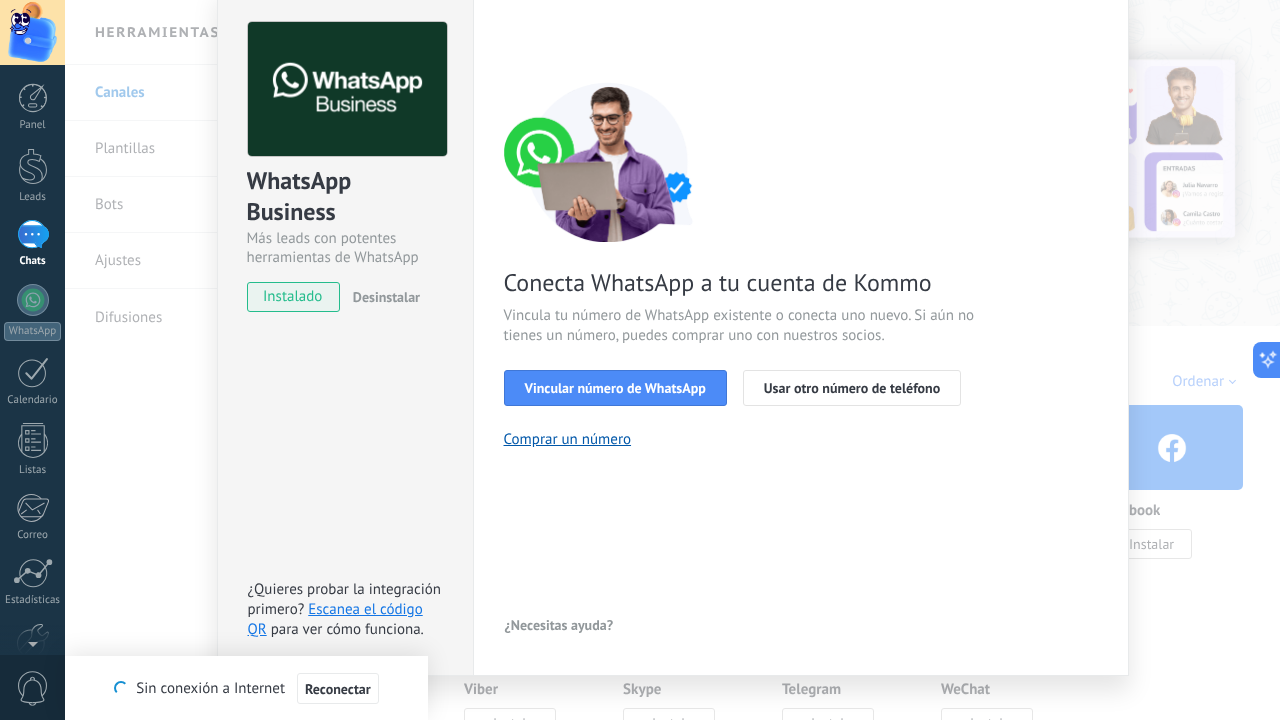 click on "WhatsApp Business Más leads con potentes herramientas de WhatsApp instalado Desinstalar ¿Quieres probar la integración primero?   Escanea el código QR   para ver cómo funciona. Configuraciones Autorizaciones Esta pestaña registra a los usuarios que han concedido acceso a las integración a esta cuenta. Si deseas remover la posibilidad que un usuario pueda enviar solicitudes a la cuenta en nombre de esta integración, puedes revocar el acceso. Si el acceso a todos los usuarios es revocado, la integración dejará de funcionar. Esta aplicacion está instalada, pero nadie le ha dado acceso aun. WhatsApp Cloud API más _:  Guardar < Volver 1 Seleccionar aplicación 2 Conectar Facebook  3 Finalizar configuración Conecta WhatsApp a tu cuenta de Kommo Vincula tu número de WhatsApp existente o conecta uno nuevo. Si aún no tienes un número, puedes comprar uno con nuestros socios. Vincular número de WhatsApp Usar otro número de teléfono Comprar un número ¿Necesitas ayuda?" at bounding box center [672, 360] 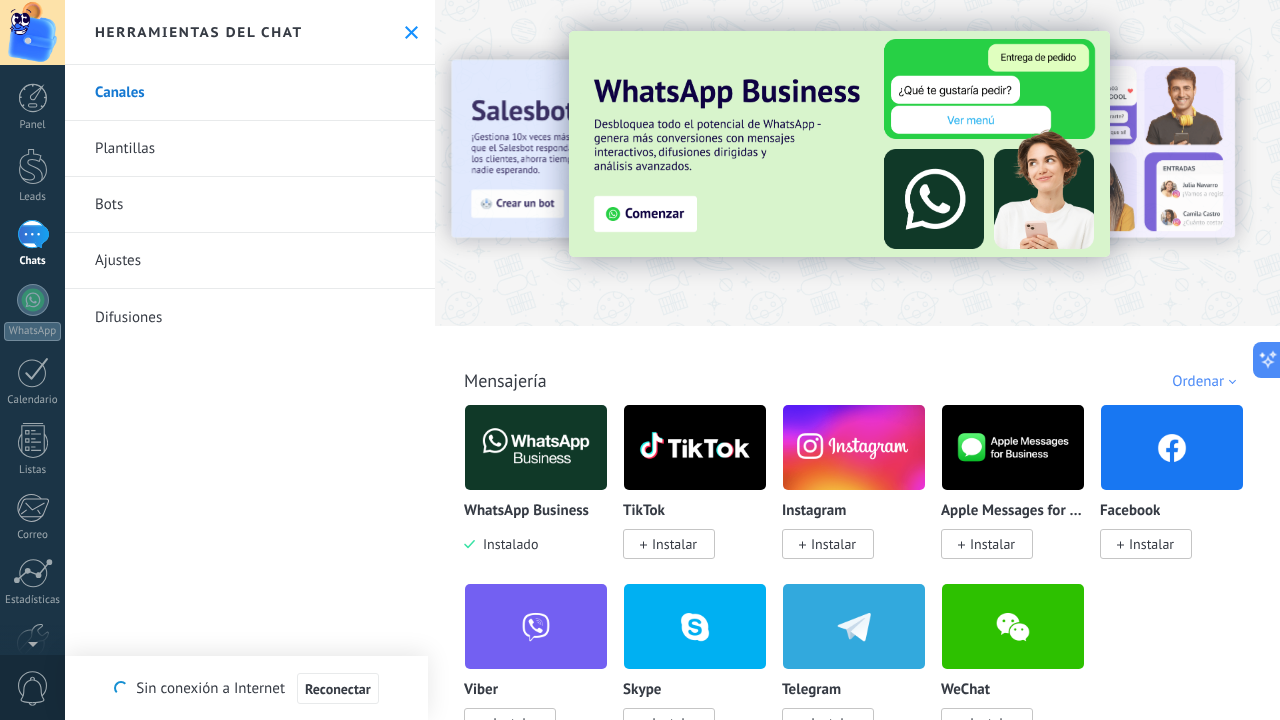 scroll, scrollTop: 0, scrollLeft: 0, axis: both 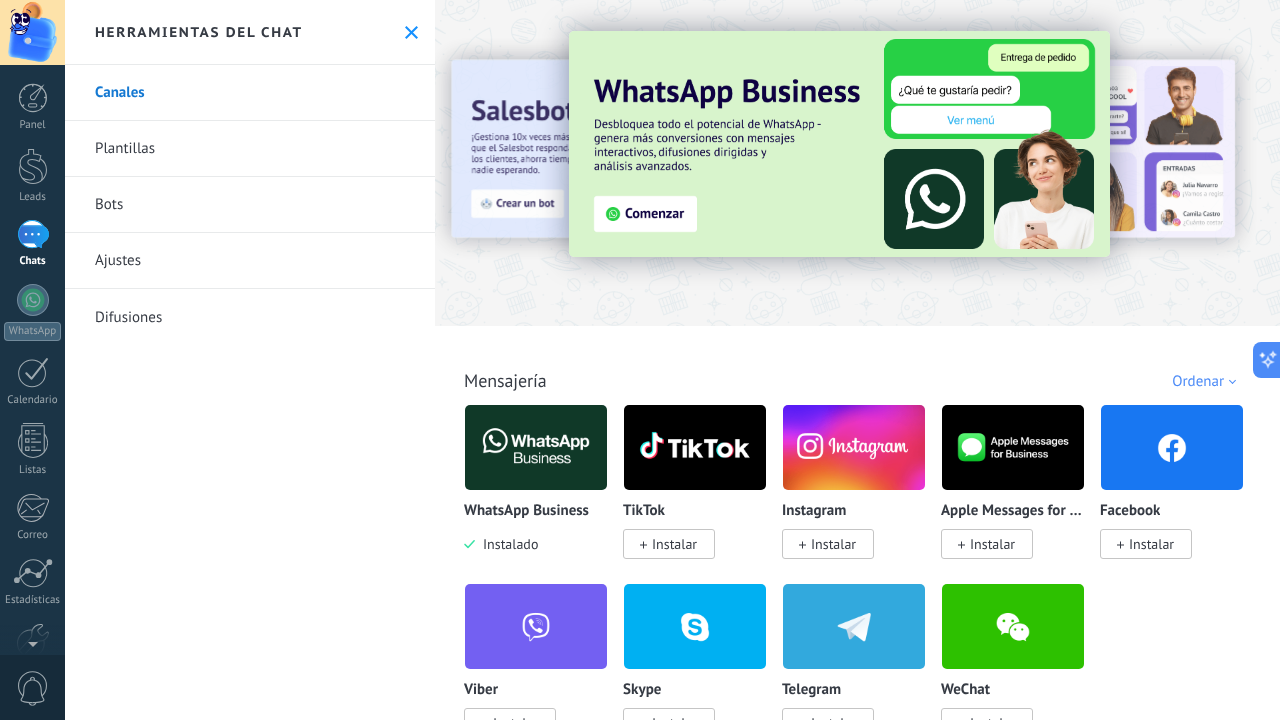 click 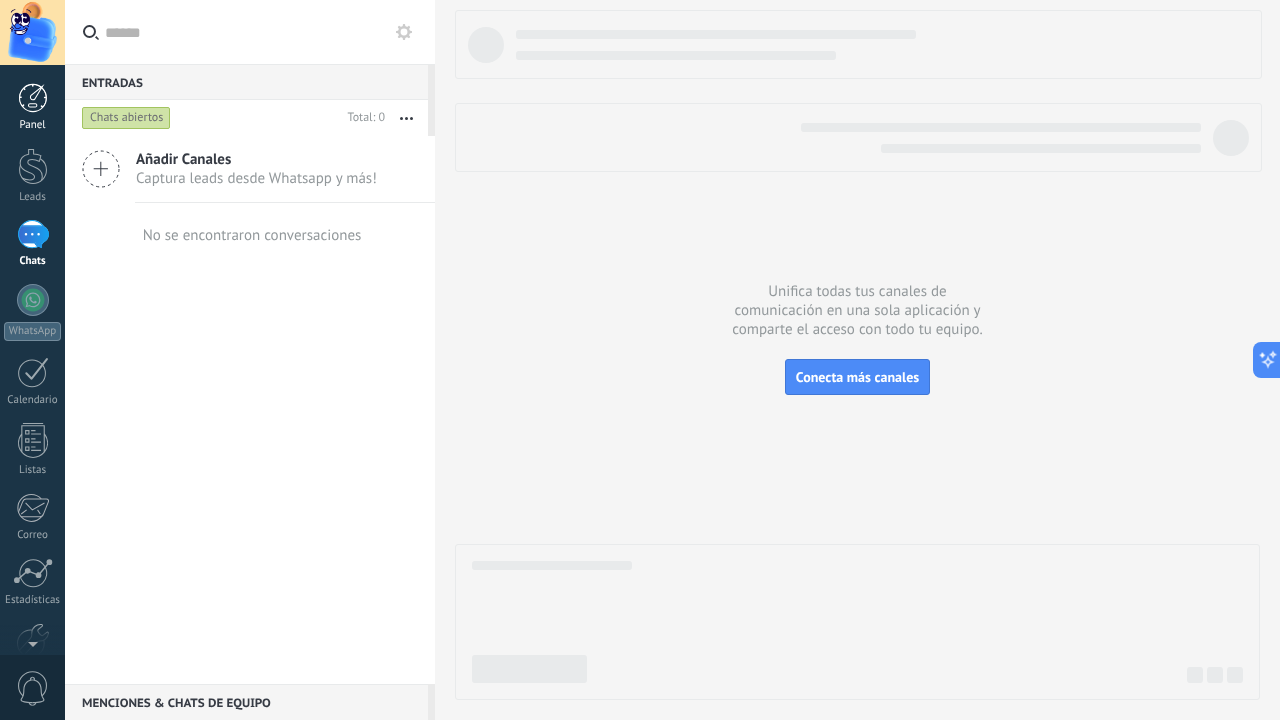 click on "Panel" at bounding box center (32, 107) 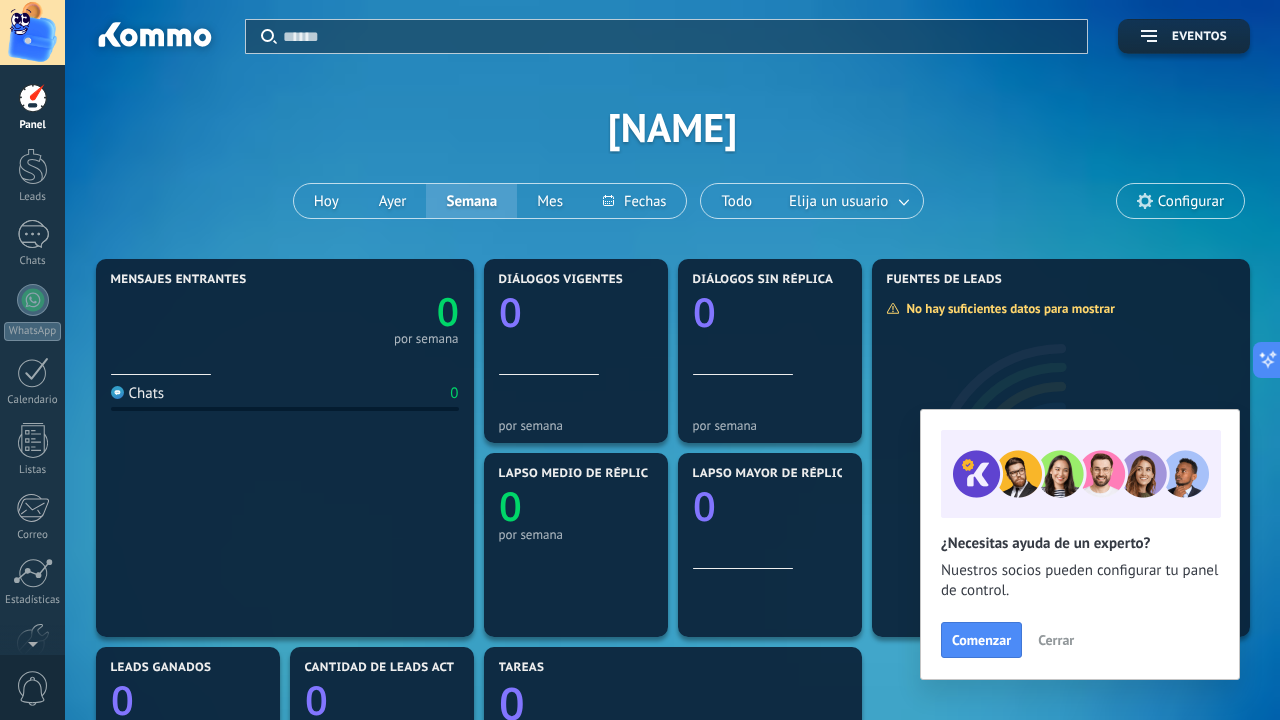 click on "Cerrar" at bounding box center (1056, 640) 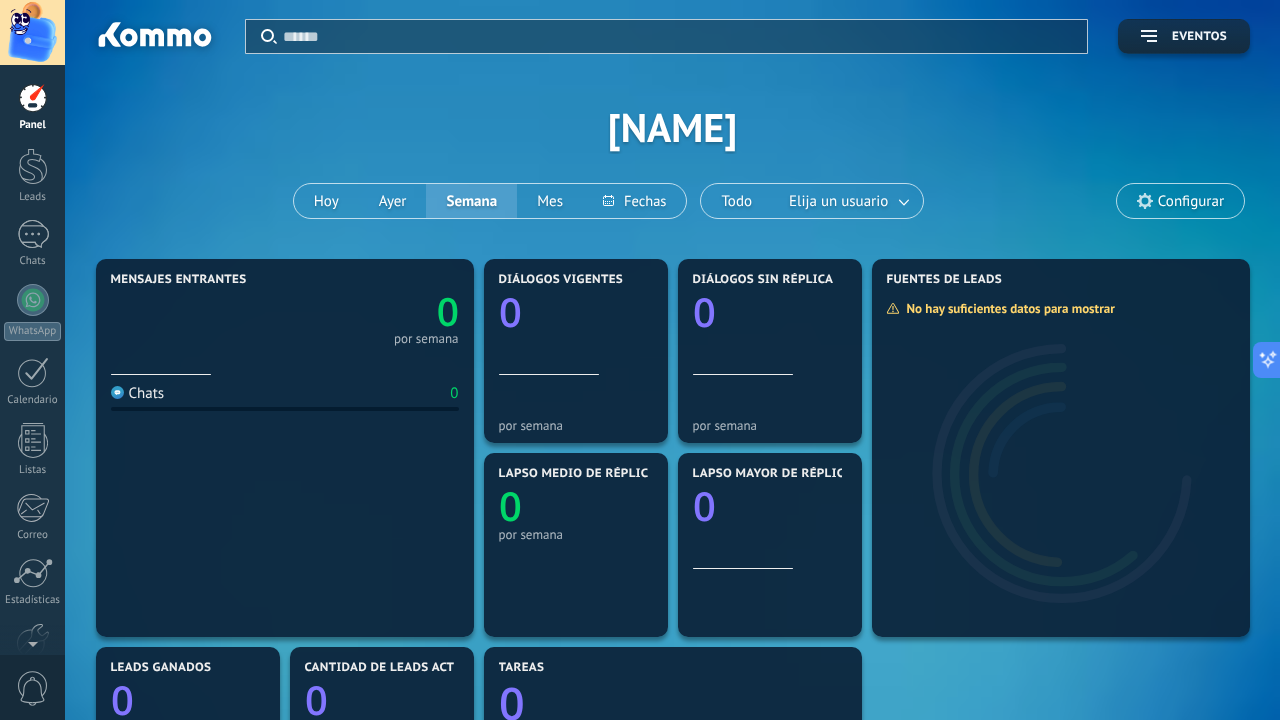 click on "Configurar" at bounding box center (1191, 201) 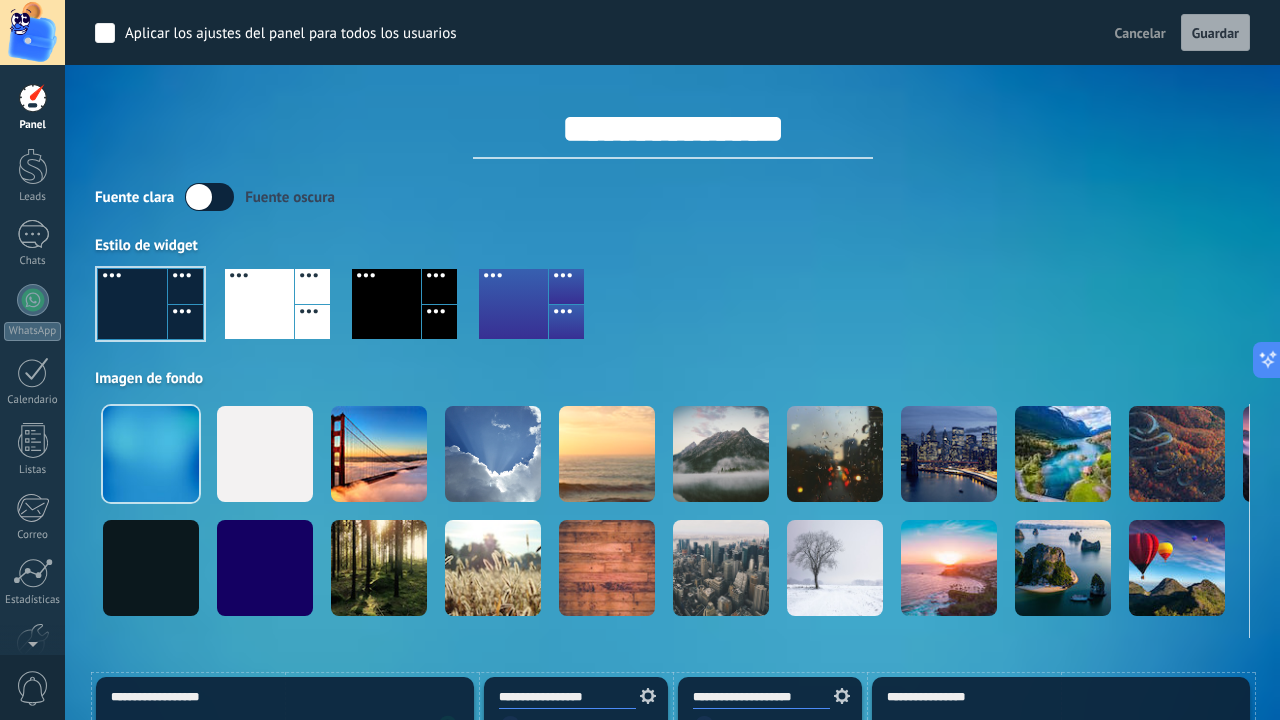 scroll, scrollTop: 0, scrollLeft: 0, axis: both 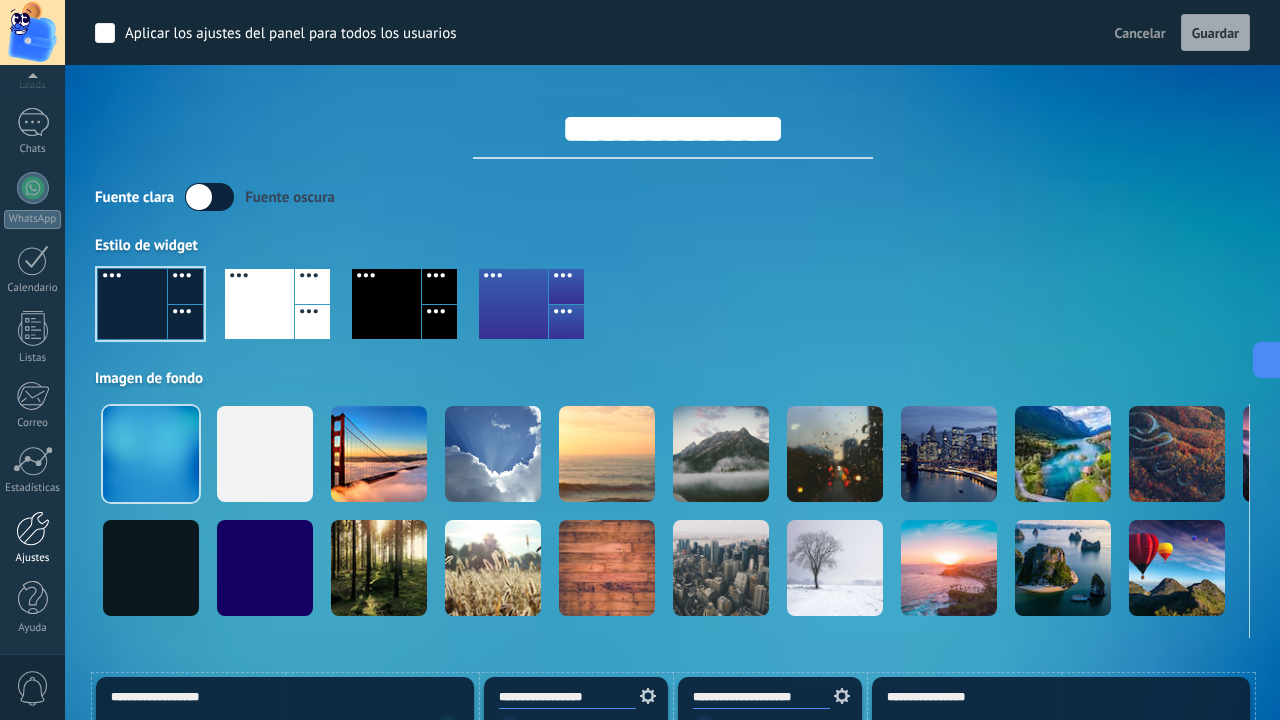 click at bounding box center (33, 528) 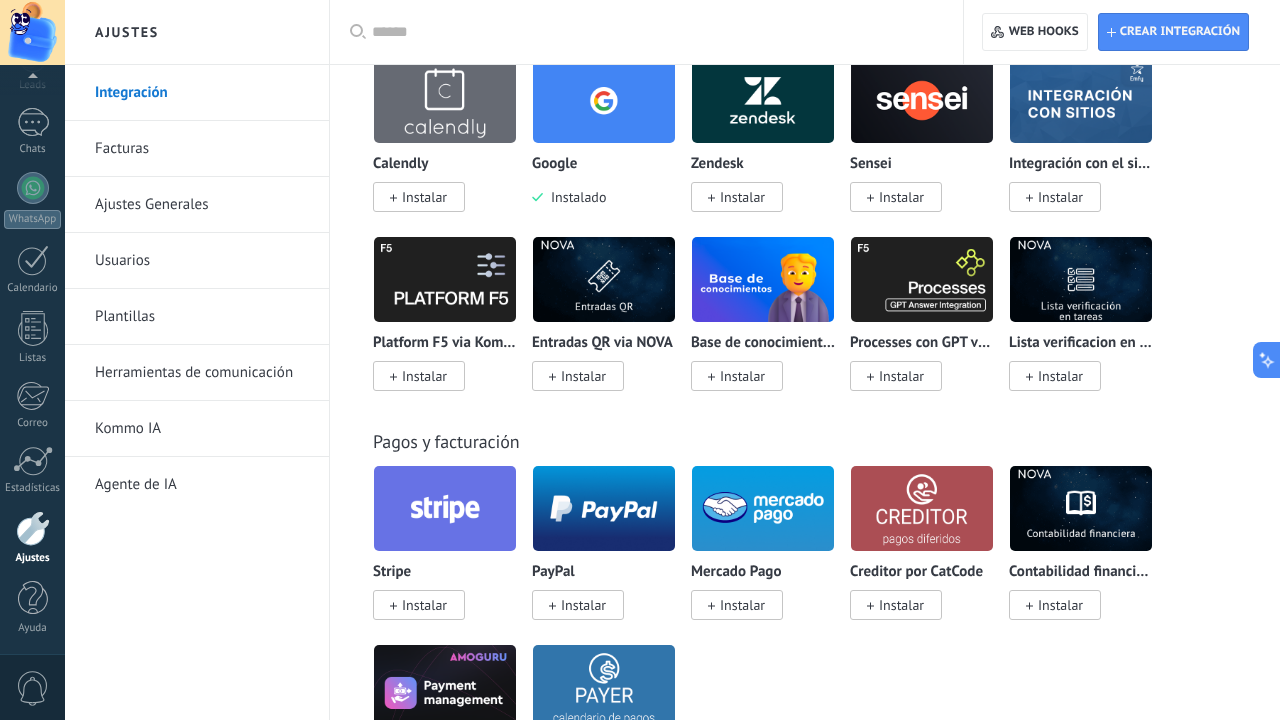scroll, scrollTop: 3265, scrollLeft: 0, axis: vertical 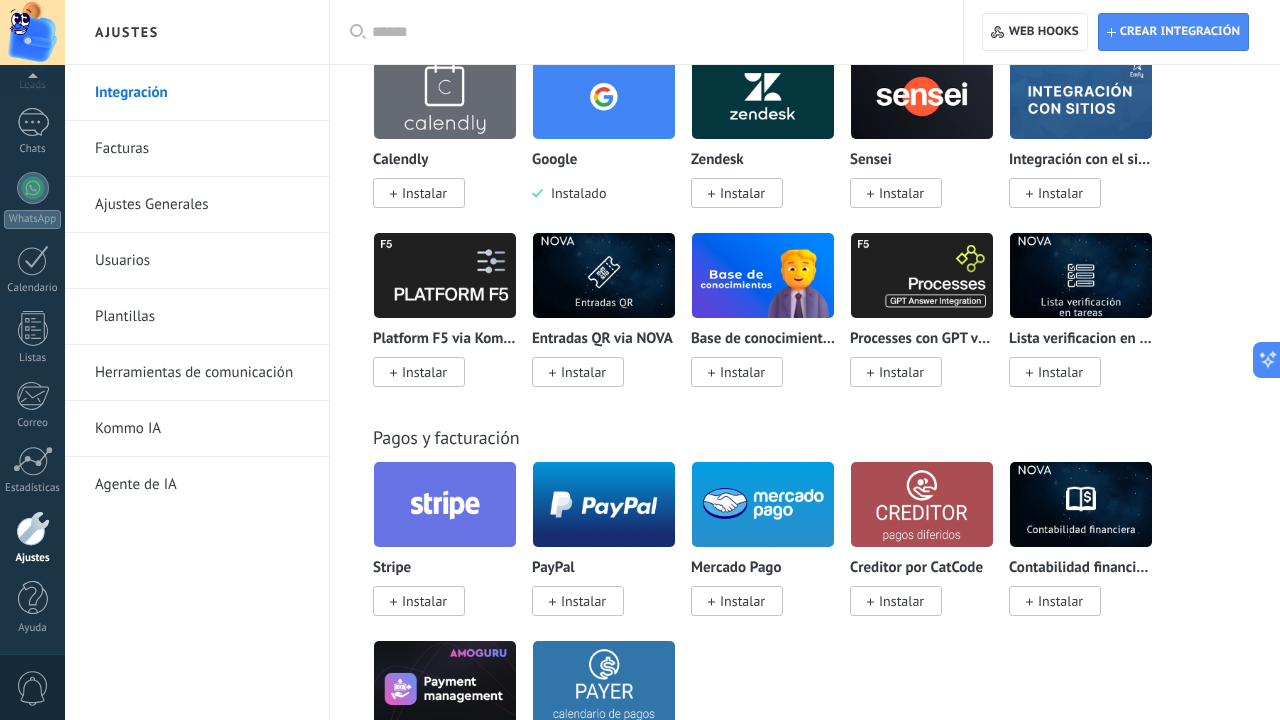 click on "Instalar" at bounding box center (742, 601) 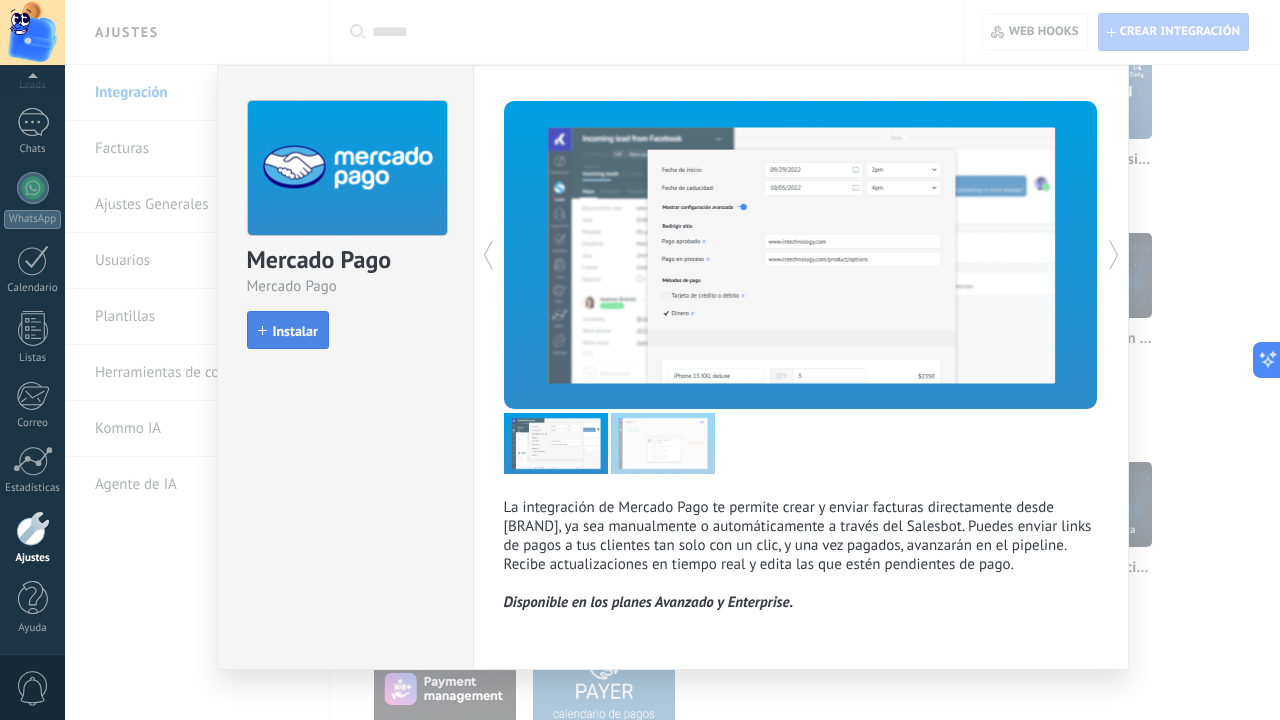 click on "Instalar" at bounding box center [295, 331] 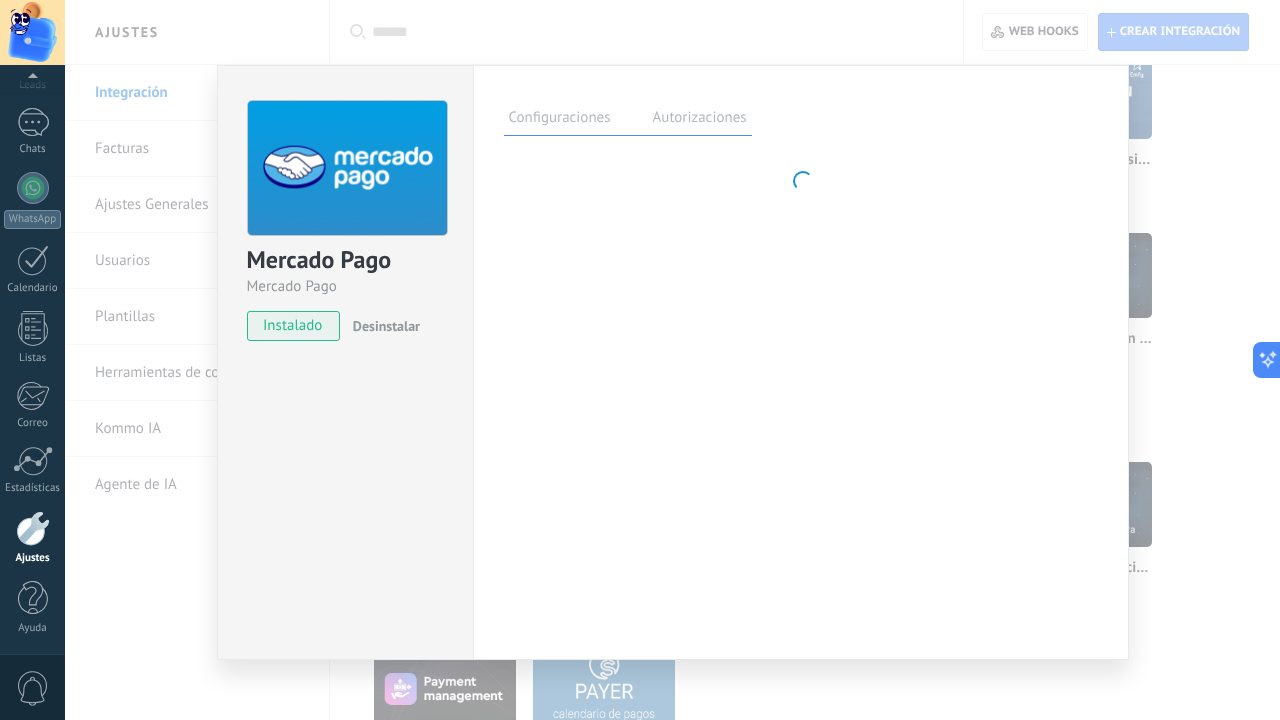 click on "Mercado Pago Mercado Pago instalado Desinstalar Configuraciones Autorizaciones Esta pestaña registra a los usuarios que han concedido acceso a las integración a esta cuenta. Si deseas remover la posibilidad que un usuario pueda enviar solicitudes a la cuenta en nombre de esta integración, puedes revocar el acceso. Si el acceso a todos los usuarios es revocado, la integración dejará de funcionar. Esta aplicacion está instalada, pero nadie le ha dado acceso aun. Mercado Pago más Guardar" at bounding box center [672, 360] 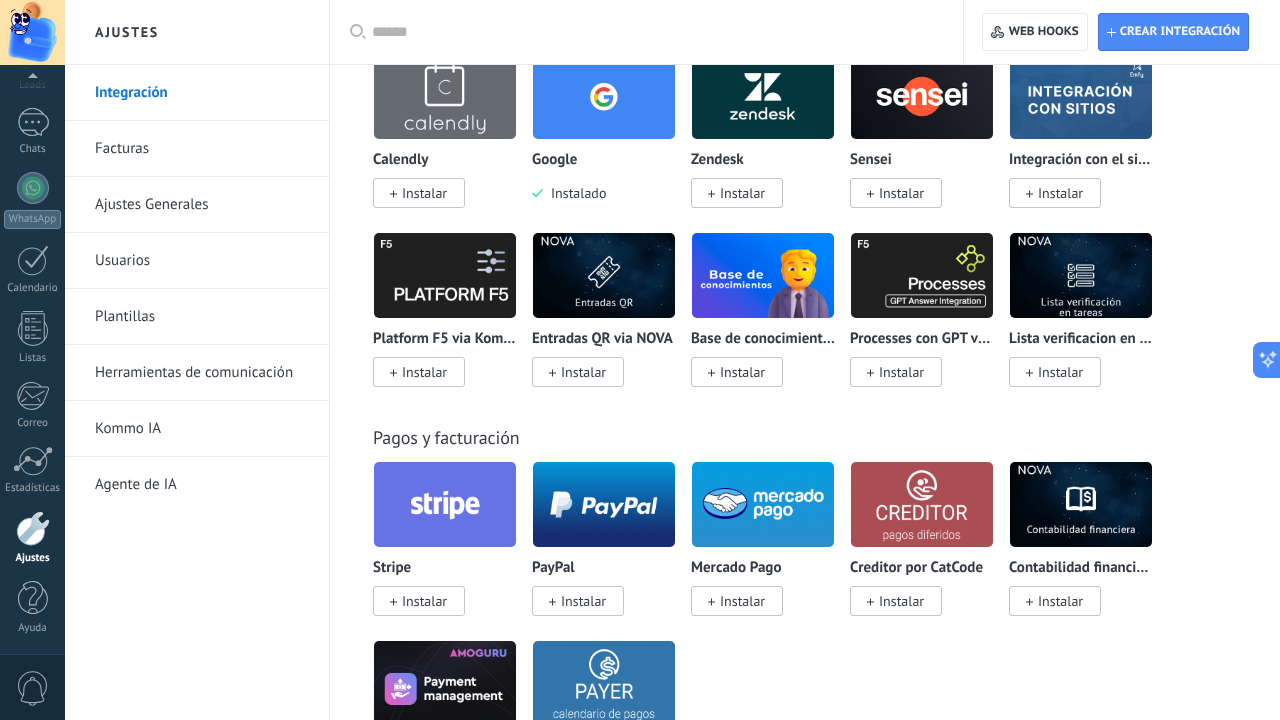 click on "Instalar" at bounding box center (583, 601) 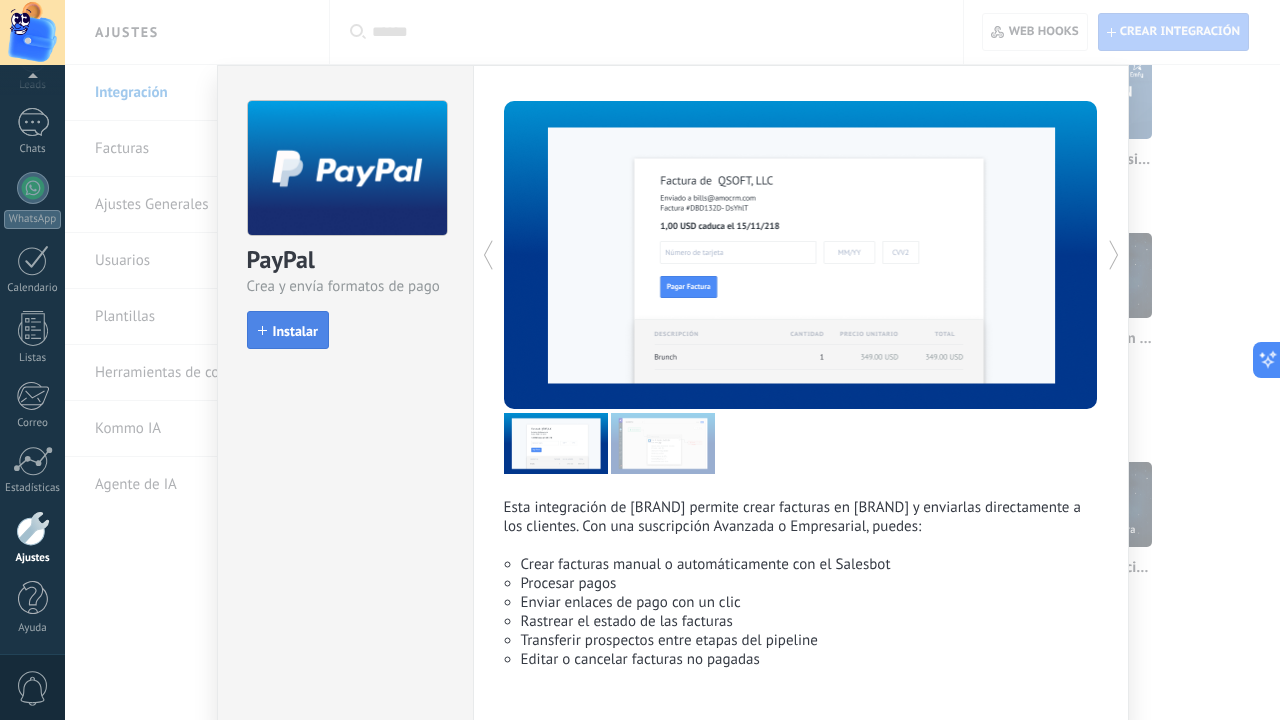 click on "Instalar" at bounding box center (295, 331) 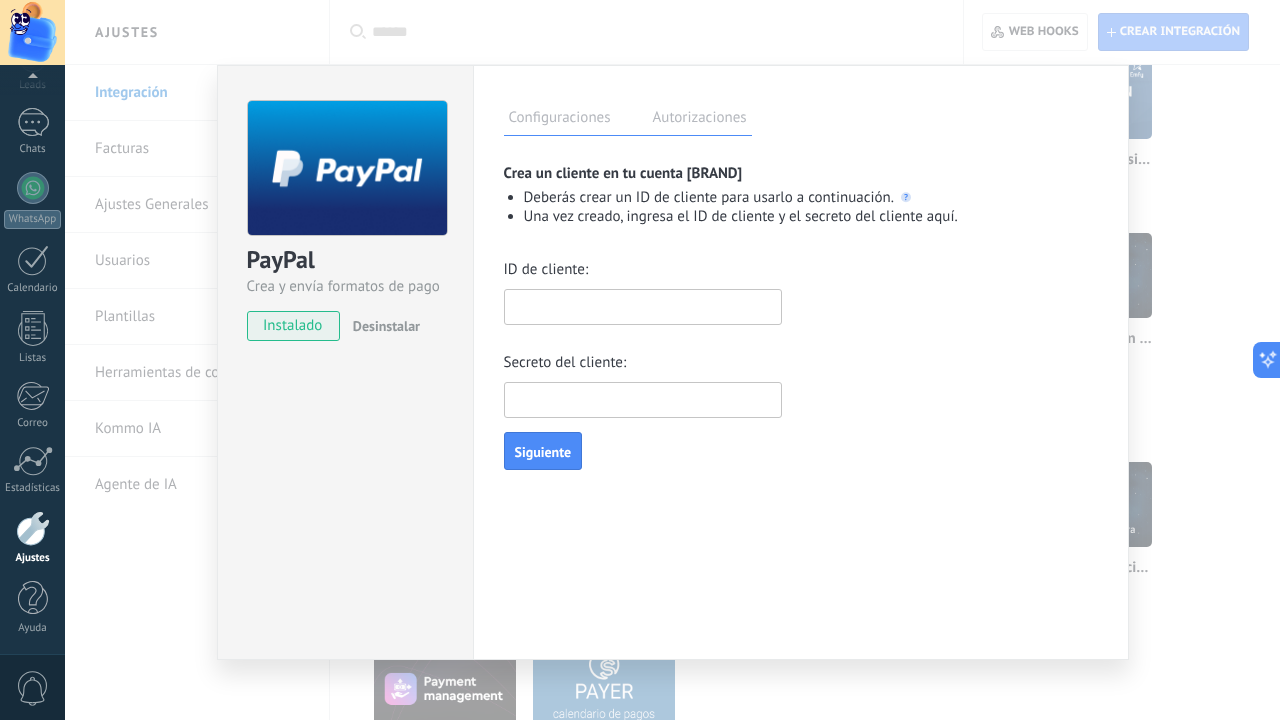 click on "Autorizaciones" at bounding box center (700, 120) 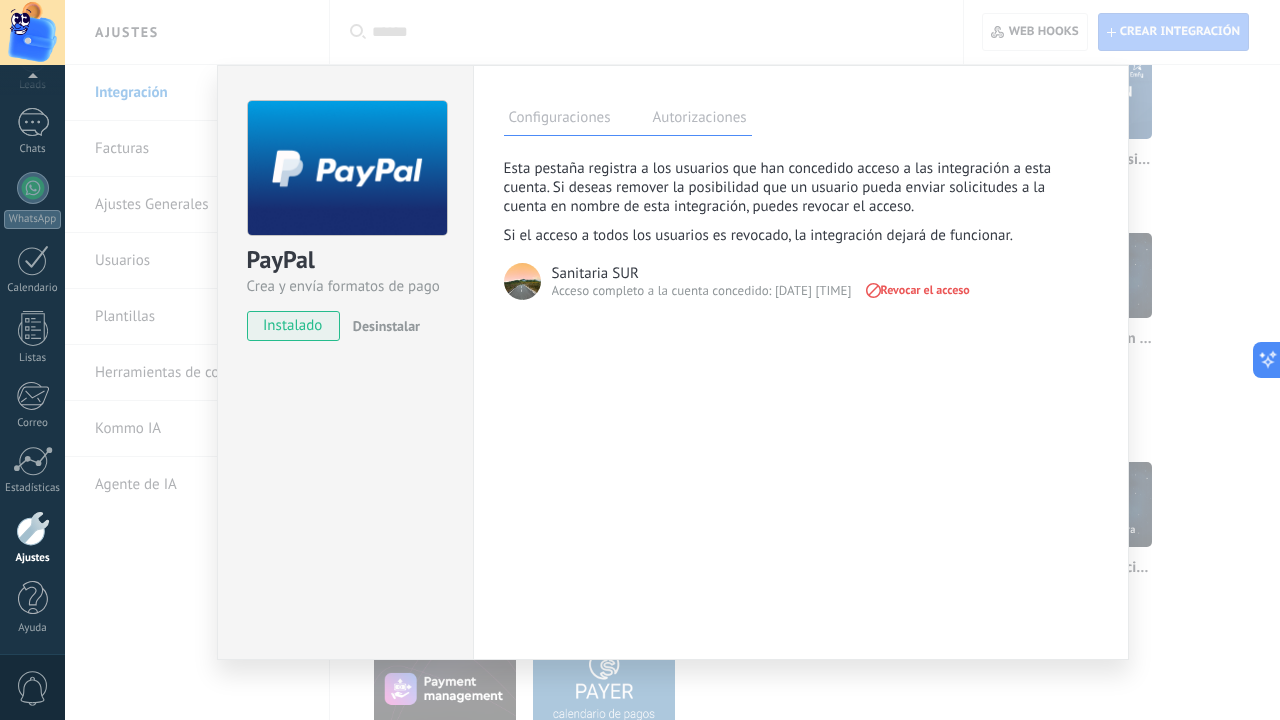 click on "[BRAND] Crea y envía formatos de pago instalado Desinstalar Configuraciones Autorizaciones Esta pestaña registra a los usuarios que han concedido acceso a las integración a esta cuenta. Si deseas remover la posibilidad que un usuario pueda enviar solicitudes a la cuenta en nombre de esta integración, puedes revocar el acceso. Si el acceso a todos los usuarios es revocado, la integración dejará de funcionar. Esta aplicacion está instalada, pero nadie le ha dado acceso aun. Sanitaria SUR Acceso completo a la cuenta concedido: [DATE] [TIME] Revocar el acceso Create and send invoices más Guardar Crea un cliente en tu cuenta [BRAND] Deberás crear un ID de cliente para usarlo a continuación. Una vez creado, ingresa el ID de cliente y el secreto del cliente aquí. ID de cliente: ID de cliente incorrecta Secreto del cliente: Secreto de cliente incorrecto Siguiente" at bounding box center (672, 360) 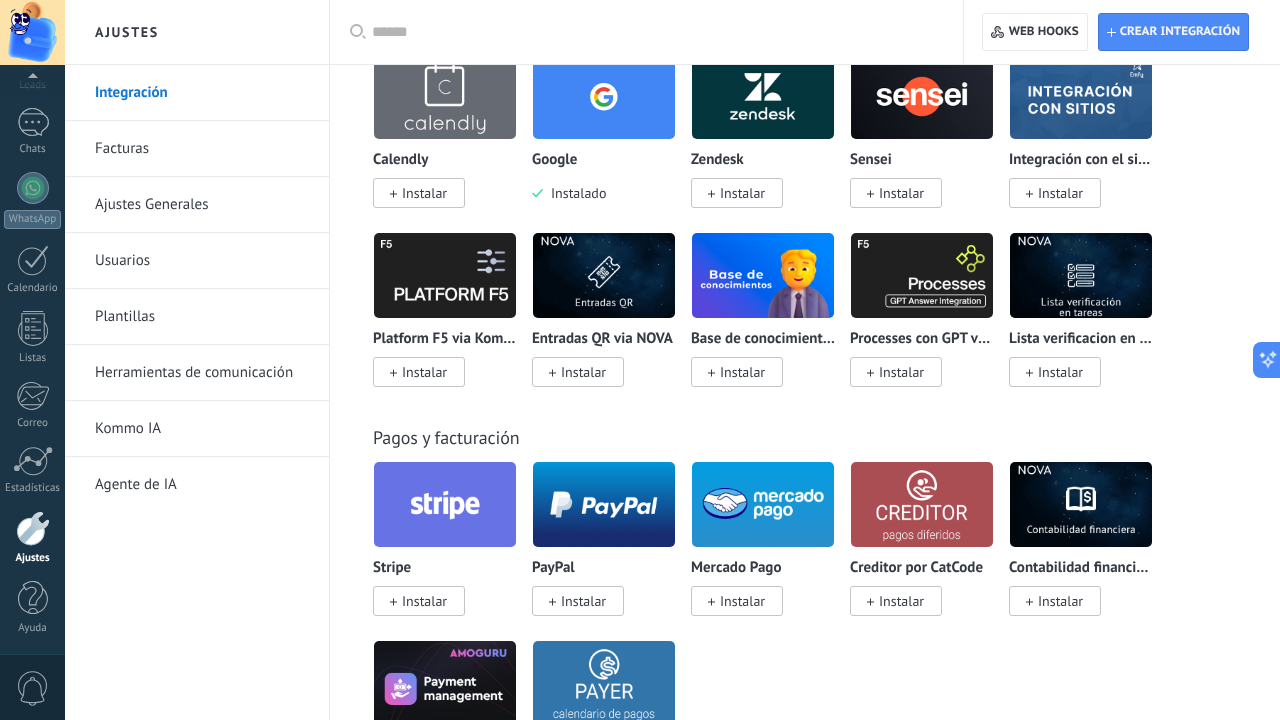 click on "Instalar" at bounding box center [583, 601] 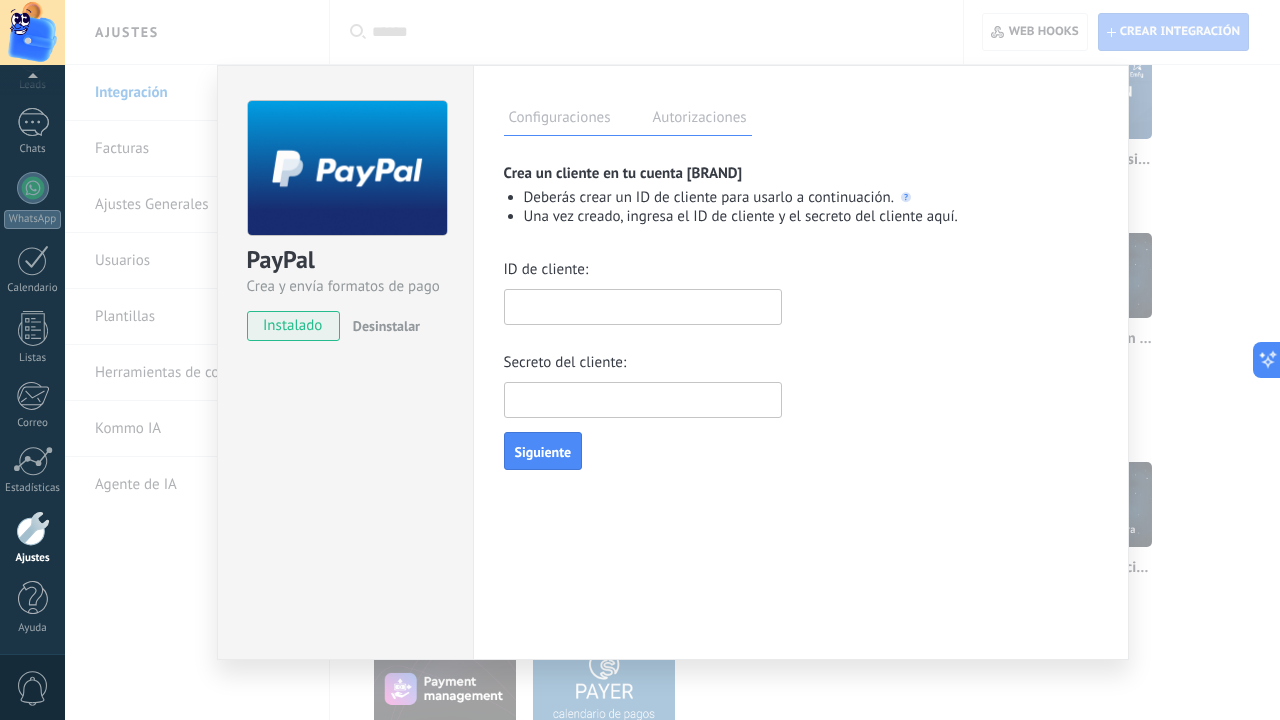 click on "PayPal Crea y envía formatos de pago instalado Desinstalar Configuraciones Autorizaciones Esta pestaña registra a los usuarios que han concedido acceso a las integración a esta cuenta. Si deseas remover la posibilidad que un usuario pueda enviar solicitudes a la cuenta en nombre de esta integración, puedes revocar el acceso. Si el acceso a todos los usuarios es revocado, la integración dejará de funcionar. Esta aplicacion está instalada, pero nadie le ha dado acceso aun. Create and send invoices más Guardar Crea un cliente en tu cuenta PayPal Deberás crear un ID de cliente para usarlo a continuación.  Una vez creado, ingresa el ID de cliente y el secreto del cliente aquí. ID de cliente:  ID de cliente incorrecta Secreto del cliente:  Secreto de cliente incorrecto Siguiente" at bounding box center (672, 360) 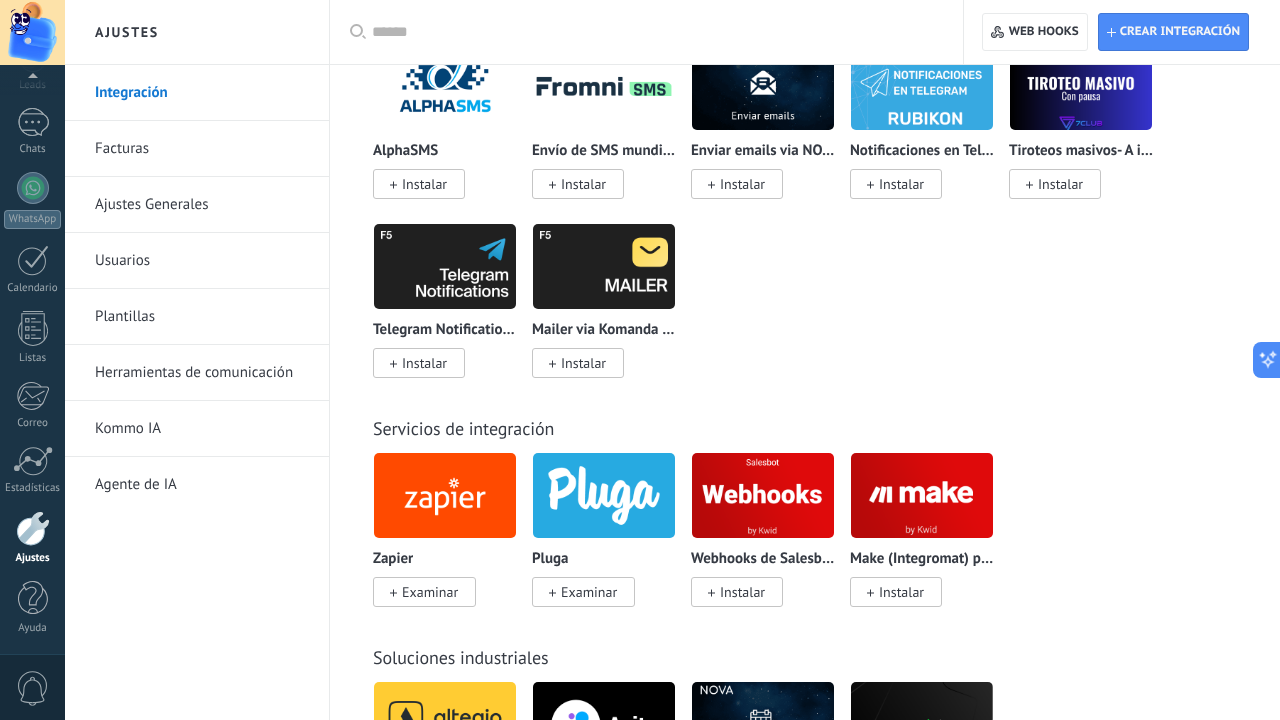 scroll, scrollTop: 4270, scrollLeft: 0, axis: vertical 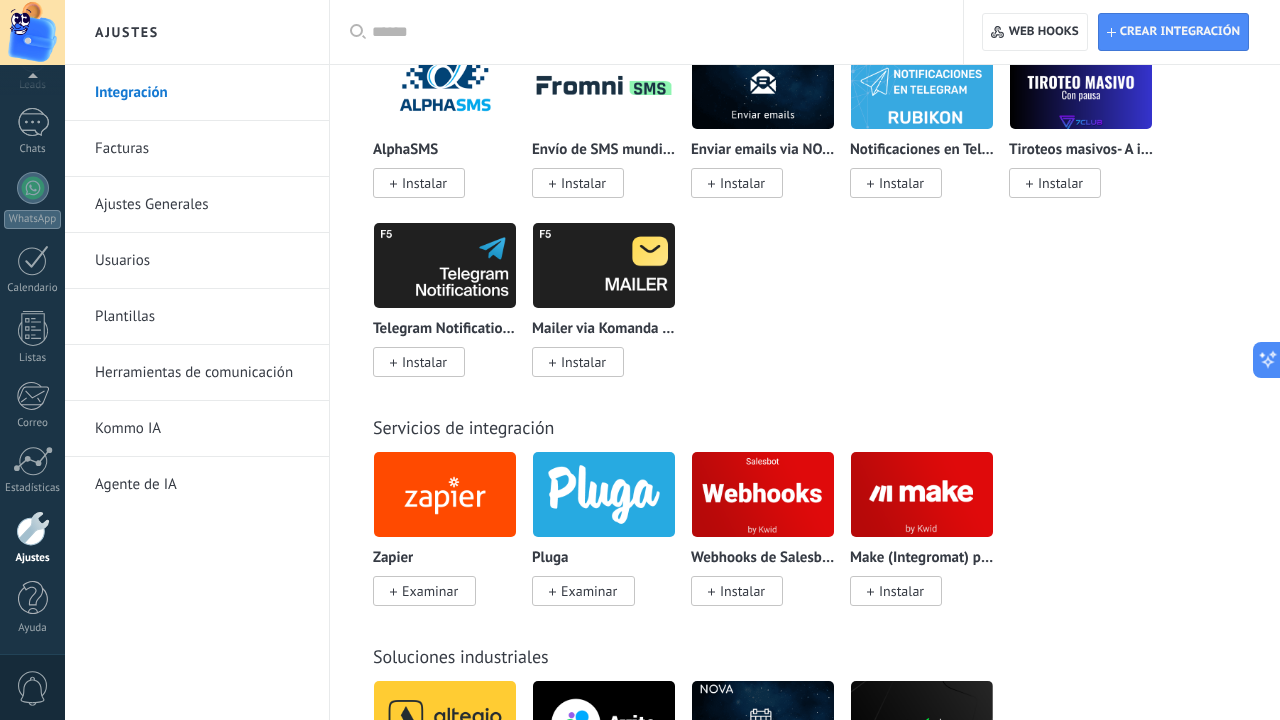 click on "Soluciones industriales Altegio de Rubikon Instalar Avito por Whatcrm Instalar Sistema de reservas via NOVA Instalar Mastershop: Drop&Ecomm Instalar" at bounding box center (805, 719) 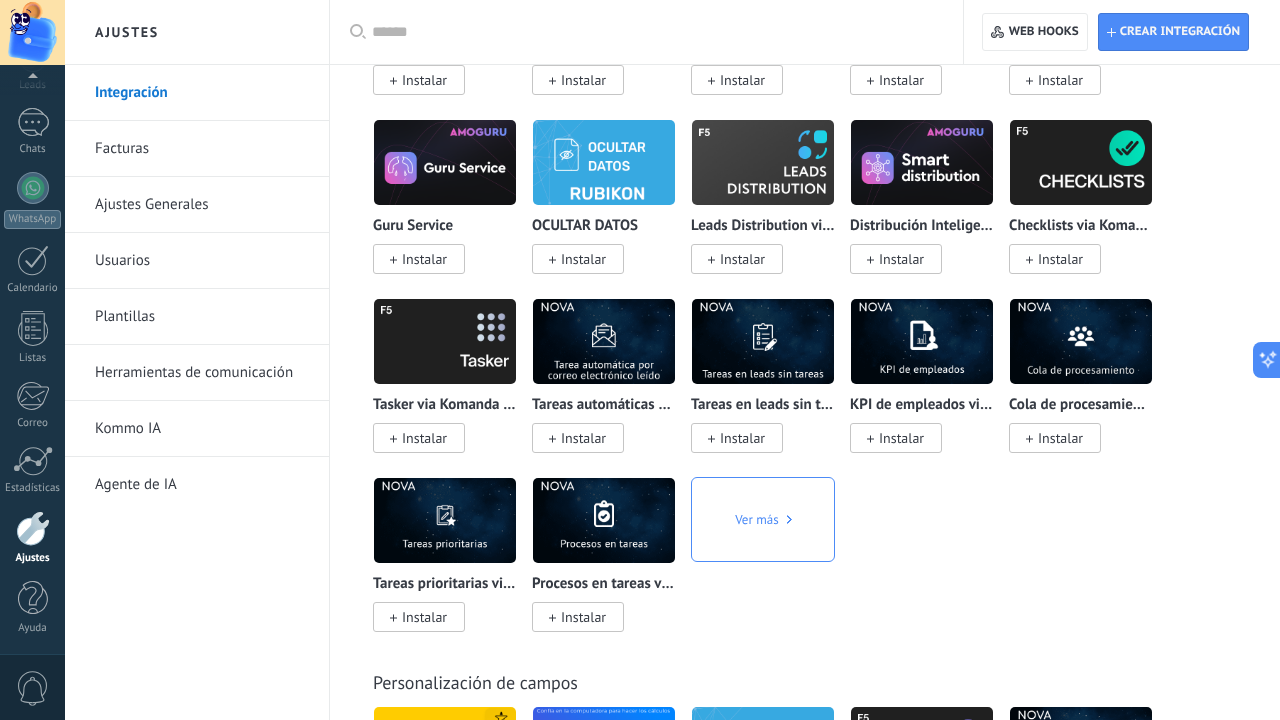 scroll, scrollTop: 7997, scrollLeft: 0, axis: vertical 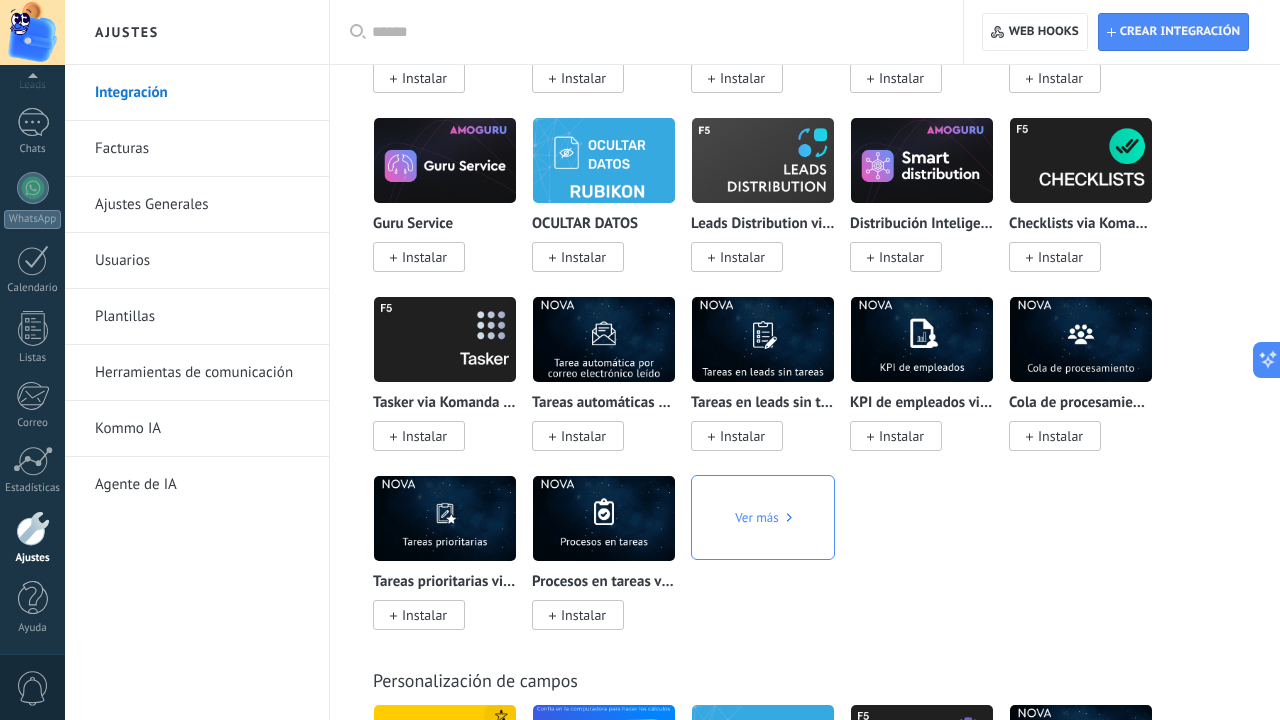 click on "Ver más" at bounding box center [770, 564] 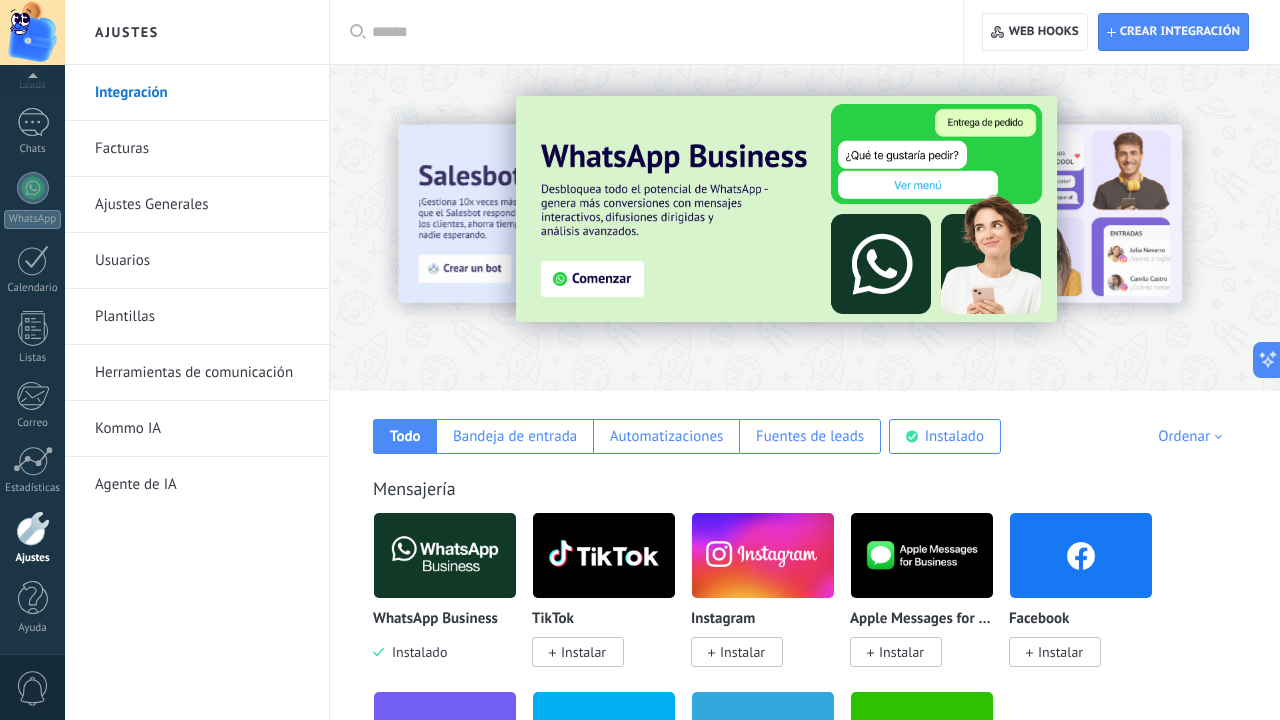 scroll, scrollTop: 0, scrollLeft: 0, axis: both 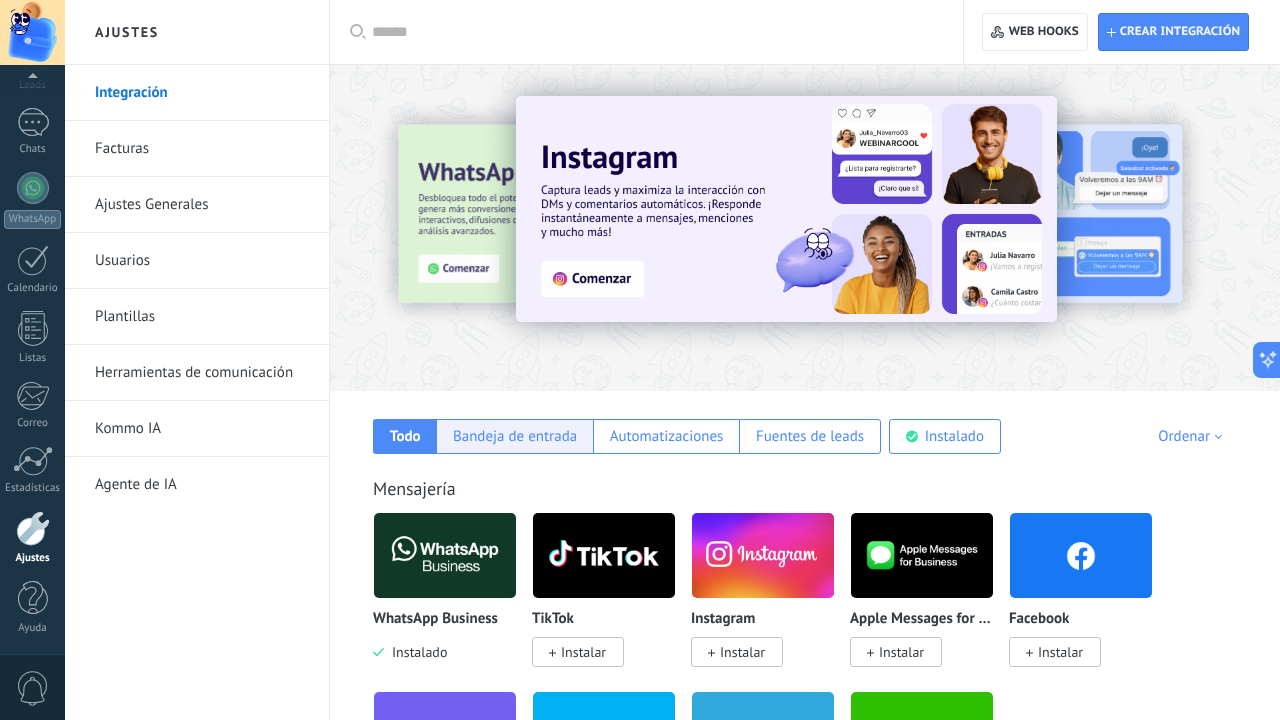 click on "Bandeja de entrada" at bounding box center (515, 436) 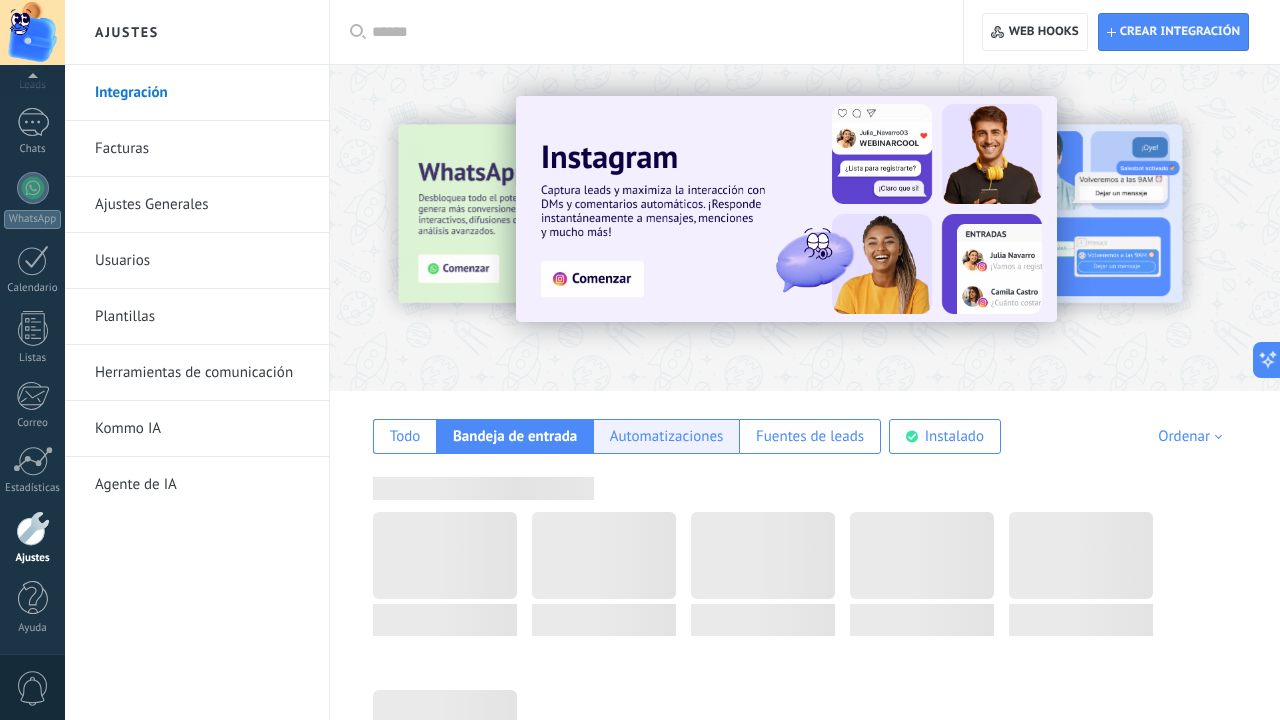 click on "Automatizaciones" at bounding box center (667, 436) 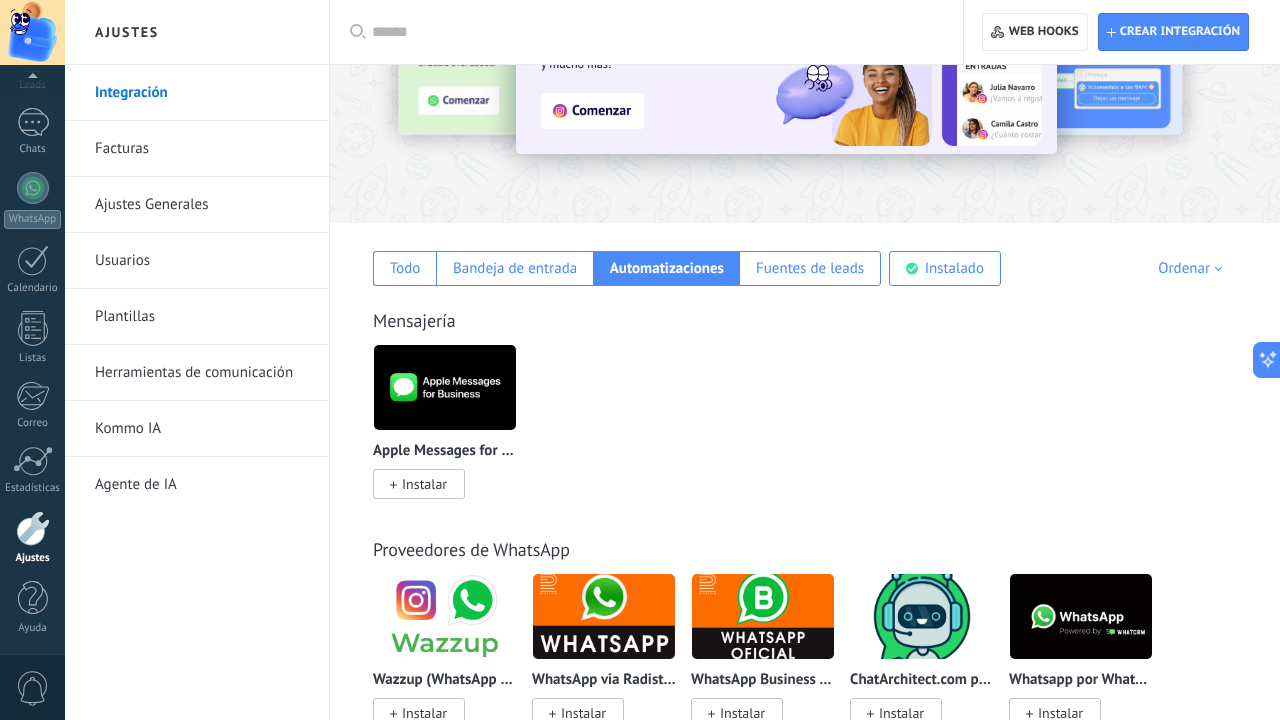 scroll, scrollTop: 168, scrollLeft: 0, axis: vertical 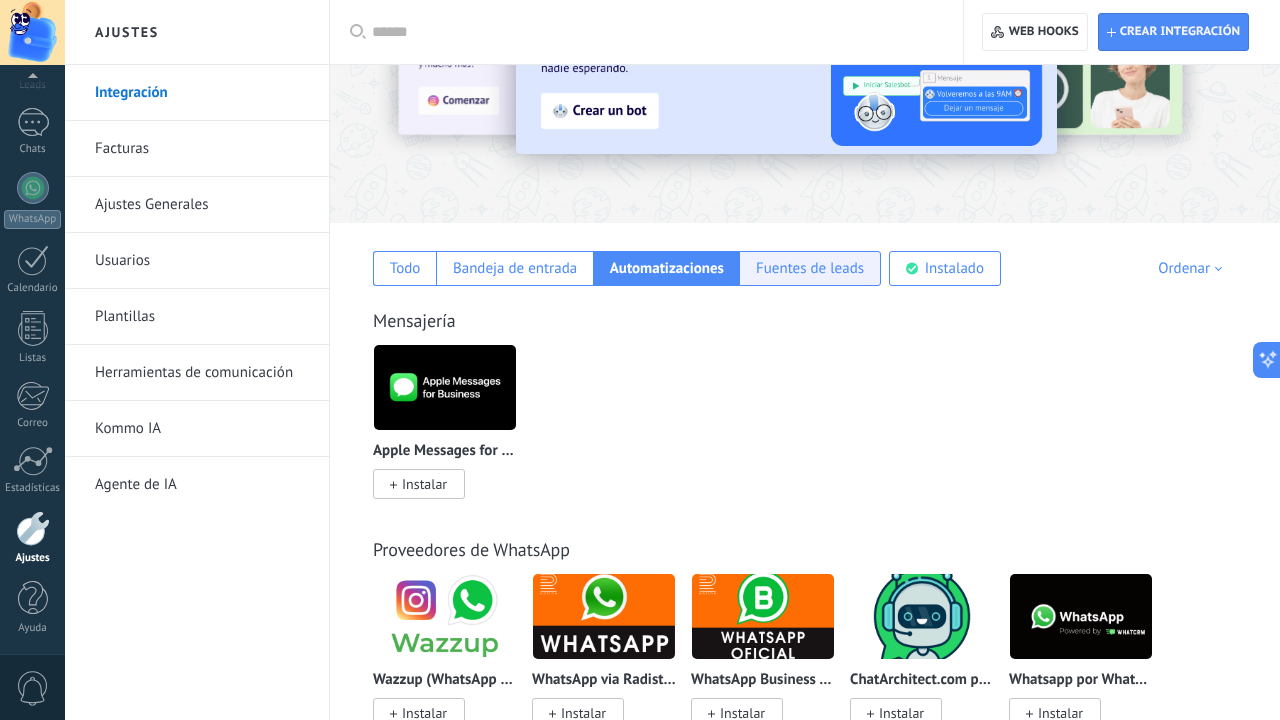 click on "Fuentes de leads" at bounding box center (810, 268) 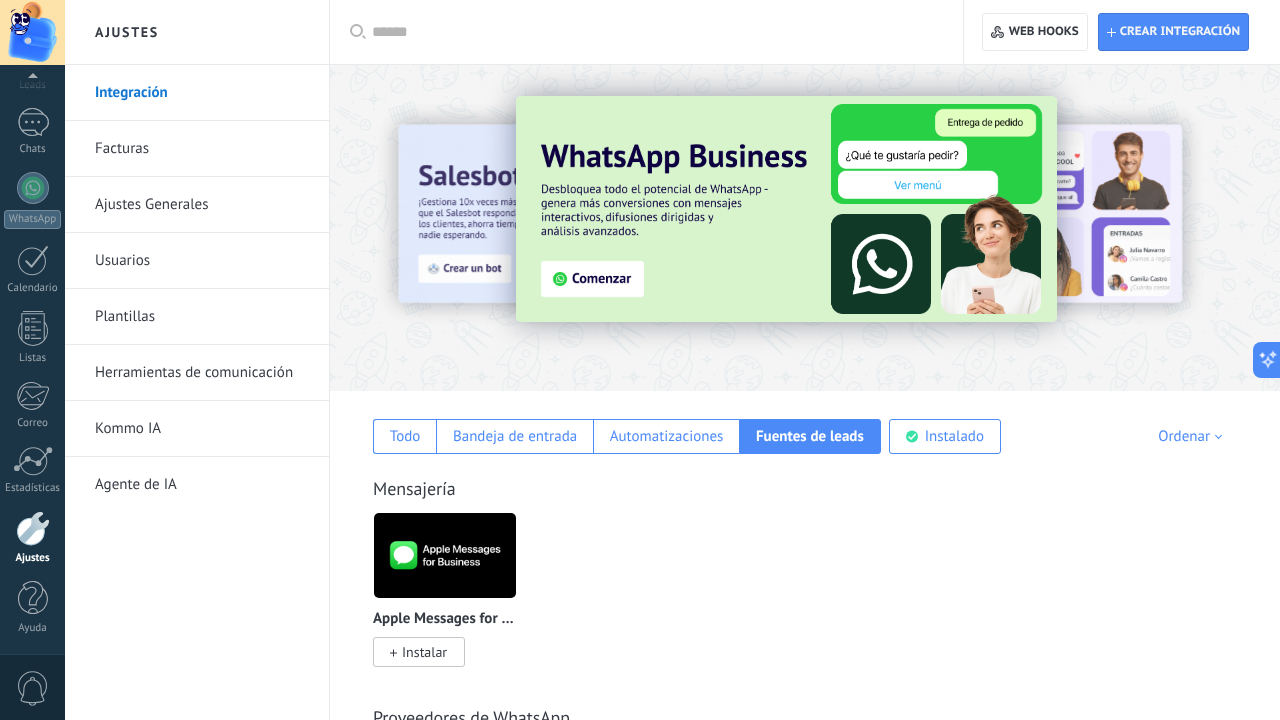 scroll, scrollTop: 0, scrollLeft: 0, axis: both 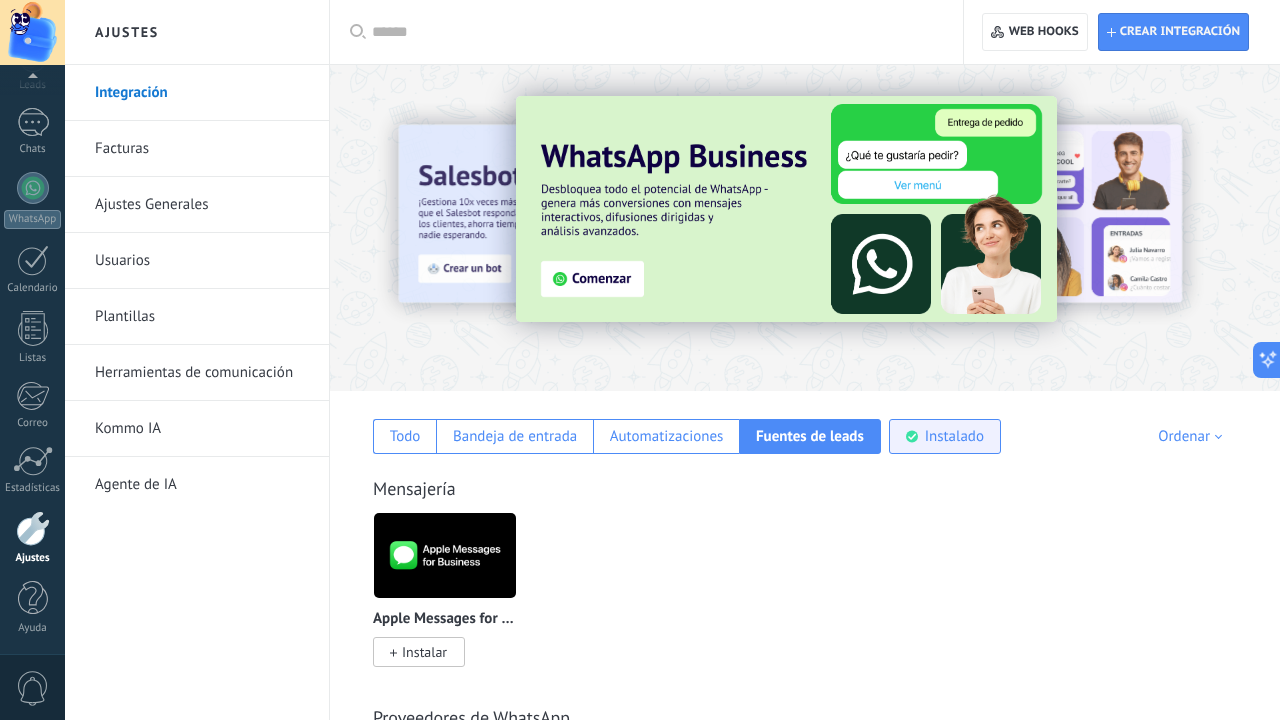 click on "Instalado" at bounding box center (954, 436) 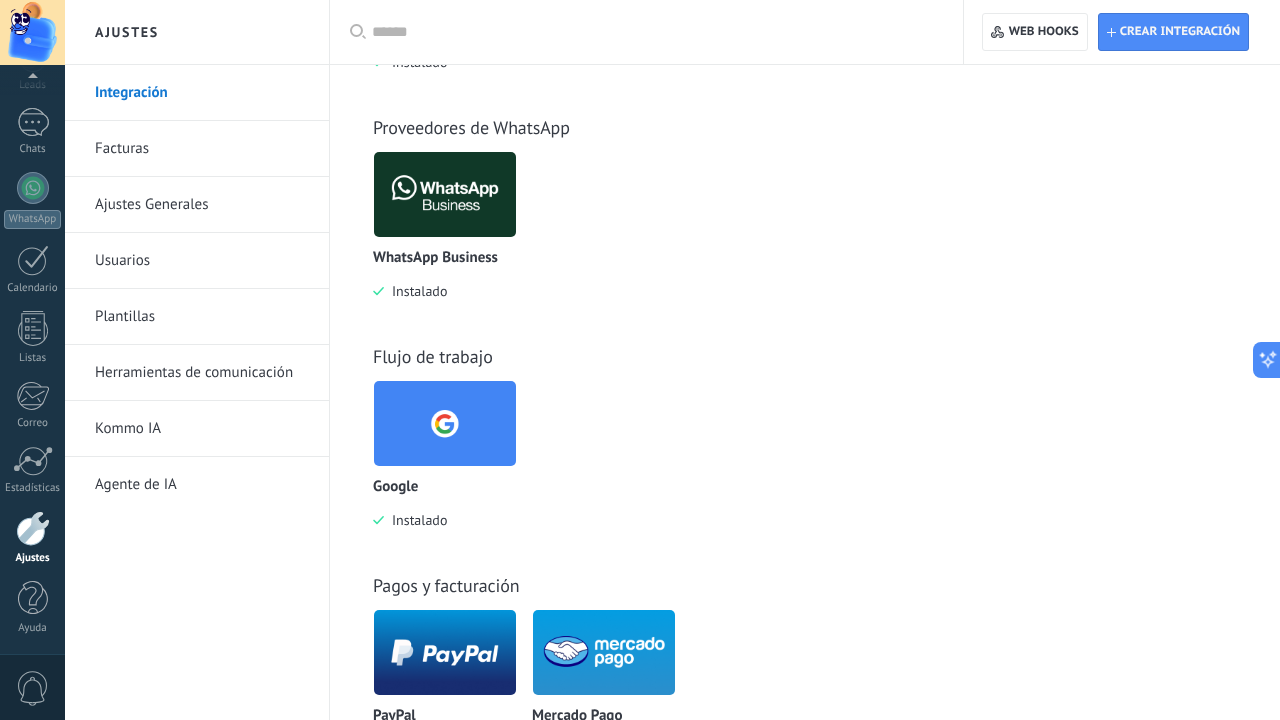 scroll, scrollTop: 559, scrollLeft: 0, axis: vertical 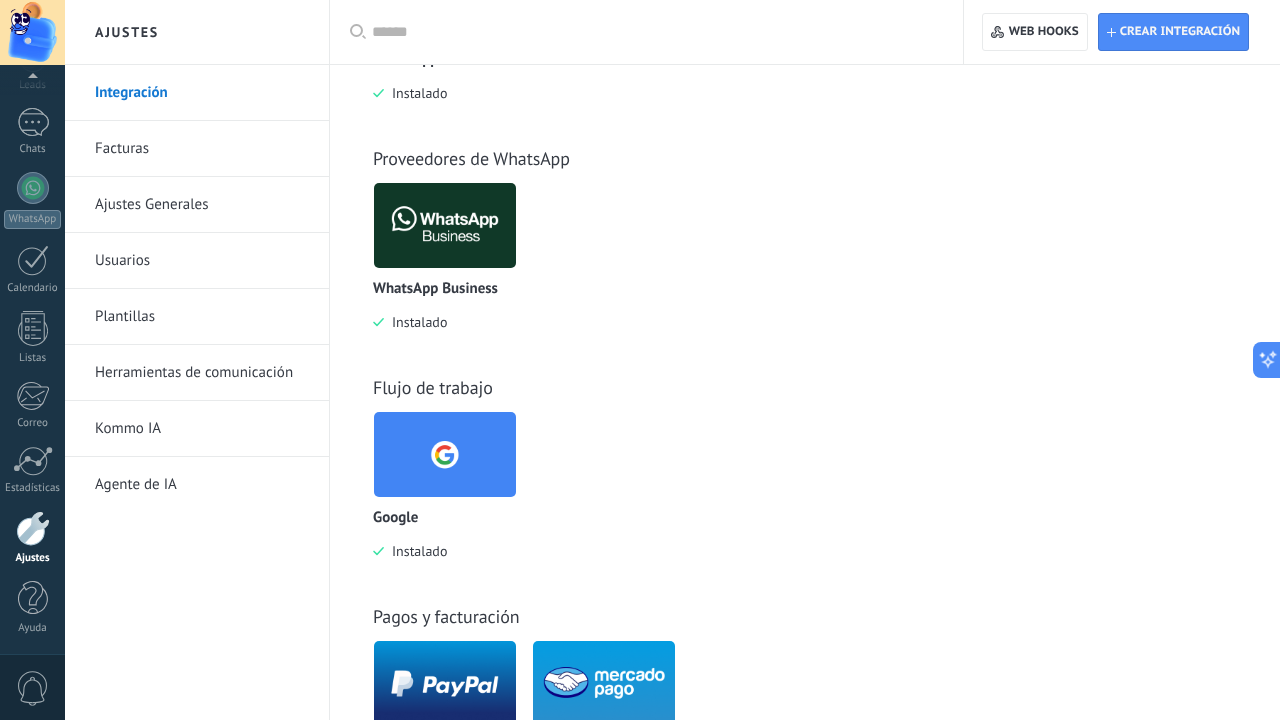 click at bounding box center [445, 454] 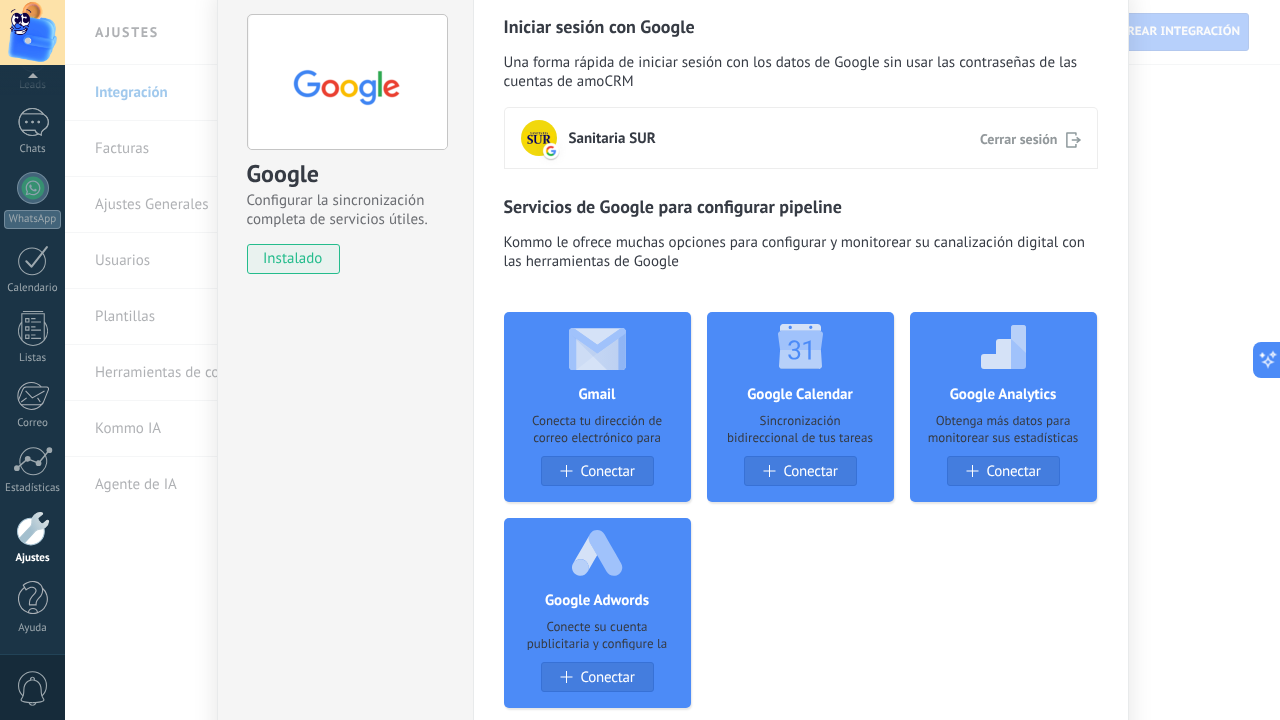 scroll, scrollTop: 87, scrollLeft: 0, axis: vertical 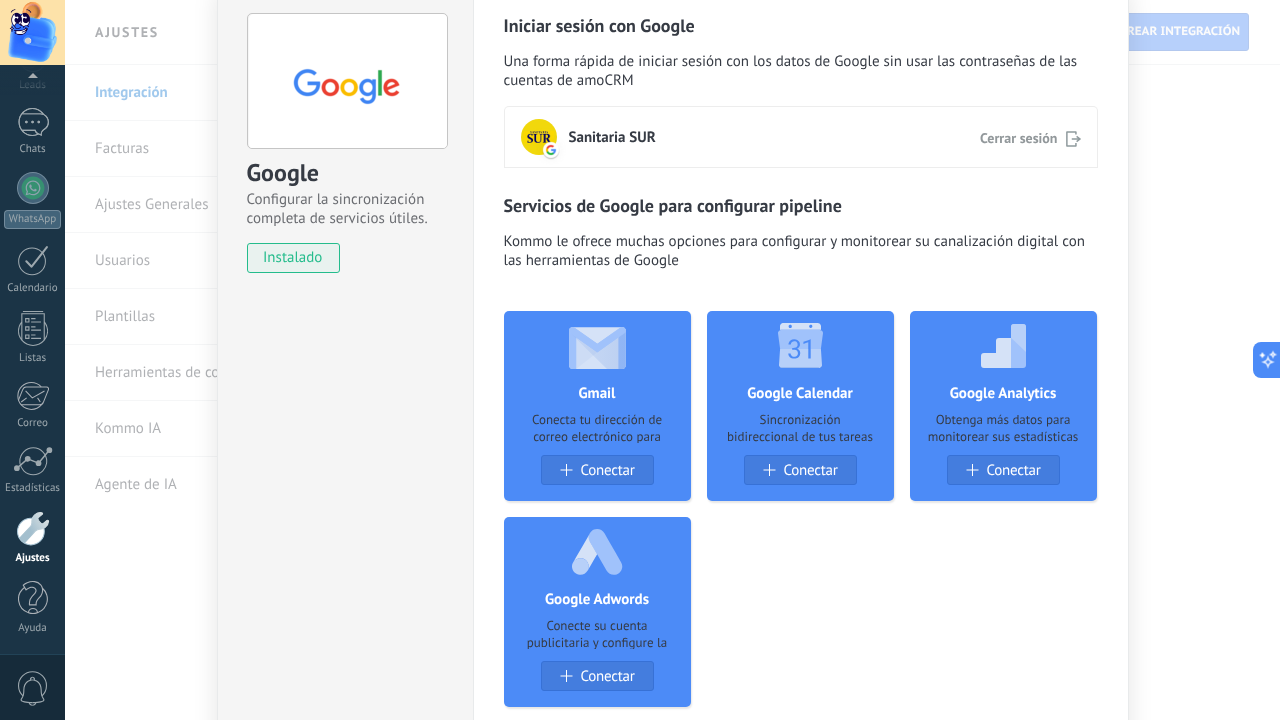 click on "[BRAND] Configurar la sincronización completa de servicios útiles. instalado Desinstalar Iniciar sesión con [BRAND] Una forma rápida de iniciar sesión con los datos de [BRAND] sin usar las contraseñas de las cuentas de [BRAND] Sanitaria SUR Cerrar sesión Servicios de [BRAND] para configurar pipeline [BRAND] le ofrece muchas opciones para configurar y monitorear su canalización digital con las herramientas de [BRAND] Gmail Conecta tu dirección de correo electrónico para obtener una sincronización bidireccional completa Conectar [BRAND] Calendar Sincronización bidireccional de tus tareas en tiempo real. Conectar [BRAND] Analytics Obtenga más datos para monitorear sus estadísticas Conectar [BRAND] Adwords Conecte su cuenta publicitaria y configure la publicidad en [BRAND] Conectar más" at bounding box center [672, 360] 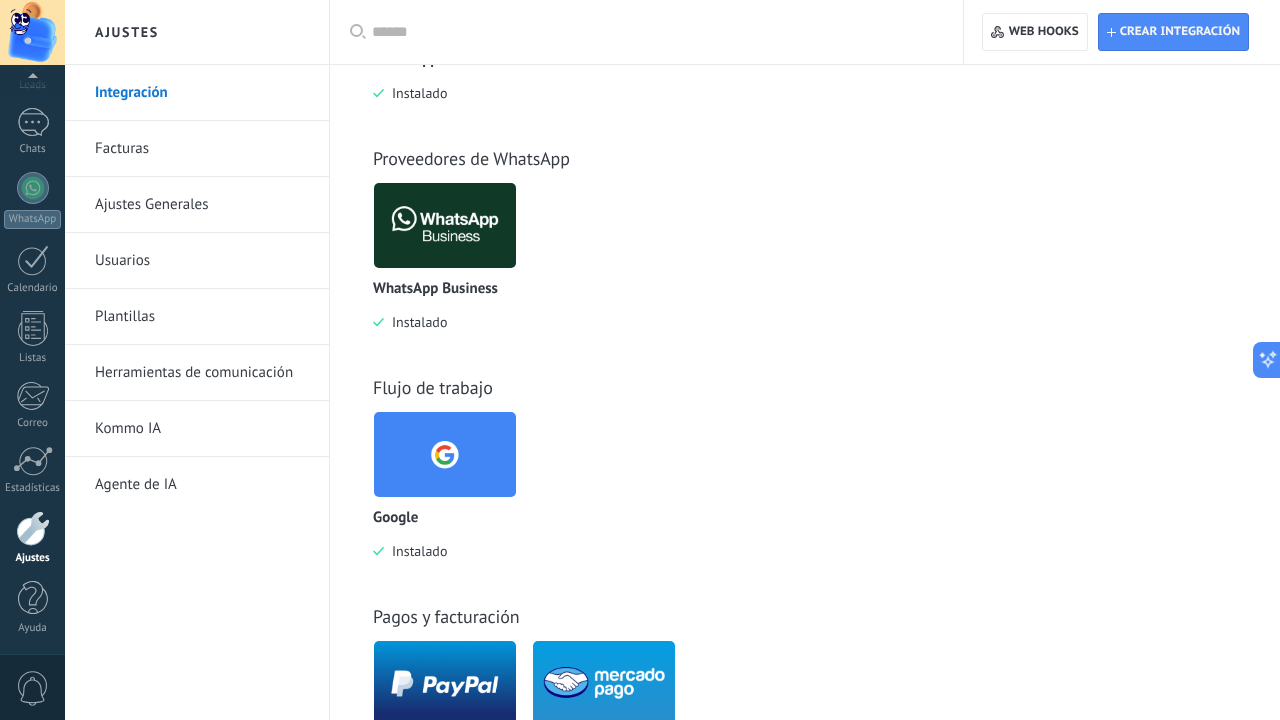 click at bounding box center (445, 454) 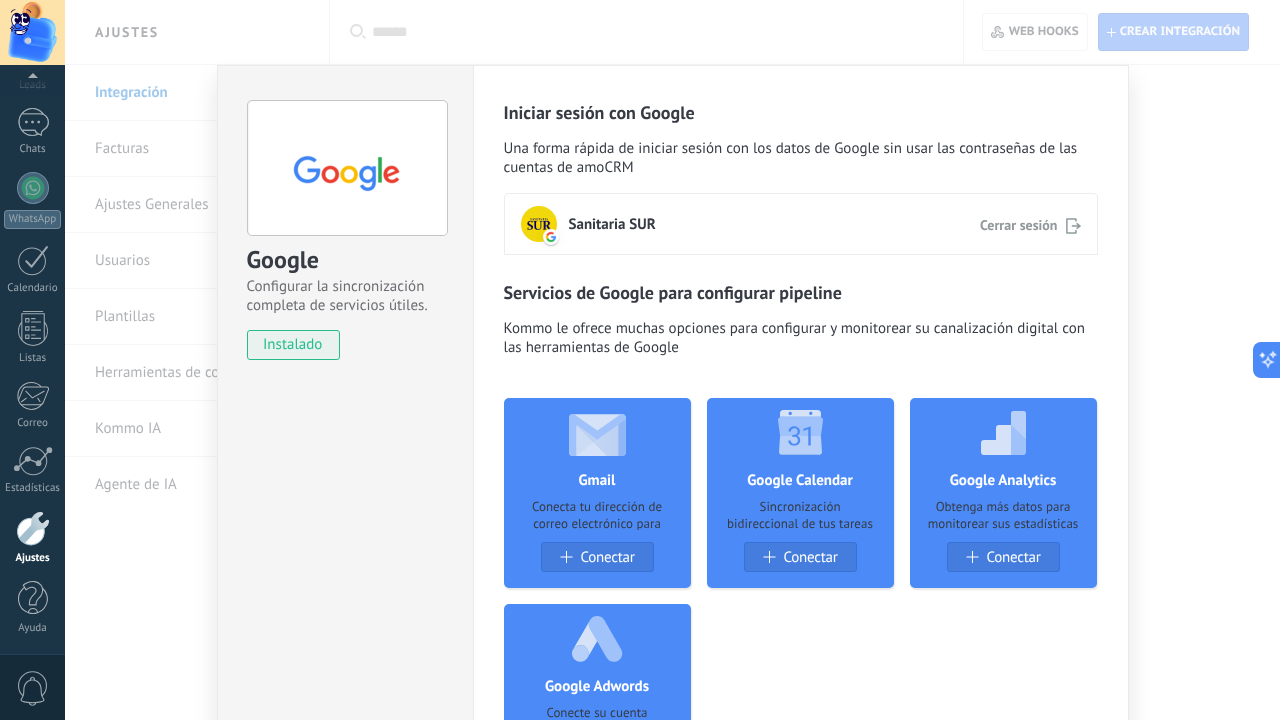 click on "Sanitaria SUR" at bounding box center [612, 224] 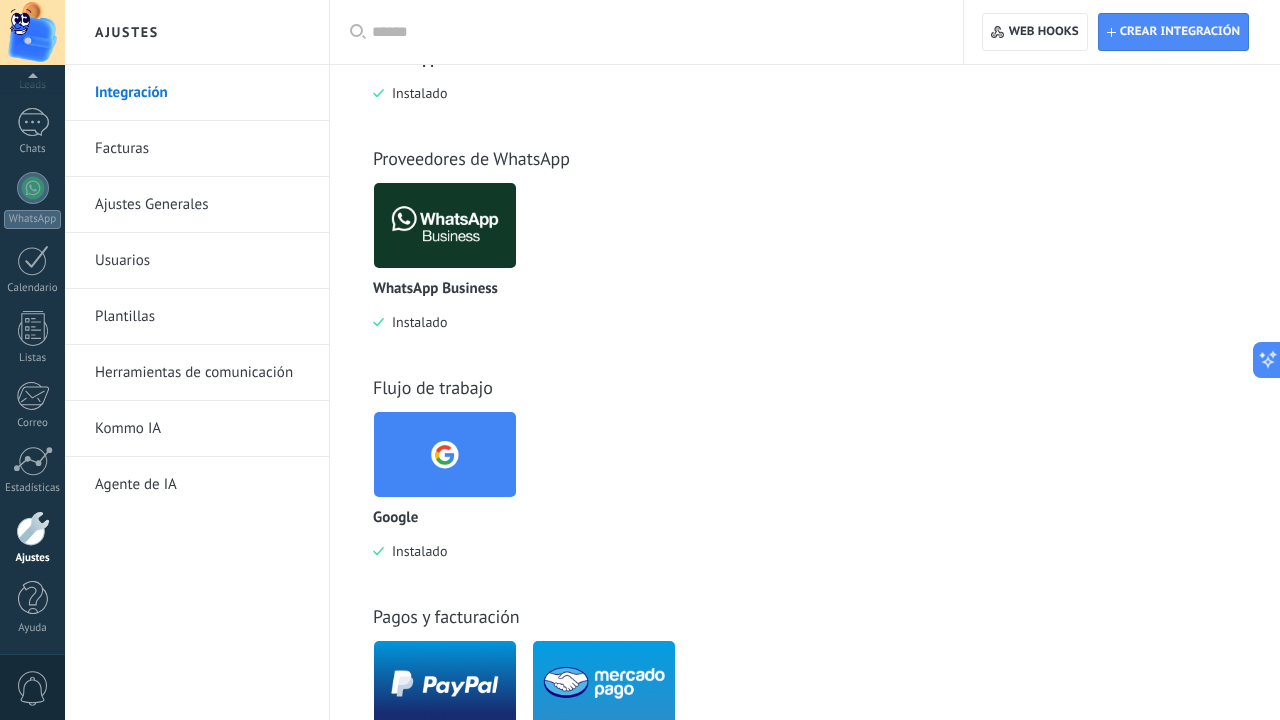 click on "Usuarios" at bounding box center [202, 261] 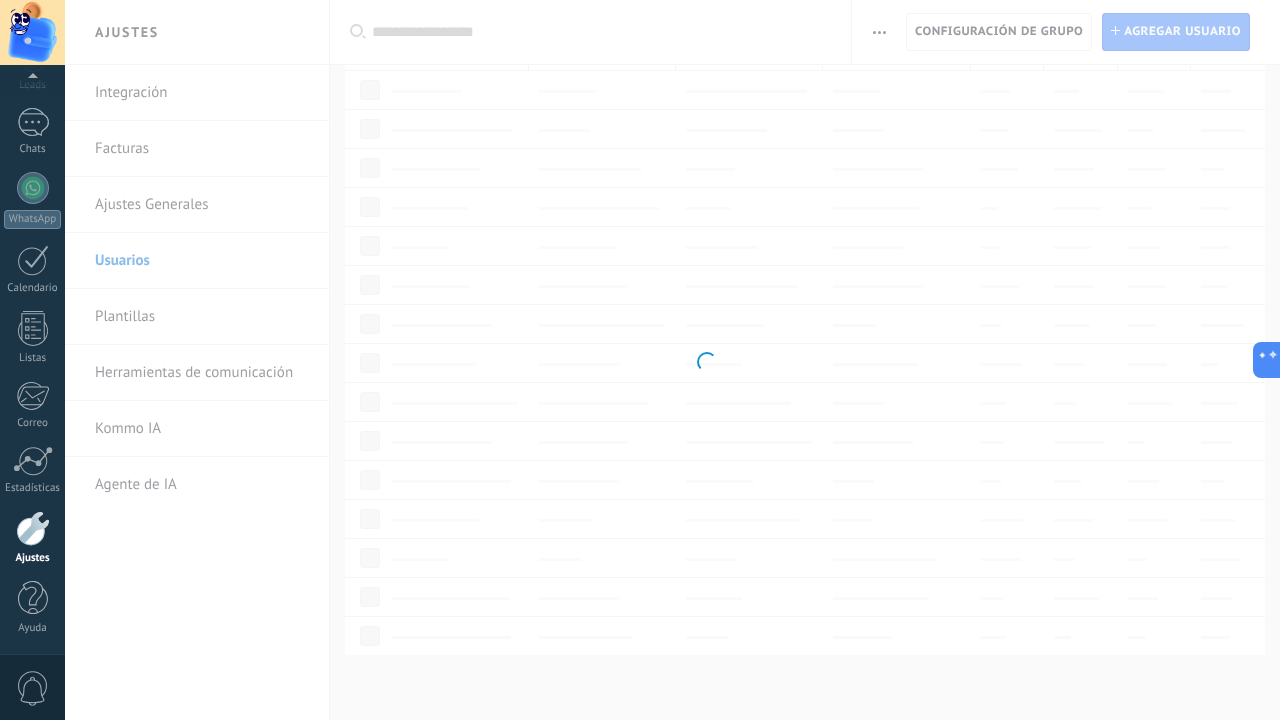 scroll, scrollTop: 0, scrollLeft: 0, axis: both 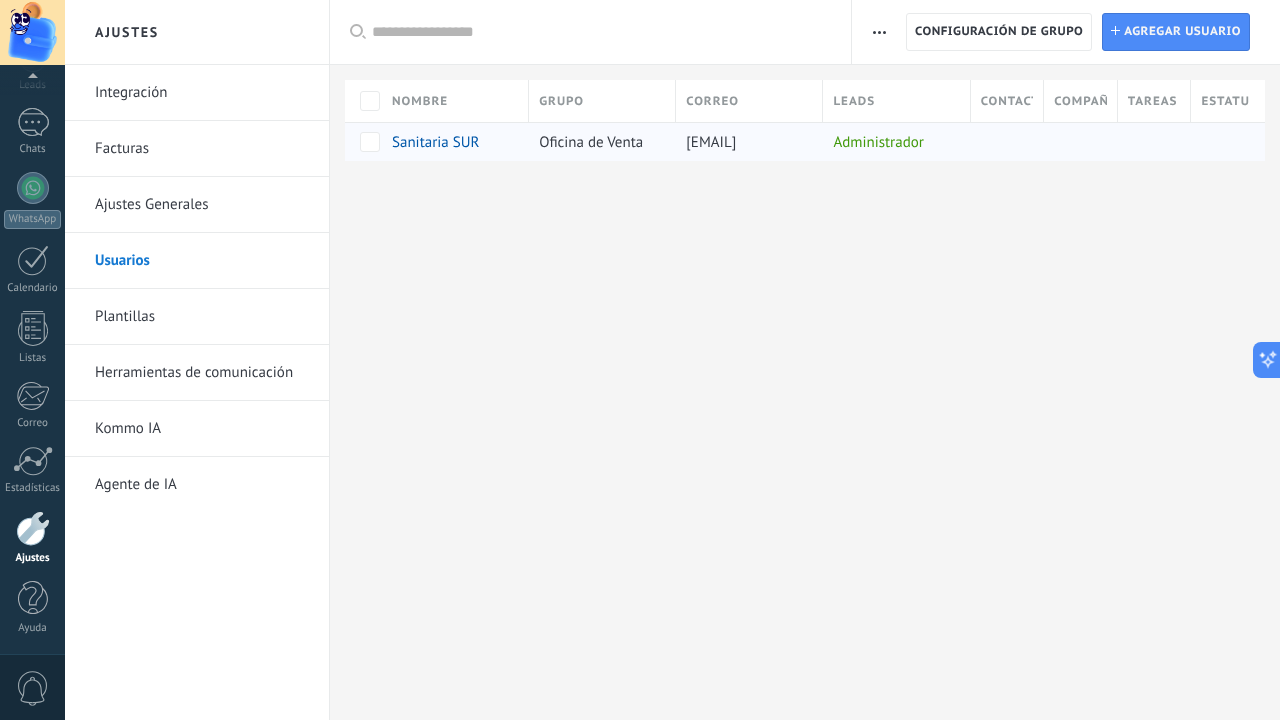 click on "[EMAIL]" at bounding box center [711, 142] 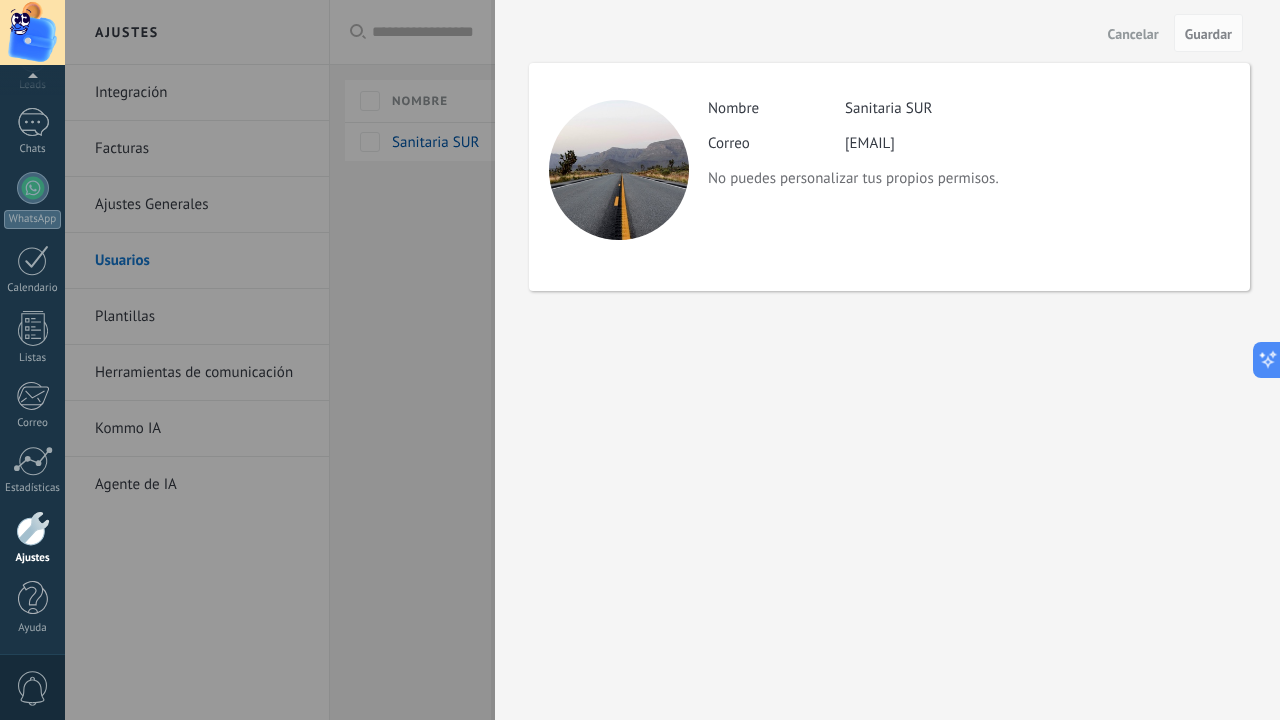 click on "[EMAIL]" at bounding box center (870, 143) 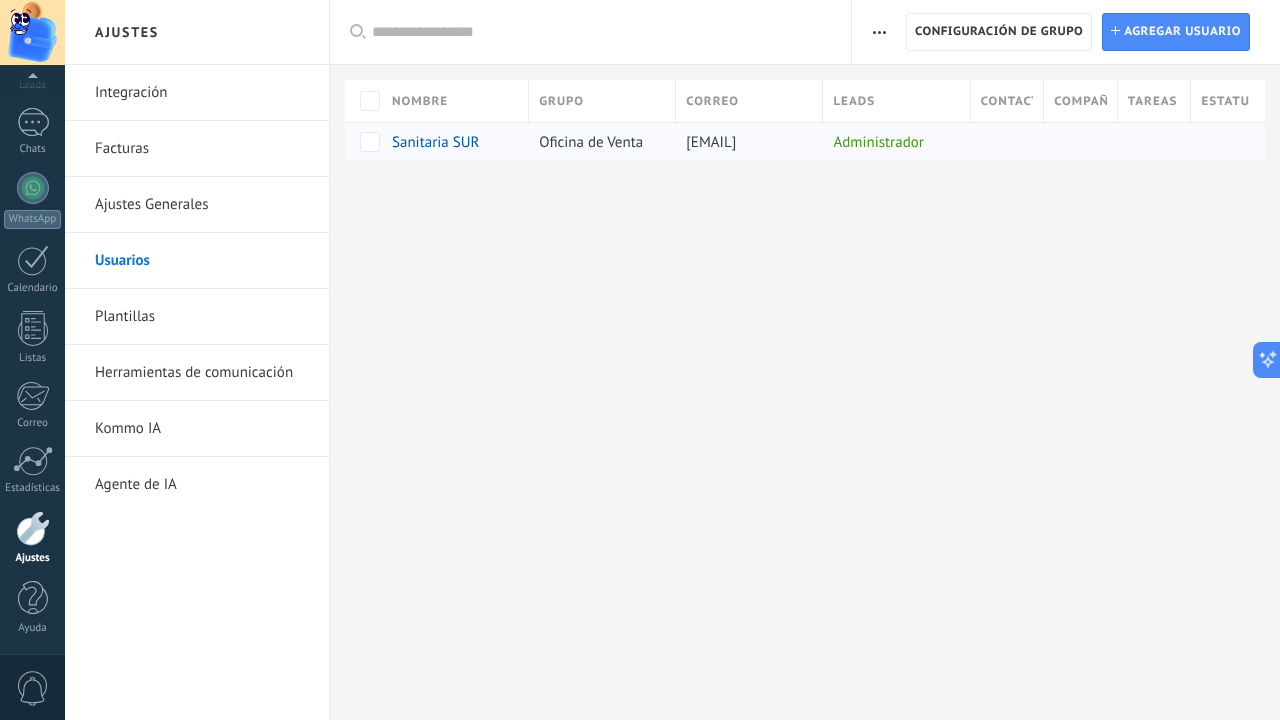 click on "Administrador" at bounding box center (891, 142) 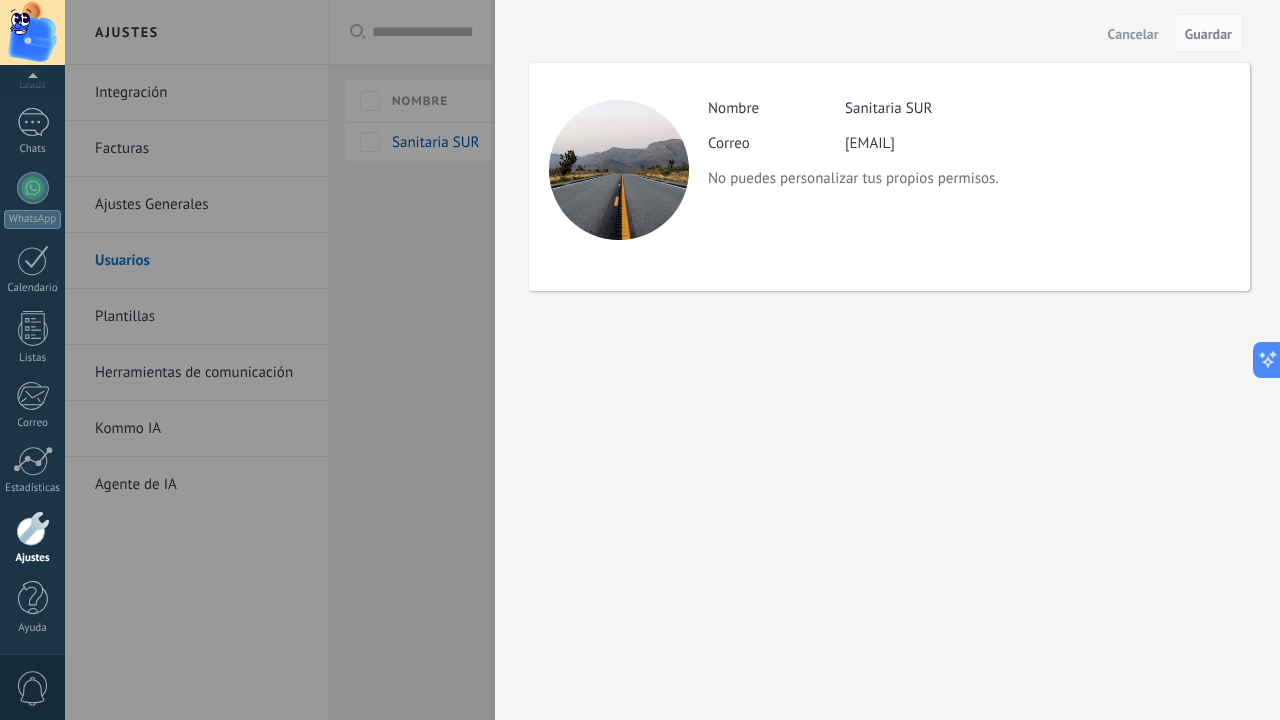 click at bounding box center (640, 360) 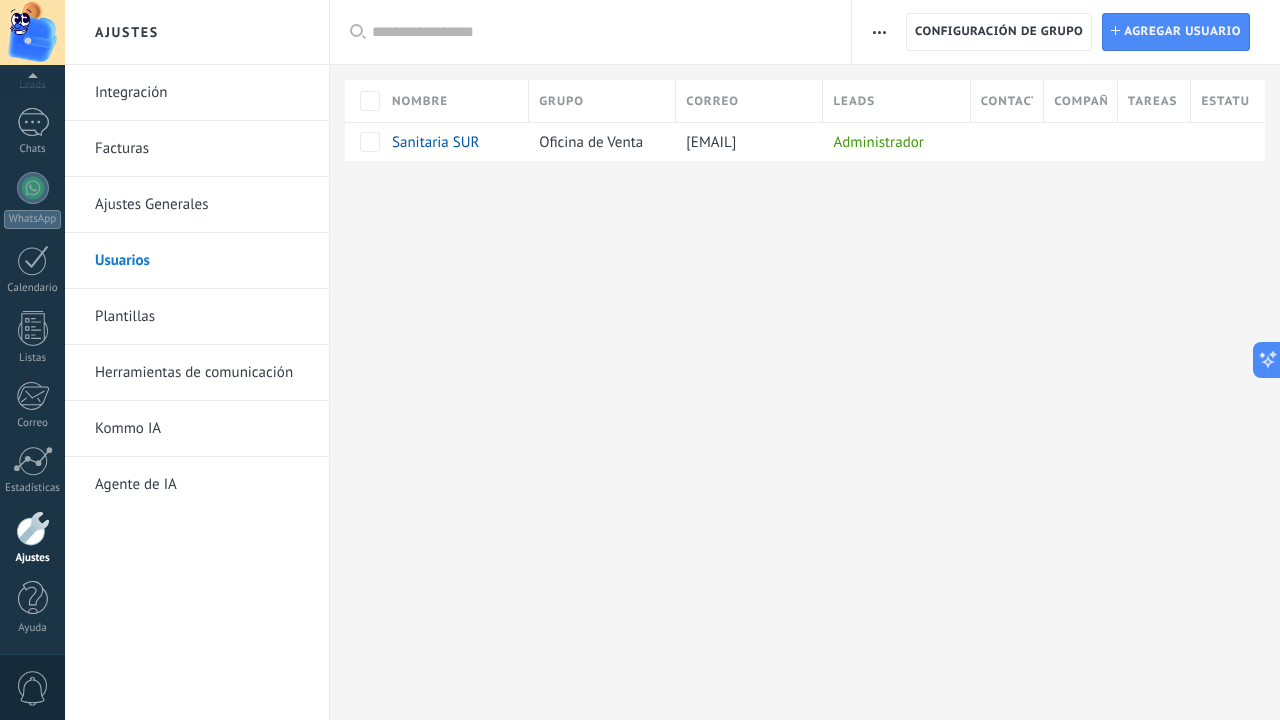 click on "0" at bounding box center (32, 687) 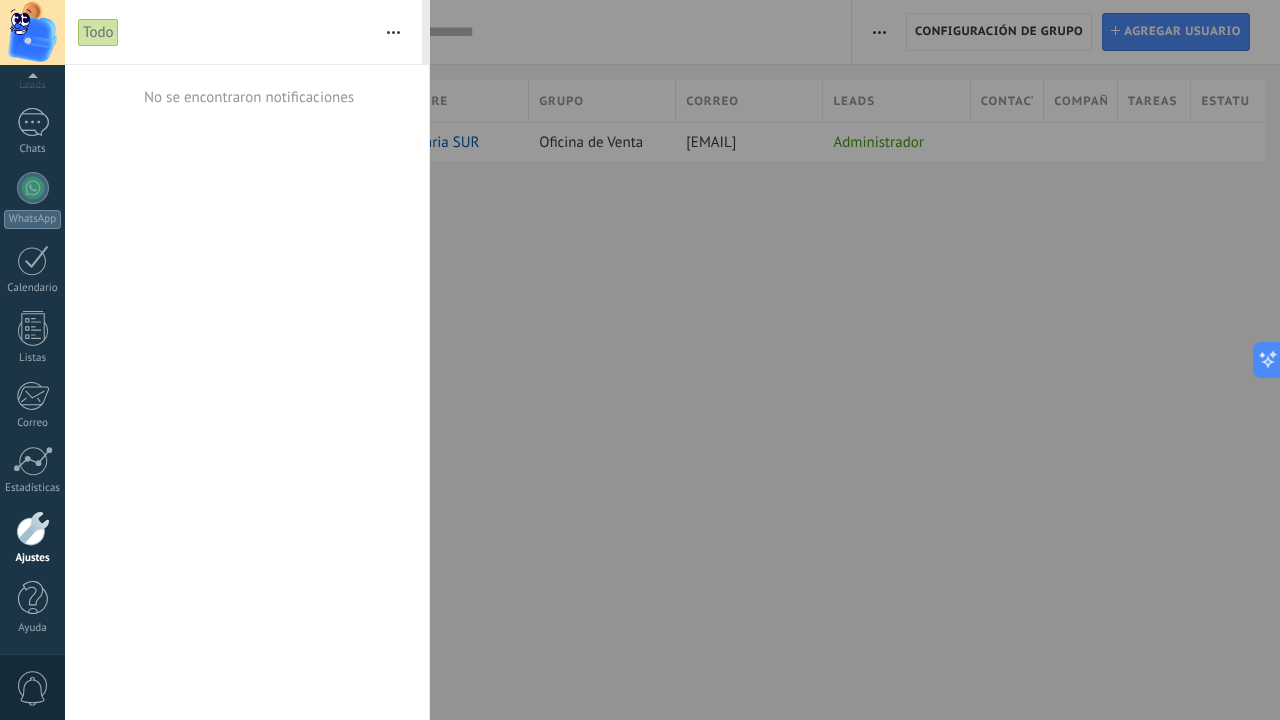 click at bounding box center [640, 360] 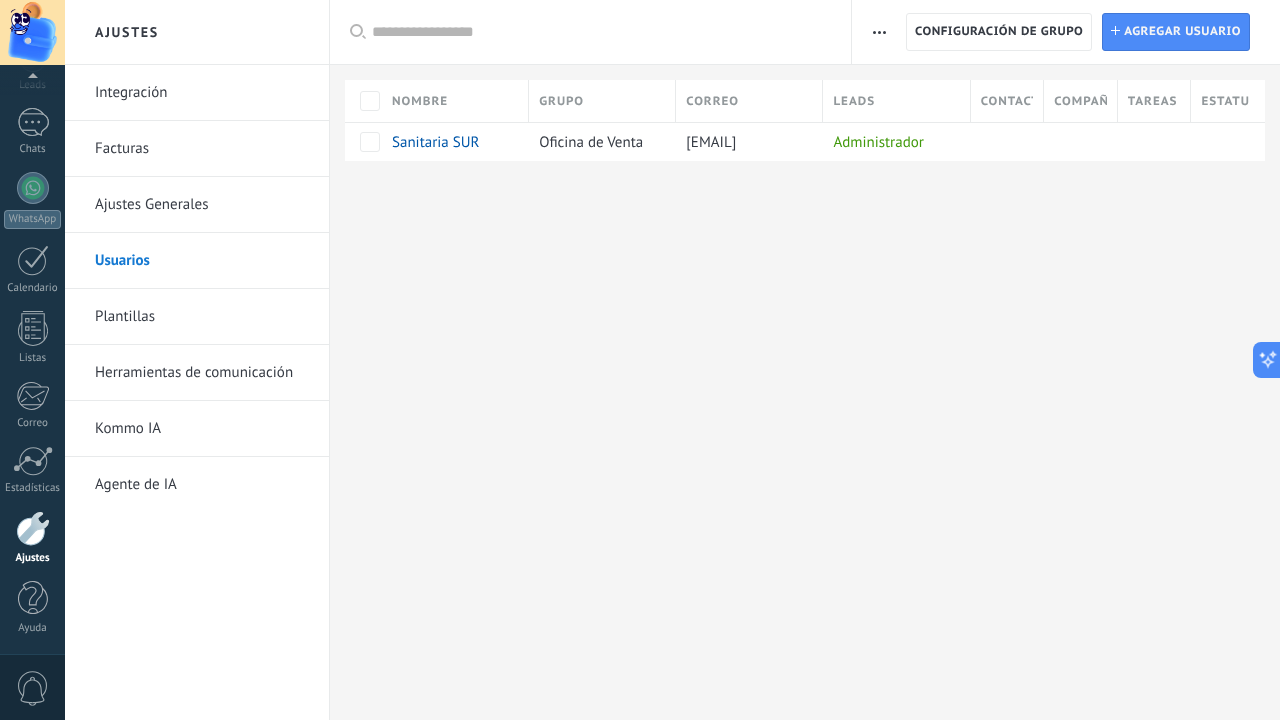 click at bounding box center [33, 528] 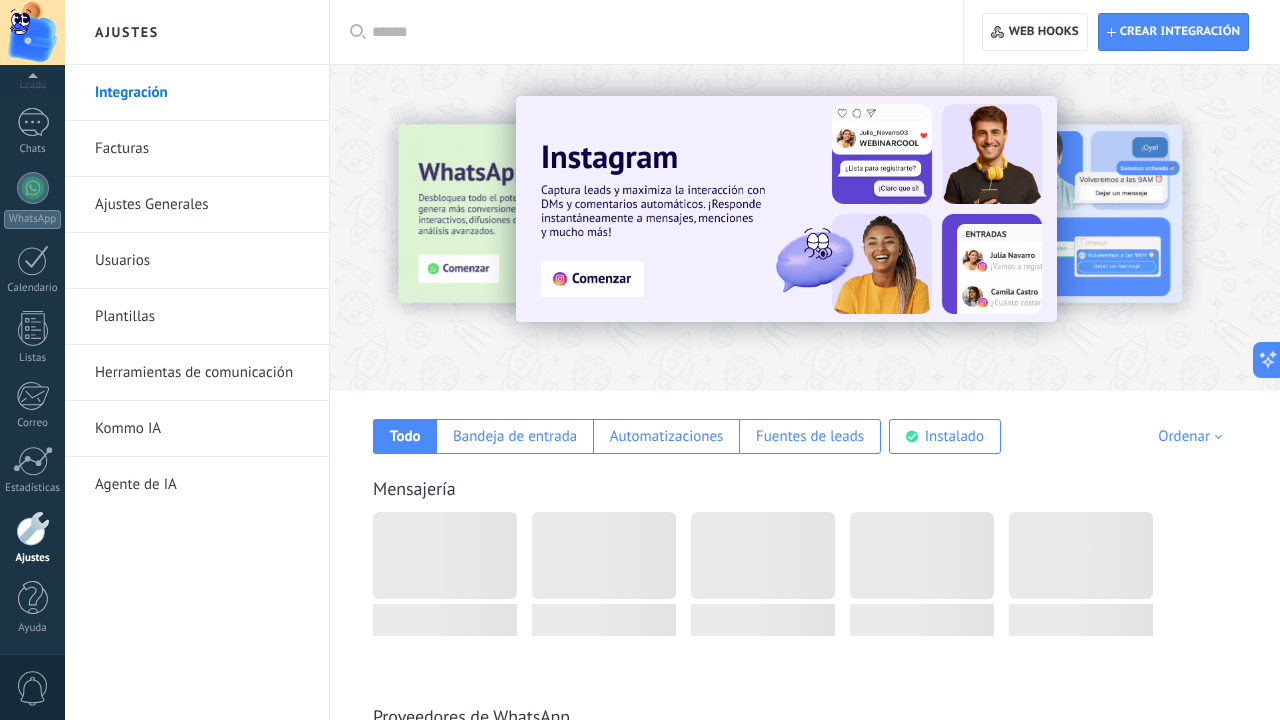 click at bounding box center [33, 528] 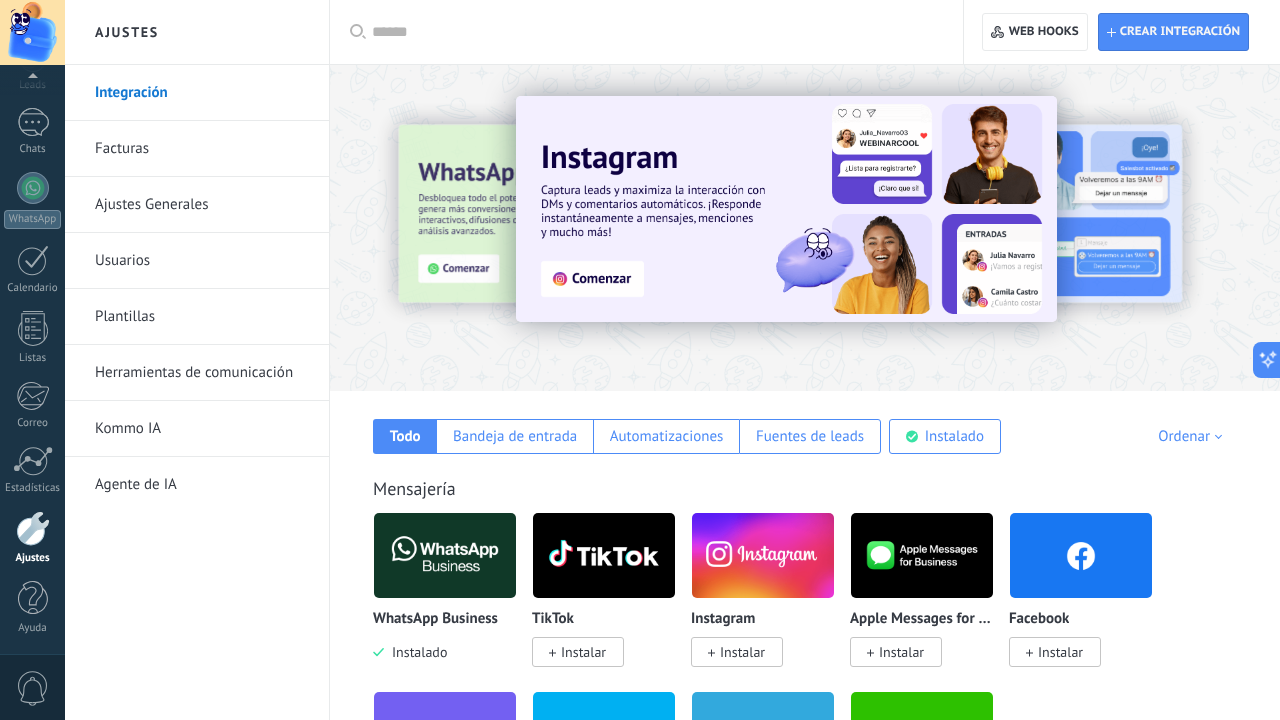 scroll, scrollTop: 100, scrollLeft: 0, axis: vertical 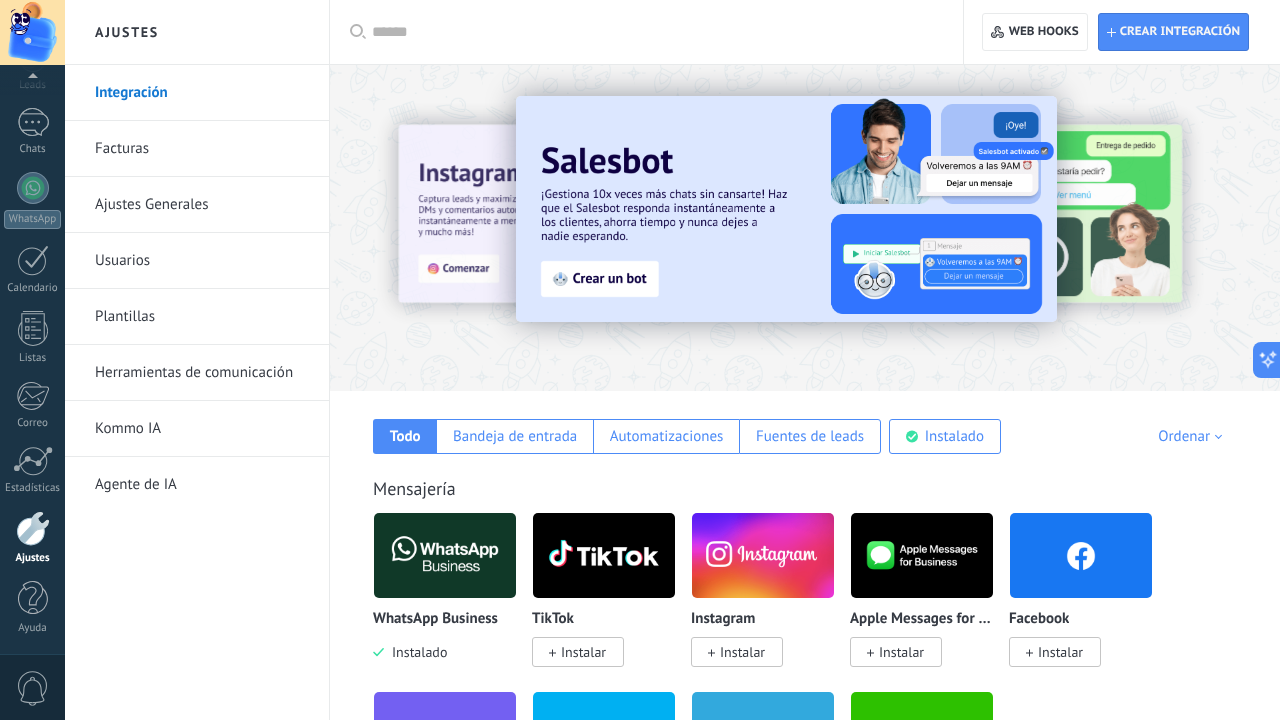 click on "Usuarios" at bounding box center [202, 261] 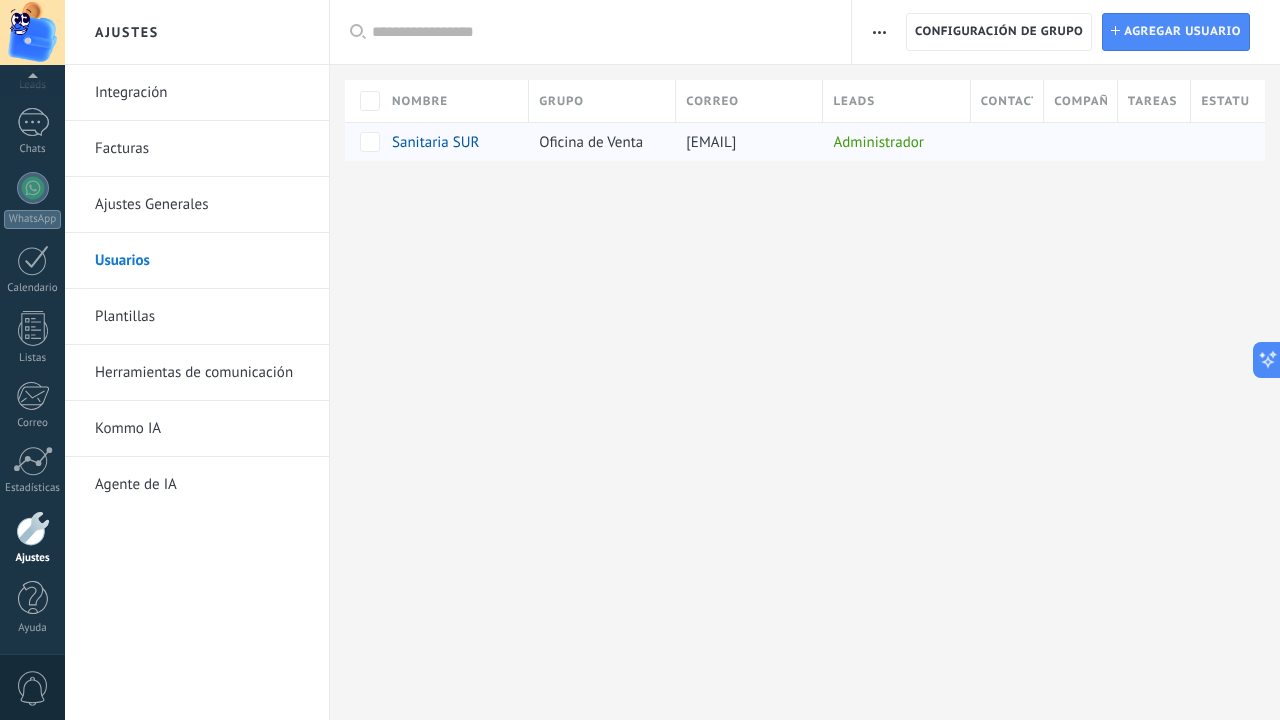 click on "[EMAIL]" at bounding box center [711, 142] 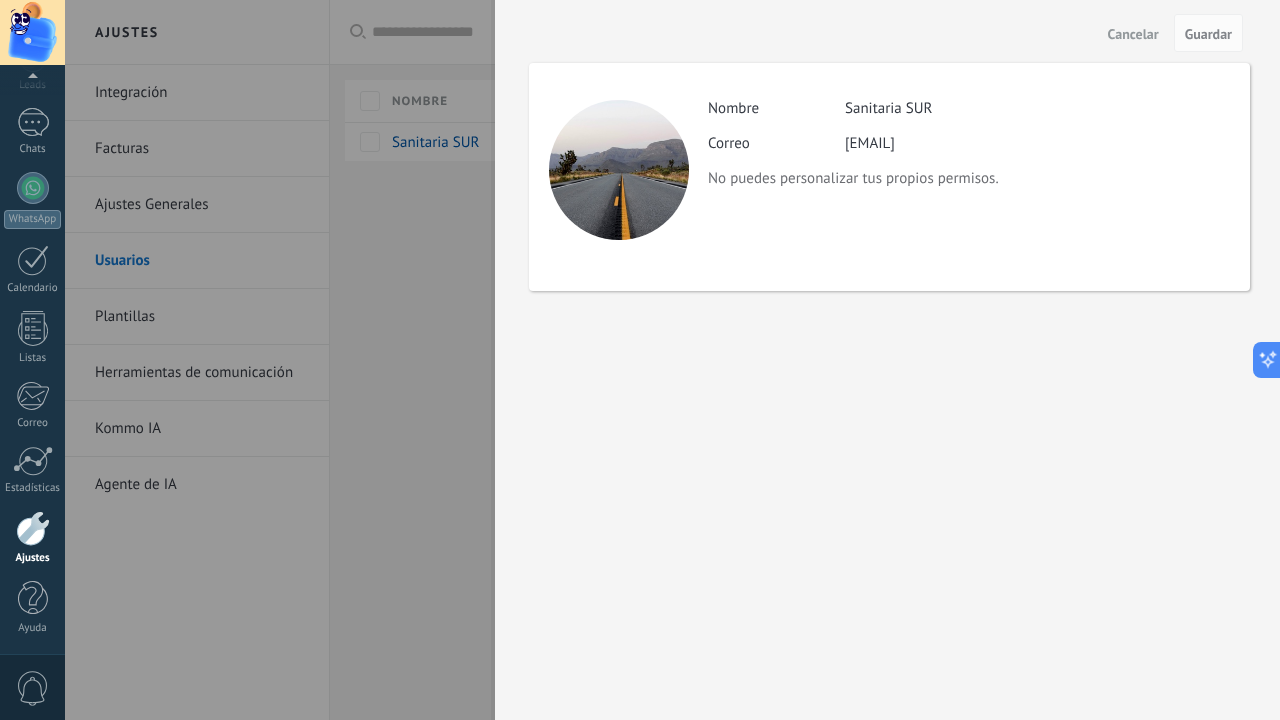 click on "[EMAIL]" at bounding box center (870, 143) 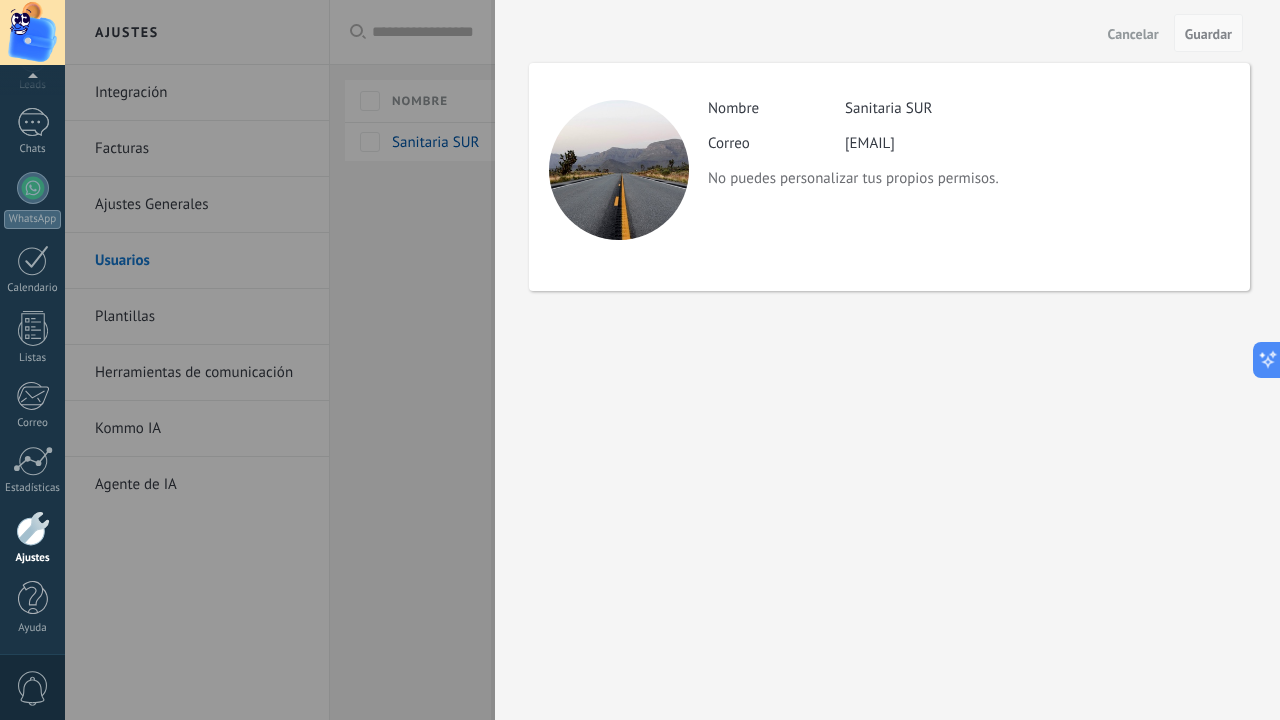 click on "Guardar" at bounding box center (1208, 33) 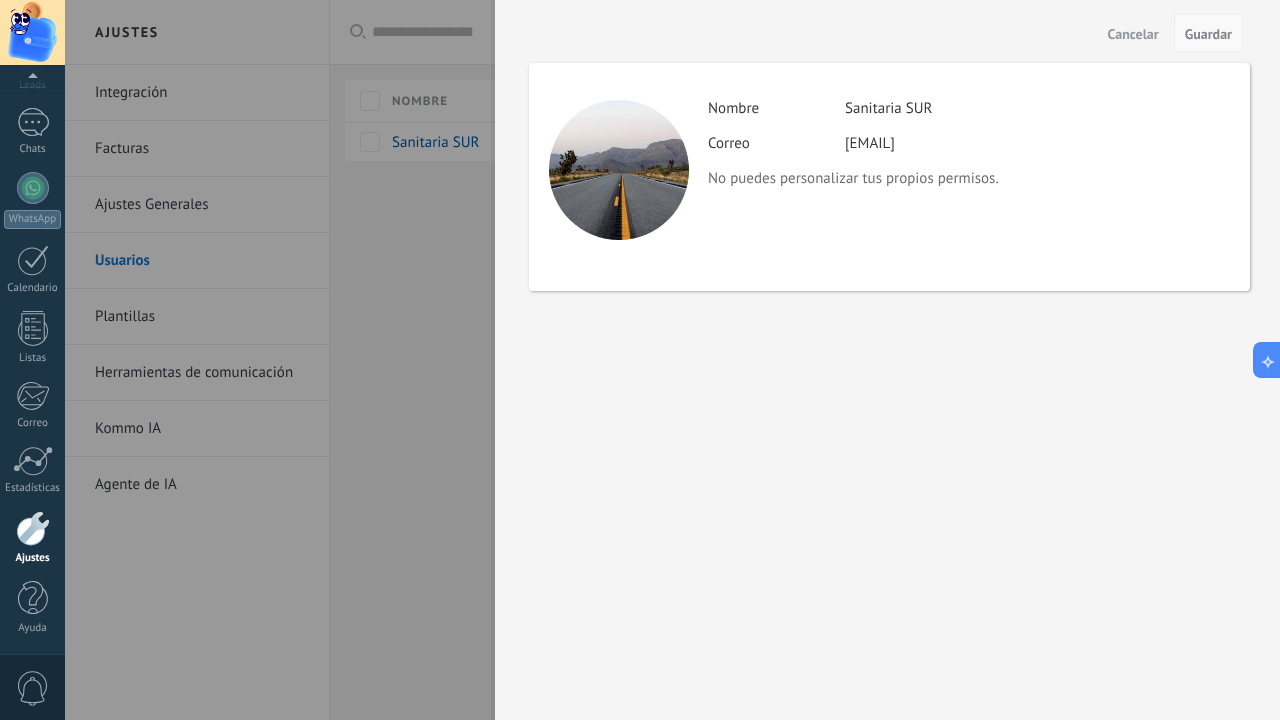 click on "Guardar" at bounding box center [1208, 34] 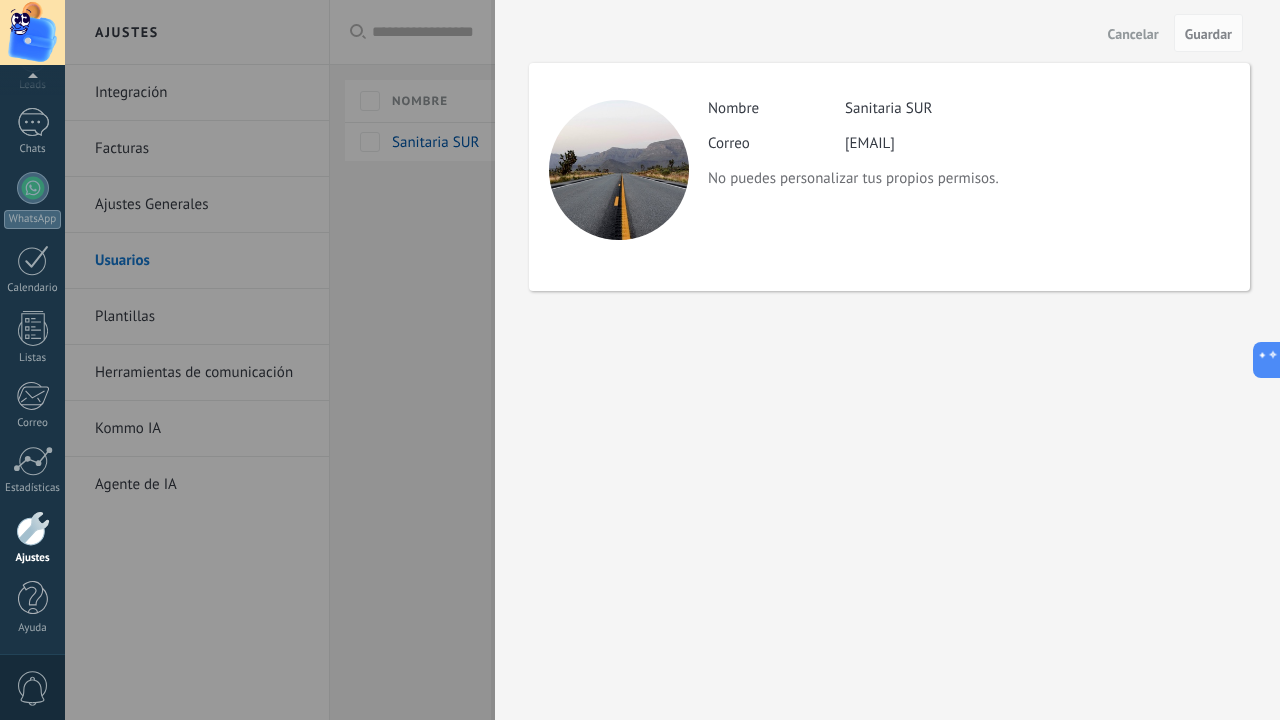 click on "Cancelar" at bounding box center [1133, 34] 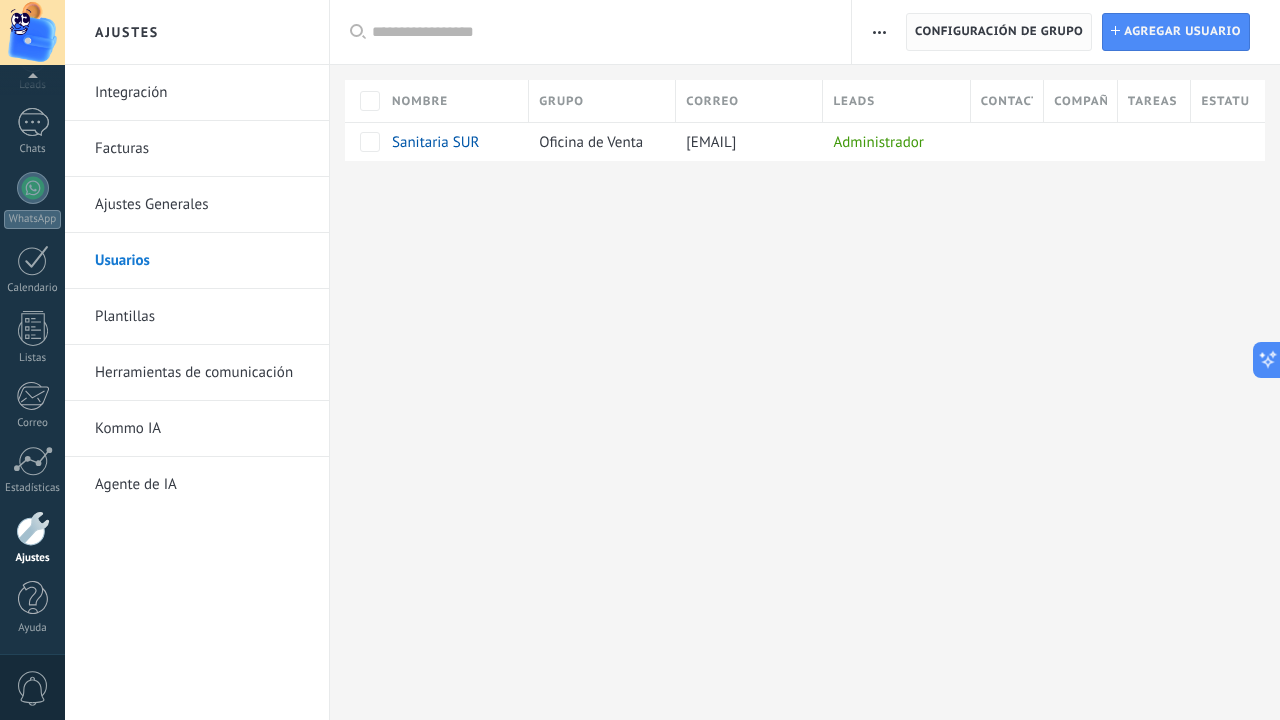 click on "Configuración de grupo" at bounding box center [999, 32] 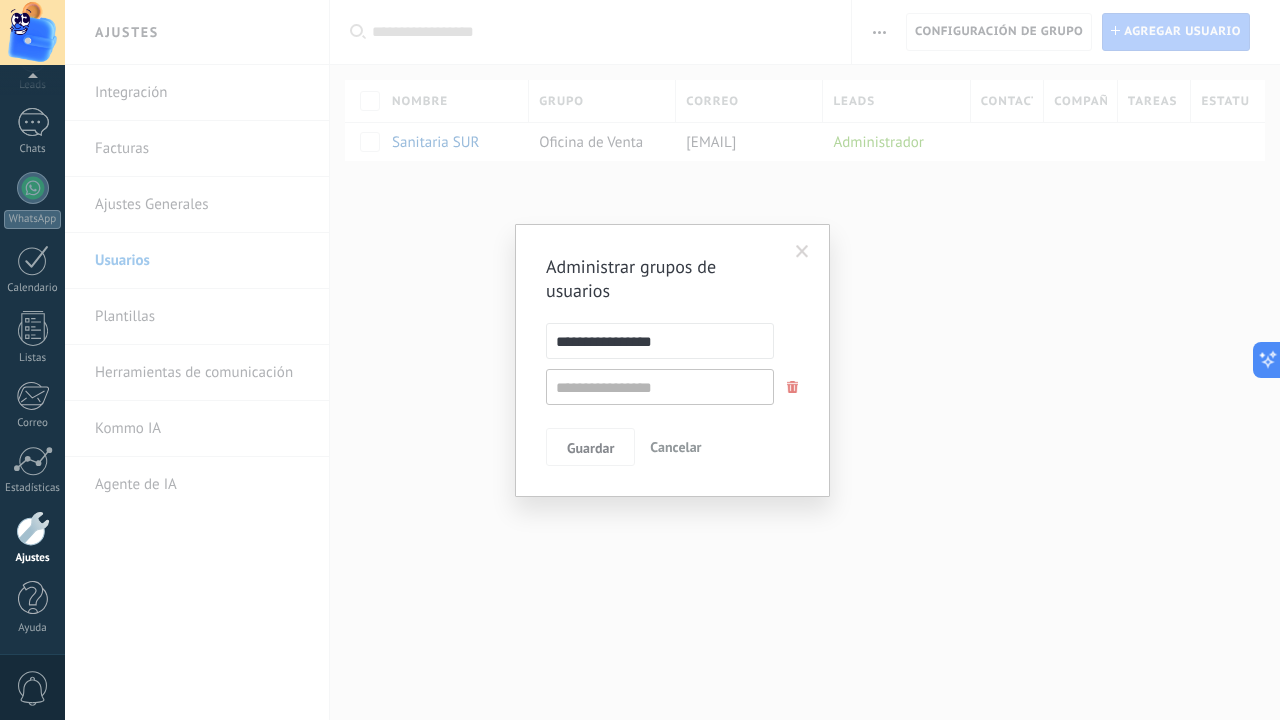 click at bounding box center (802, 252) 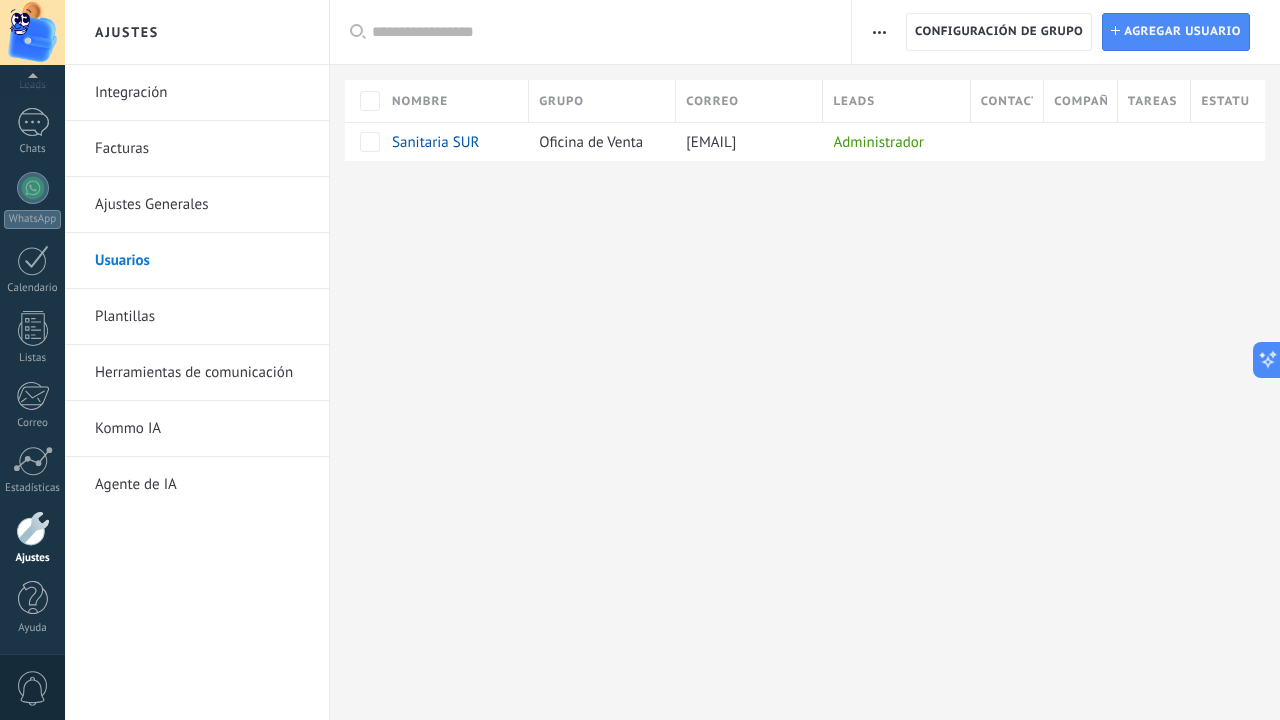 scroll, scrollTop: 0, scrollLeft: 0, axis: both 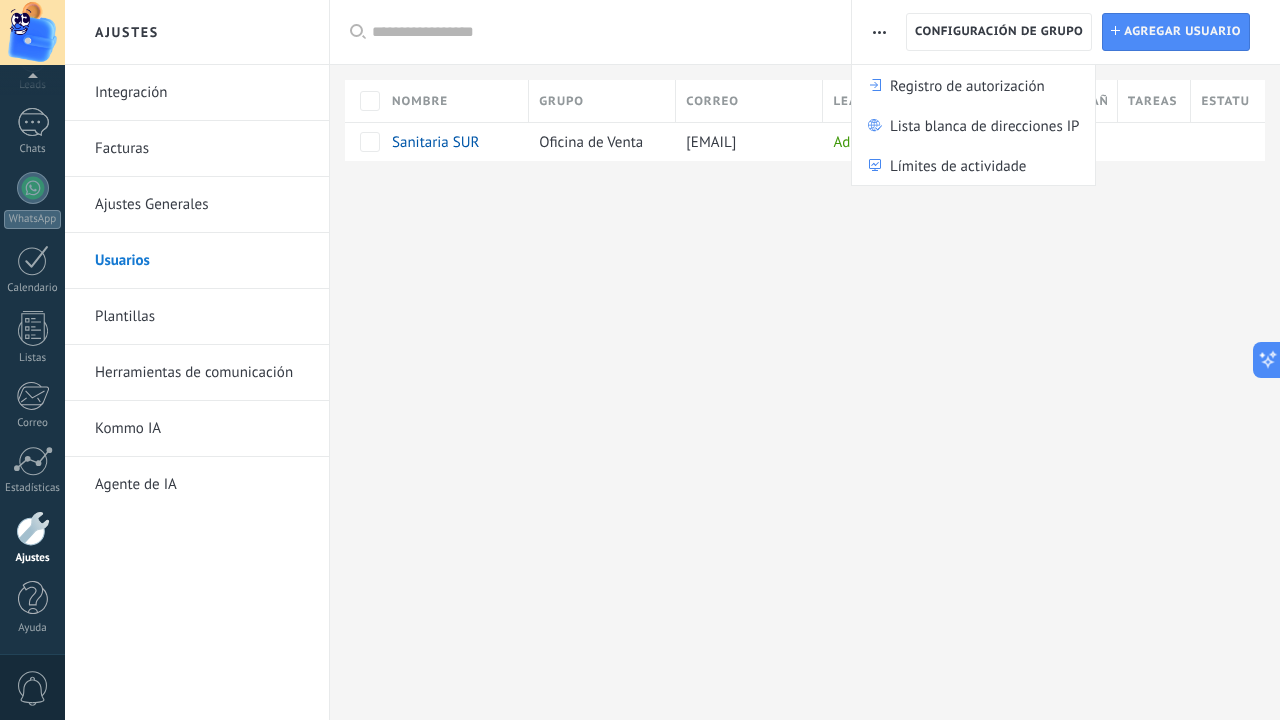click on "Ajustes Integración Facturas Ajustes Generales Usuarios Plantillas Herramientas de comunicación [BRAND] IA Agente de IA Registro de autorización Lista blanca de direcciones IP Límites de actividade Configuración de grupo Configuración de grupo Instalar Agregar usuario Aplicar Usuarios activos Usuarios inactivos Todo usuarios Administrador Usuarios libres Verificación en 2-pasos Guardar Seleccionar todo Oficina de Venta Usuarios libres Todo grupos Seleccionar todo Administrador Todo roles Ninguno Usuarios activos Usuarios inactivos Usuarios activos Seleccionar todo Usuarios con verificación en 2 pasos Usuarios sin verificación en 2 pasos Todo tipos de verificación Aplicar Restablecer Nombre Grupo Correo Leads Contactos Compañías Tareas Estatus Sanitaria SUR Oficina de Venta [EMAIL] Administrador Lamentablemente, no hay elementos con estos parámetros. Mostrar todos" at bounding box center (672, 360) 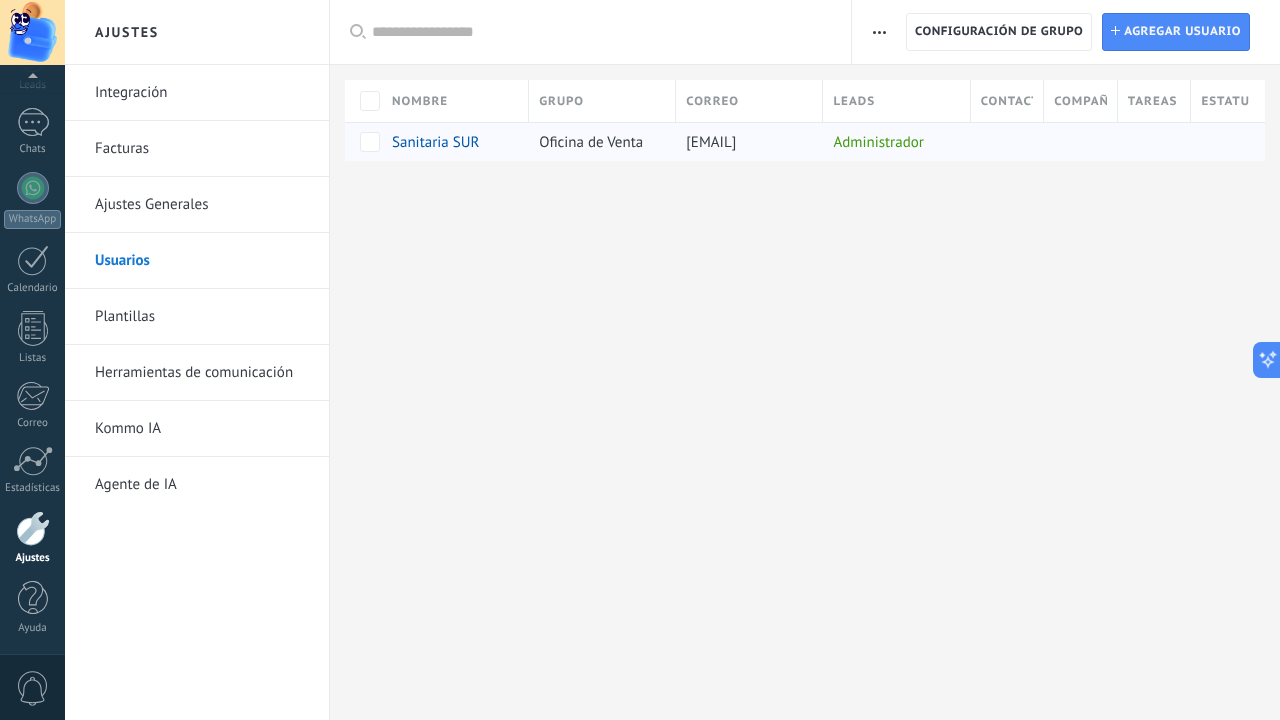 click on "Administrador" at bounding box center [891, 142] 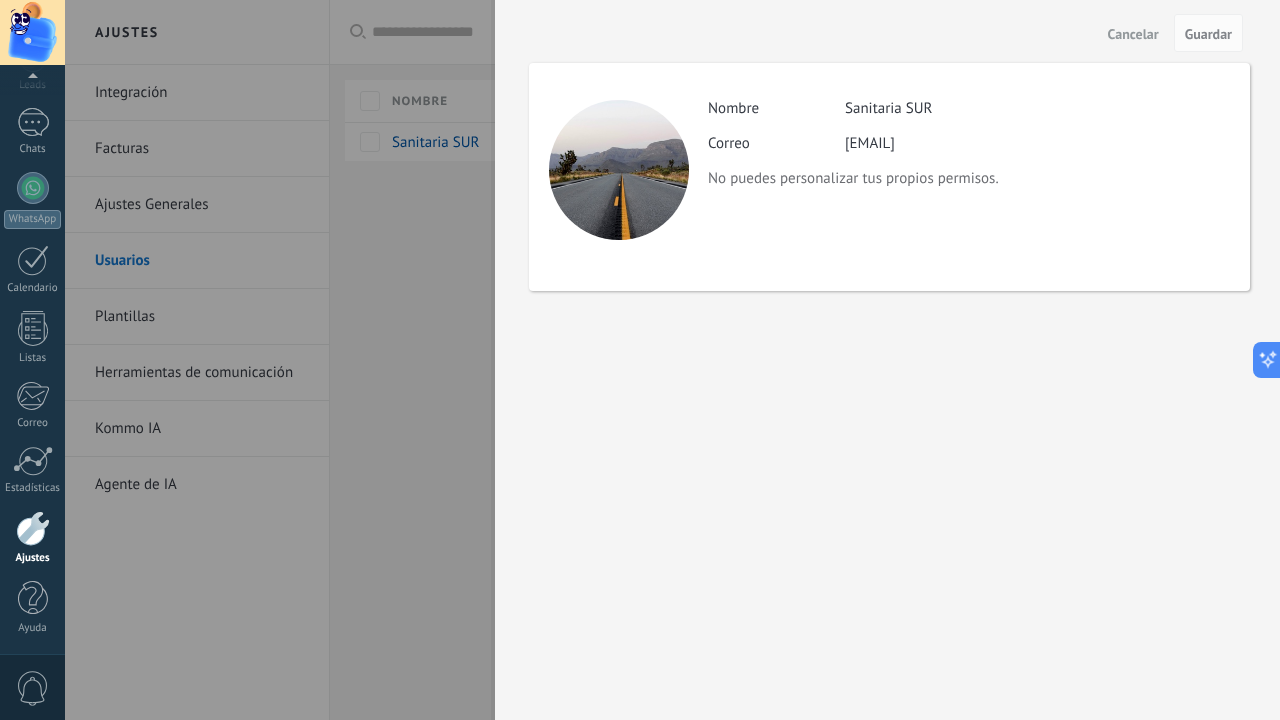 click at bounding box center [640, 360] 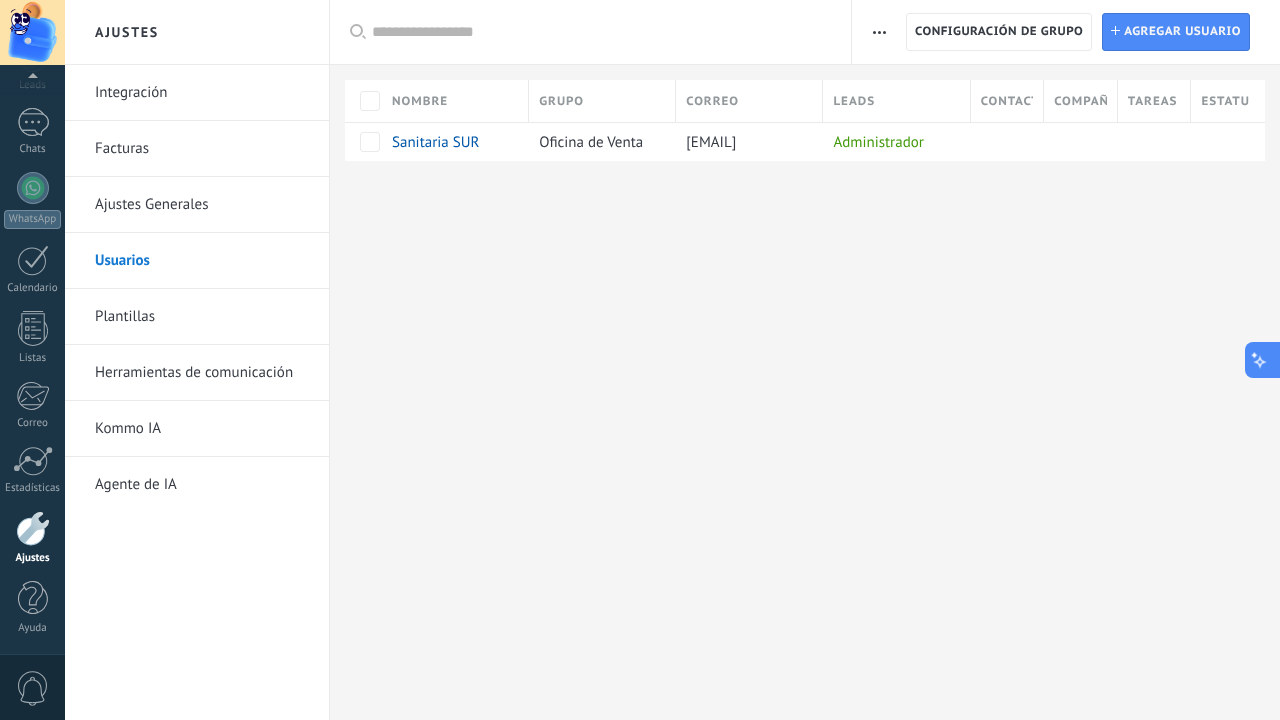 click 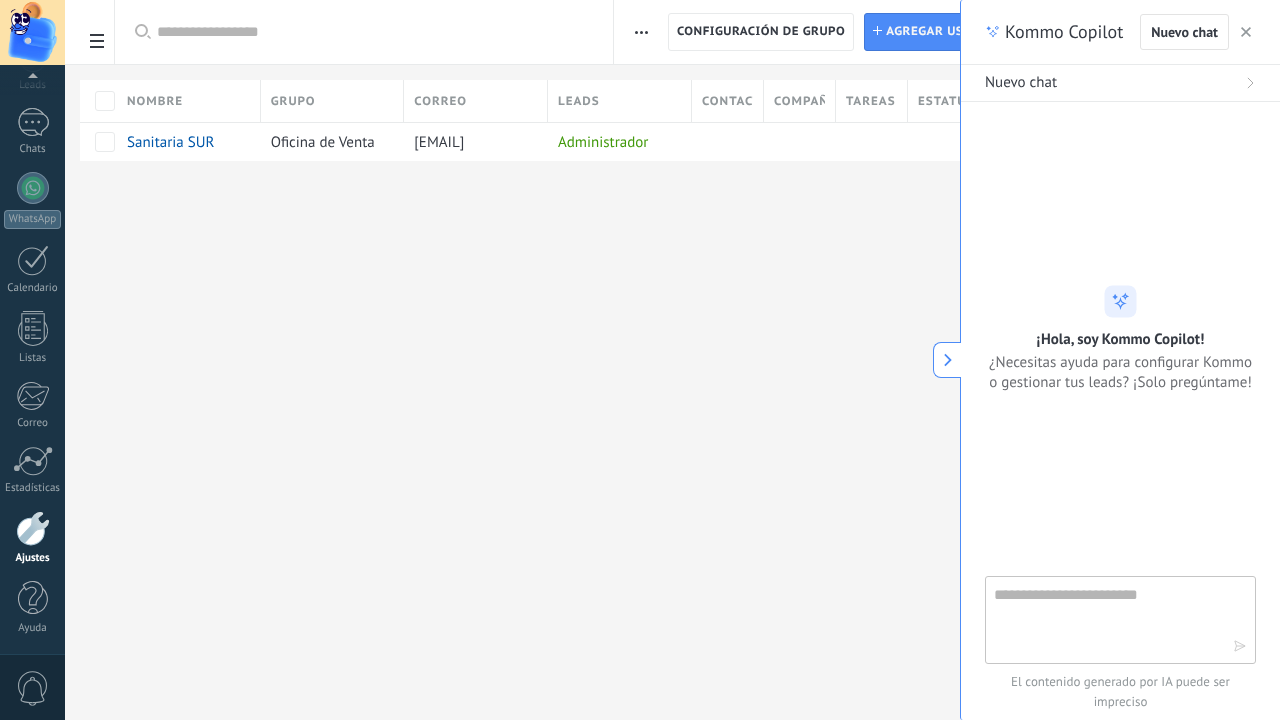 click at bounding box center [1106, 619] 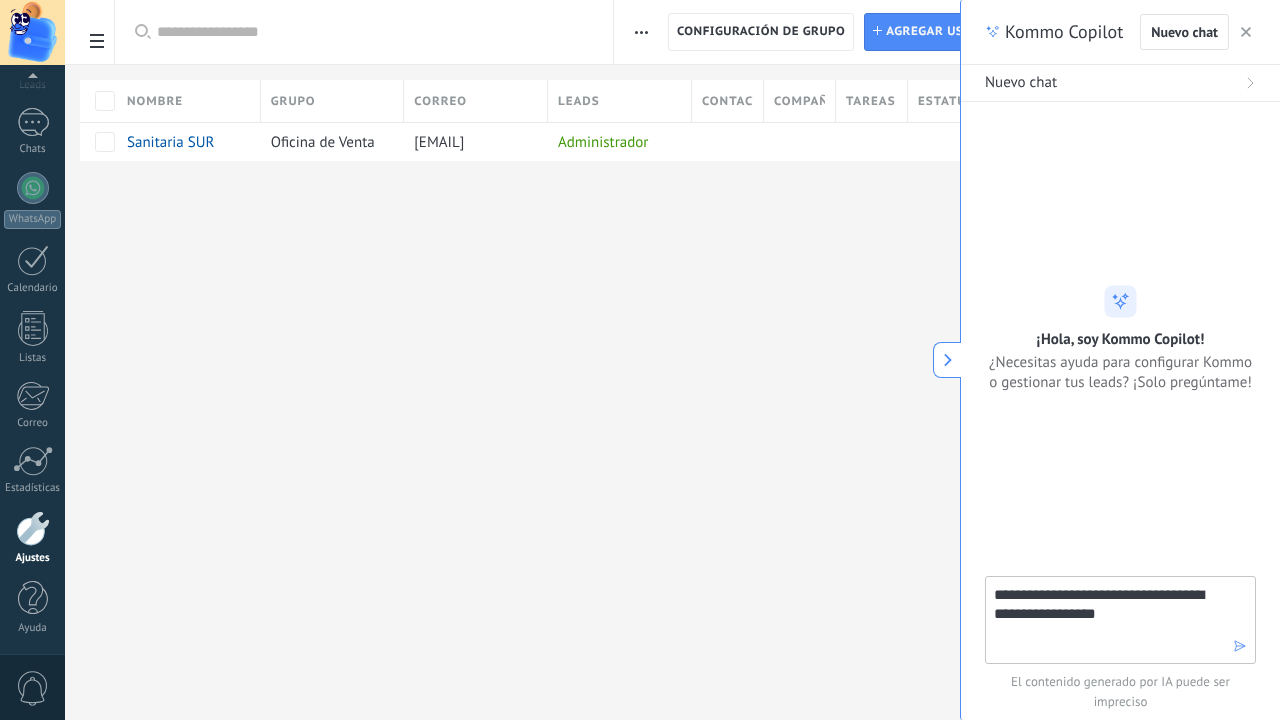 type on "**********" 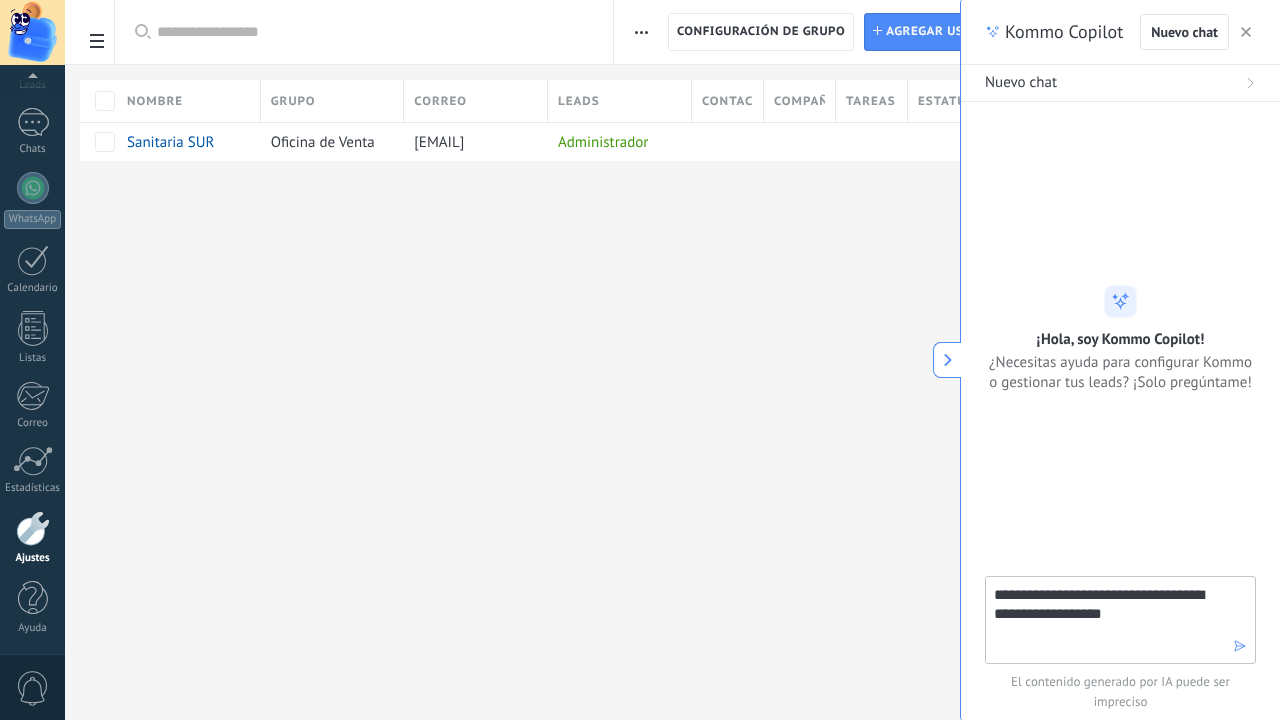 type 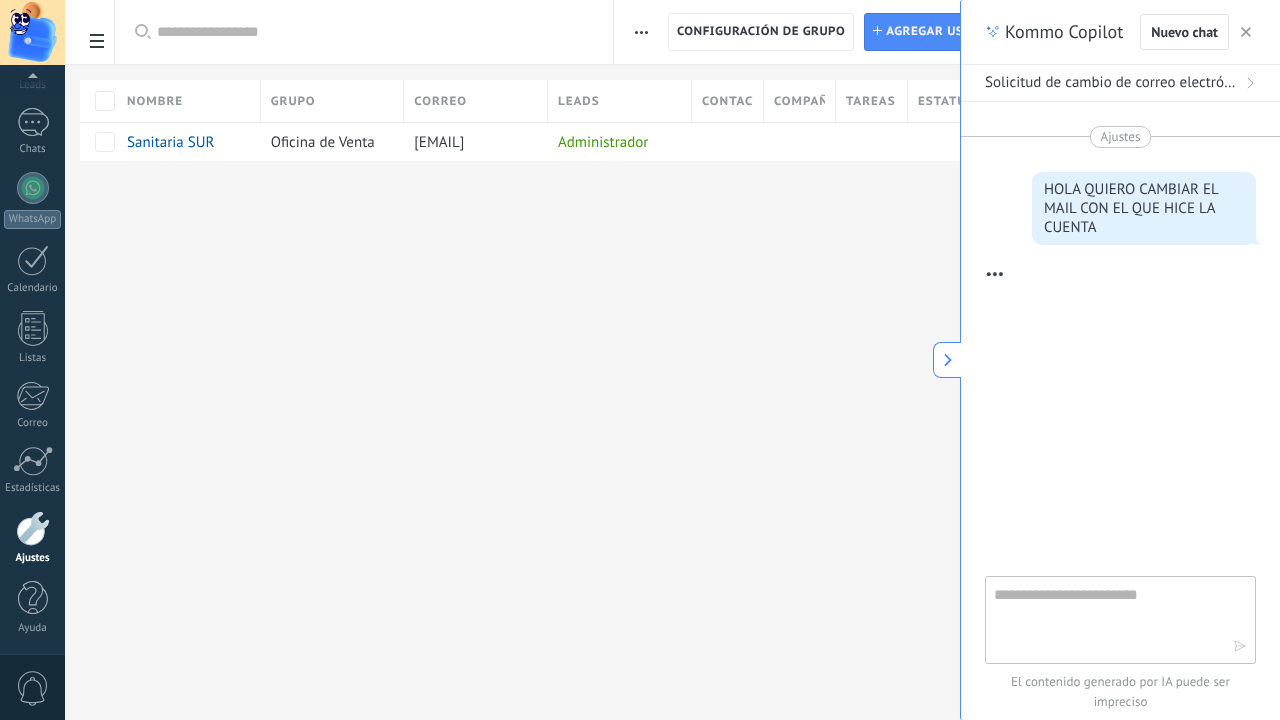 scroll, scrollTop: 69, scrollLeft: 0, axis: vertical 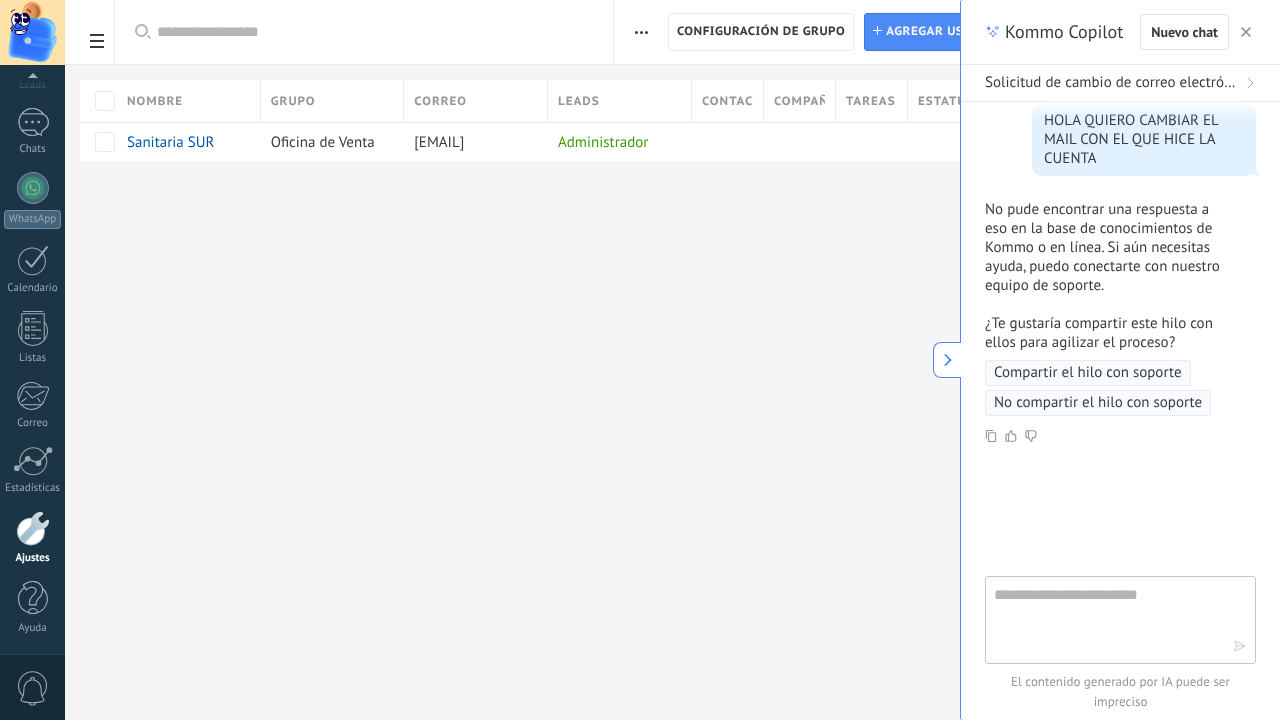 click at bounding box center (512, 193) 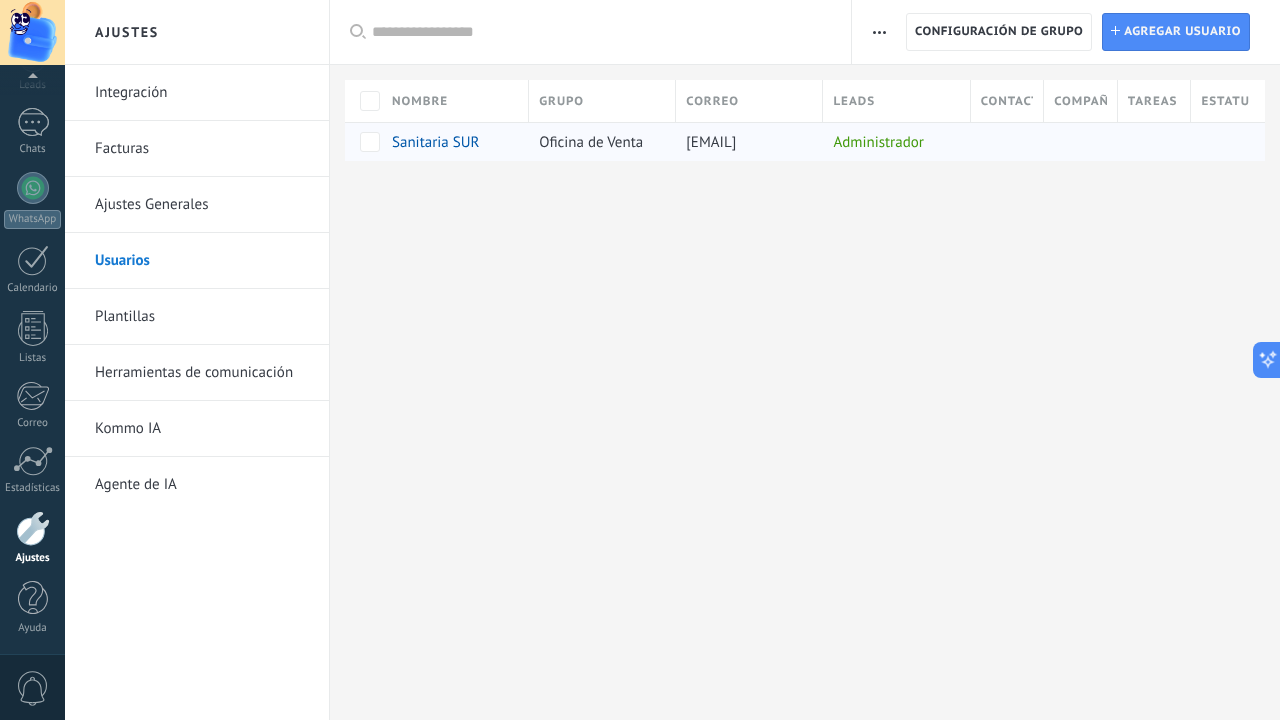 drag, startPoint x: 719, startPoint y: 137, endPoint x: 610, endPoint y: 135, distance: 109.01835 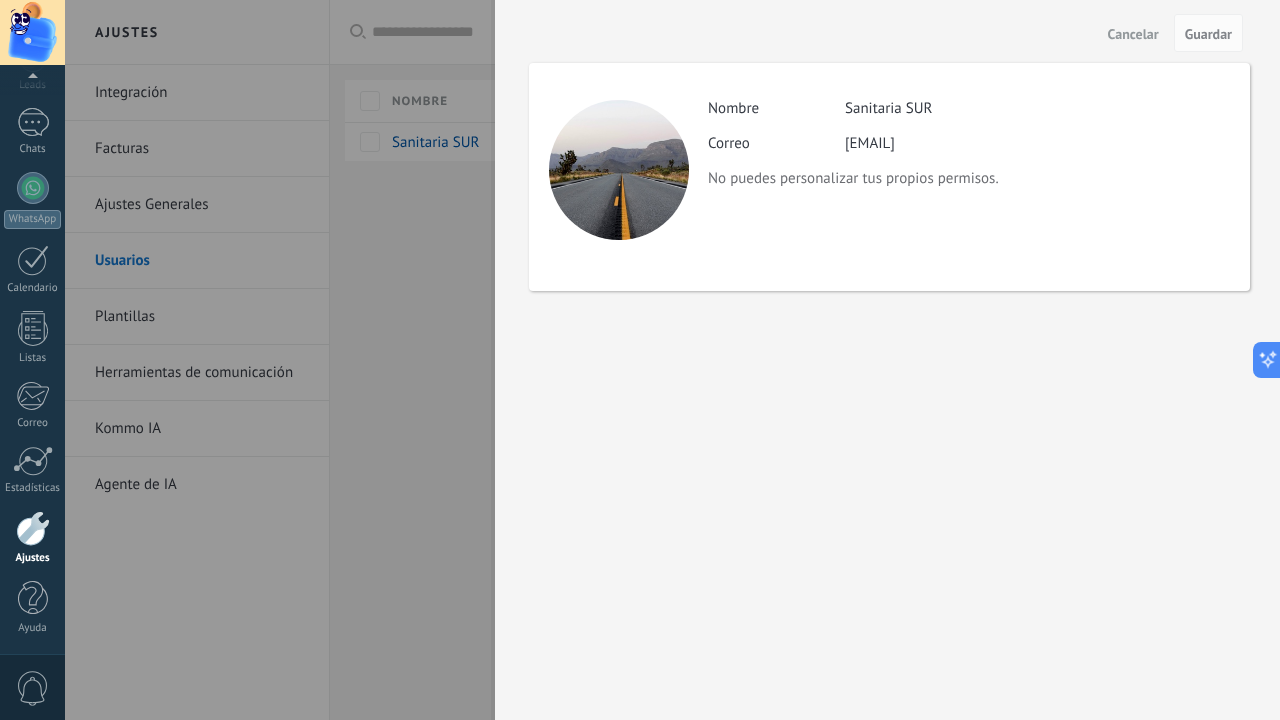 click on "Cancelar Guardar Actividad Nombre Sanitaria SUR Correo [EMAIL] No puedes personalizar tus propios permisos." at bounding box center (887, 360) 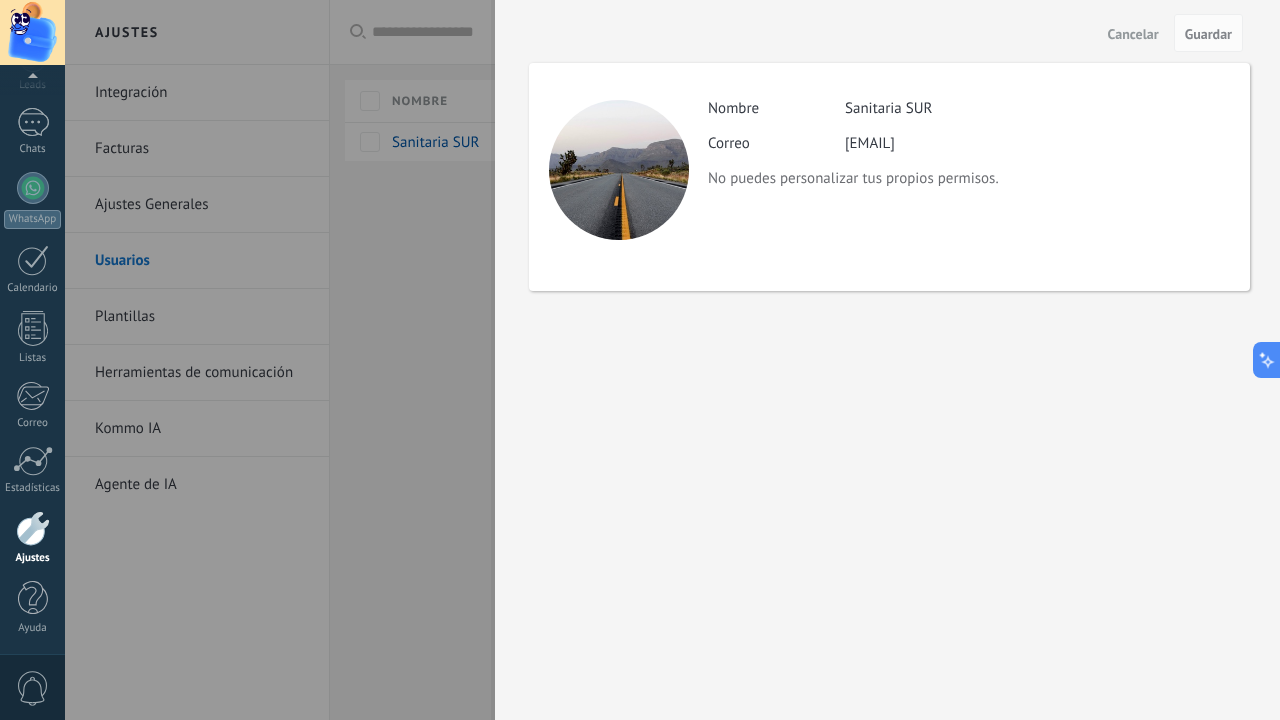 click on "Cancelar" at bounding box center [1133, 34] 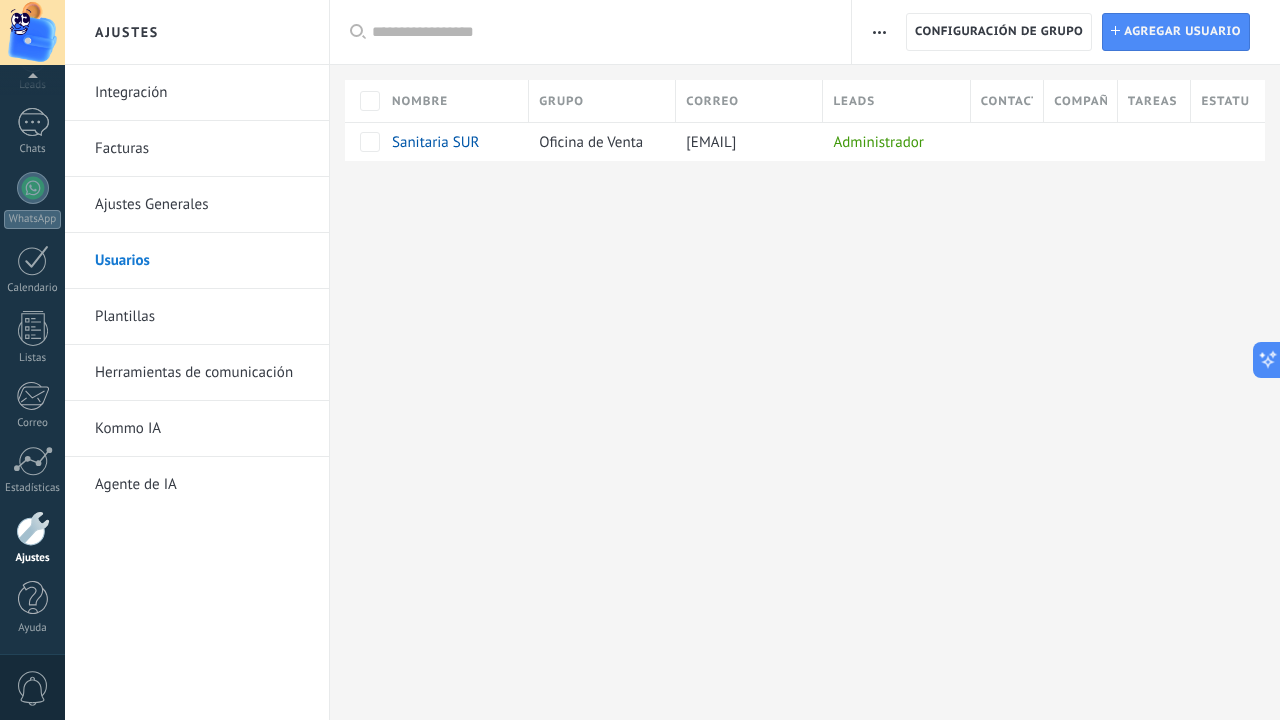 scroll, scrollTop: 0, scrollLeft: 0, axis: both 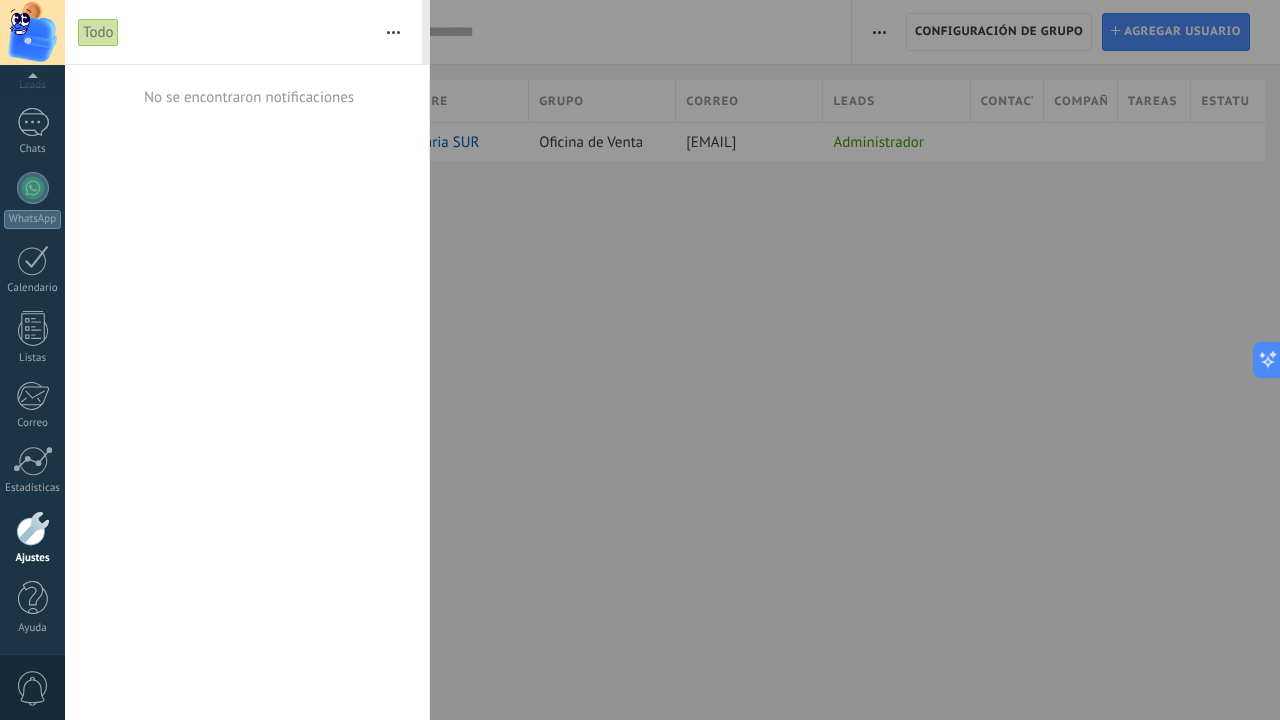 click on "0" at bounding box center (33, 688) 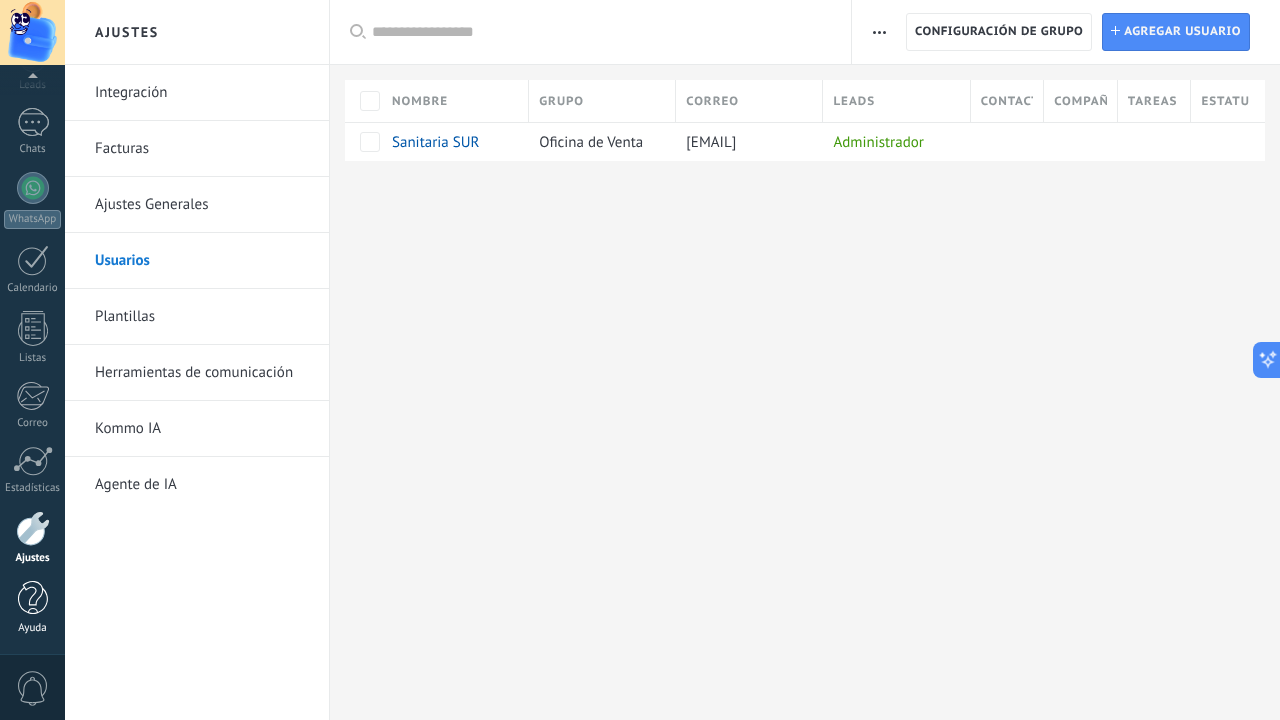 click on "Ayuda" at bounding box center [32, 608] 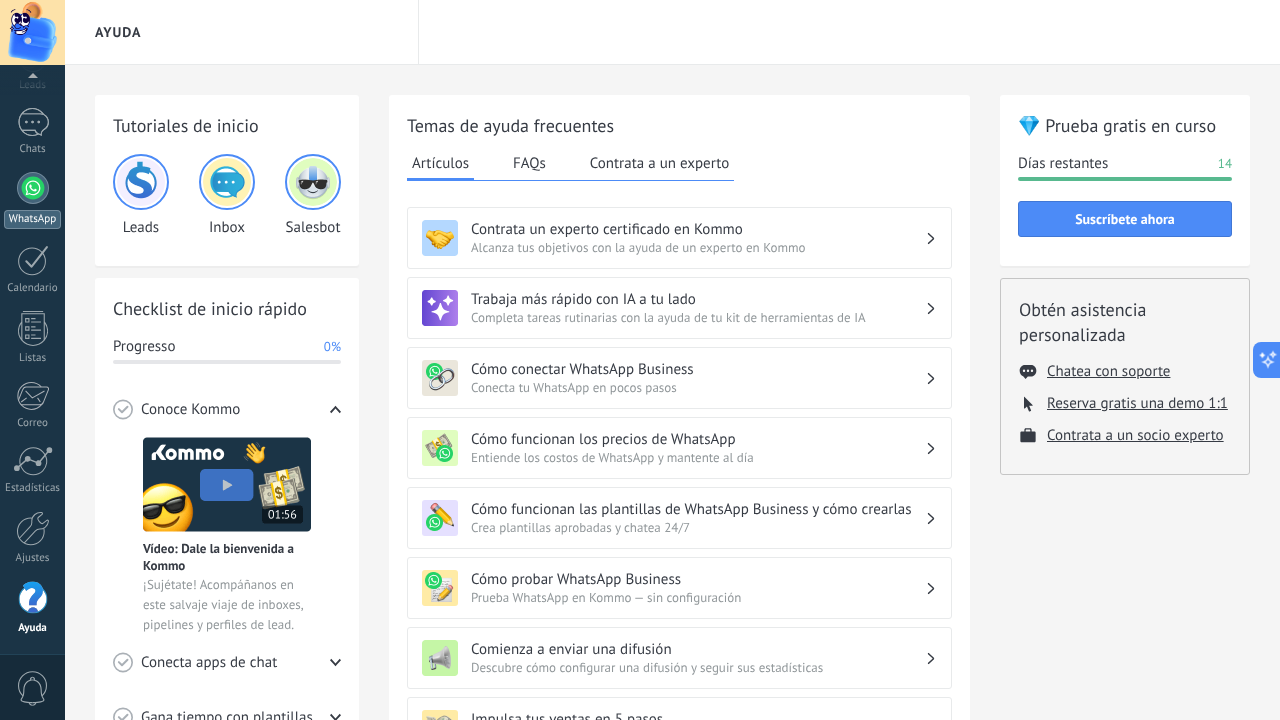 click at bounding box center (33, 188) 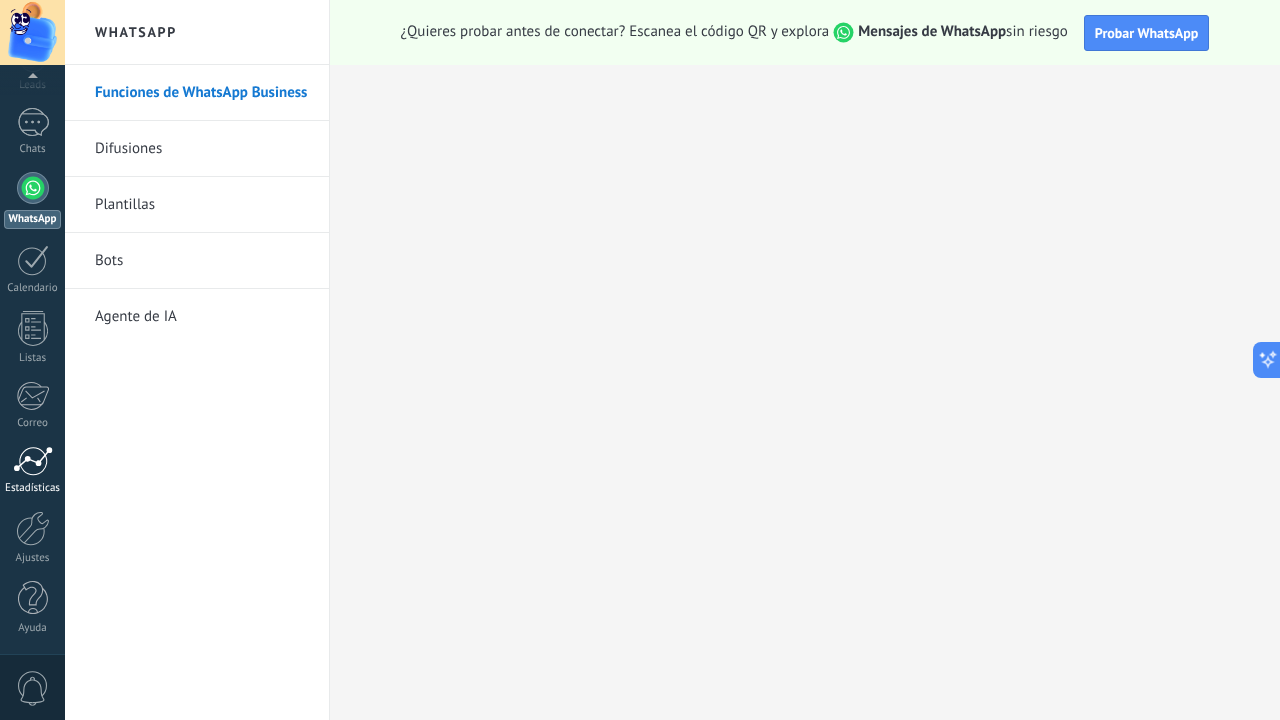 scroll, scrollTop: 112, scrollLeft: 0, axis: vertical 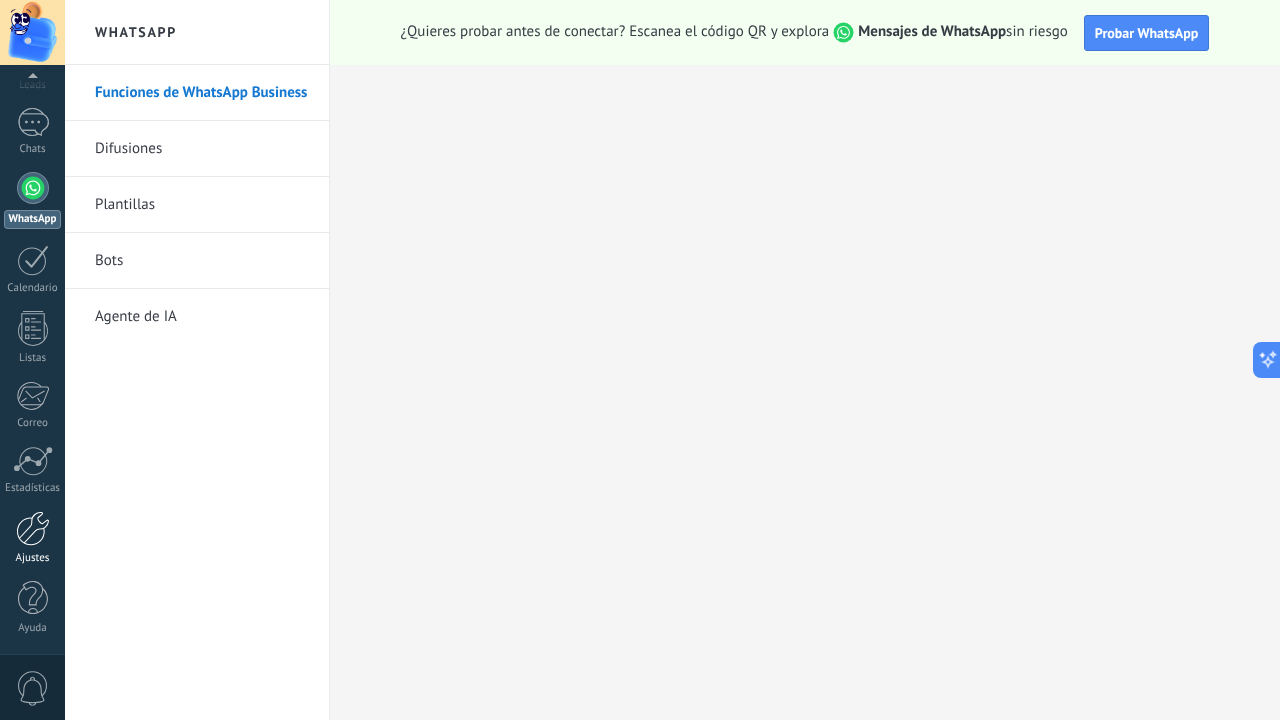 click at bounding box center [33, 528] 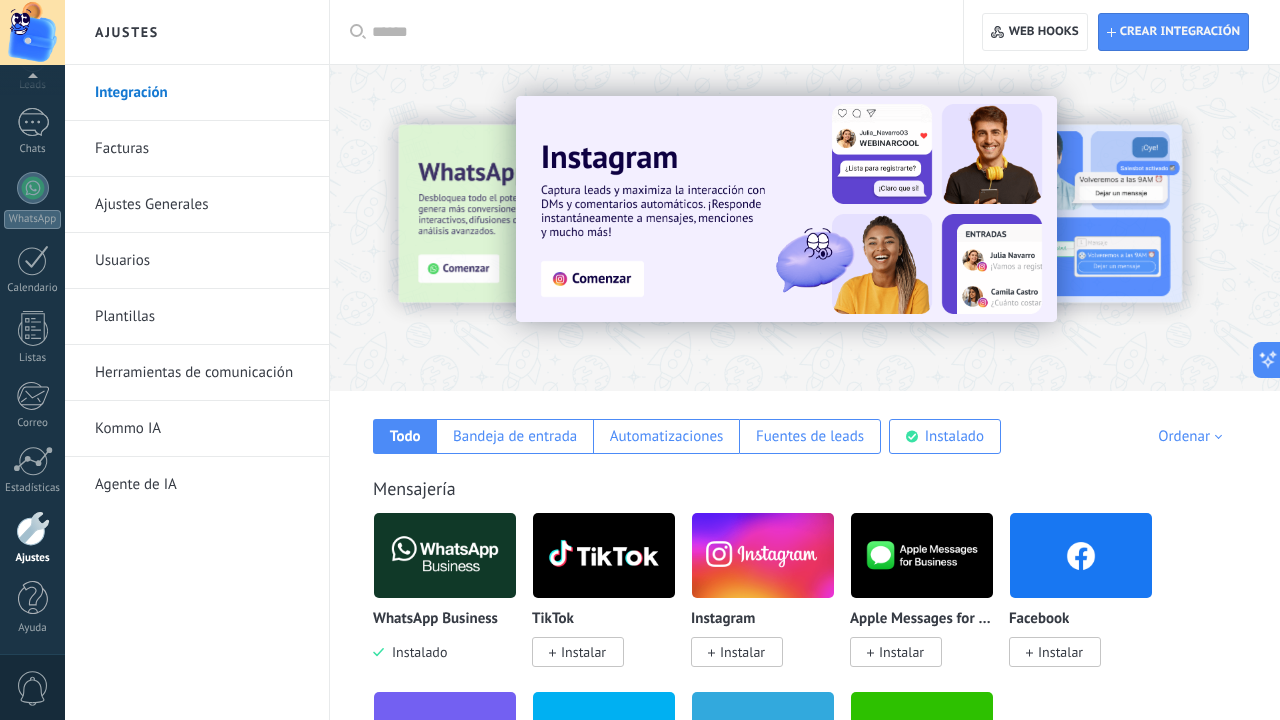 click on "Usuarios" at bounding box center (202, 261) 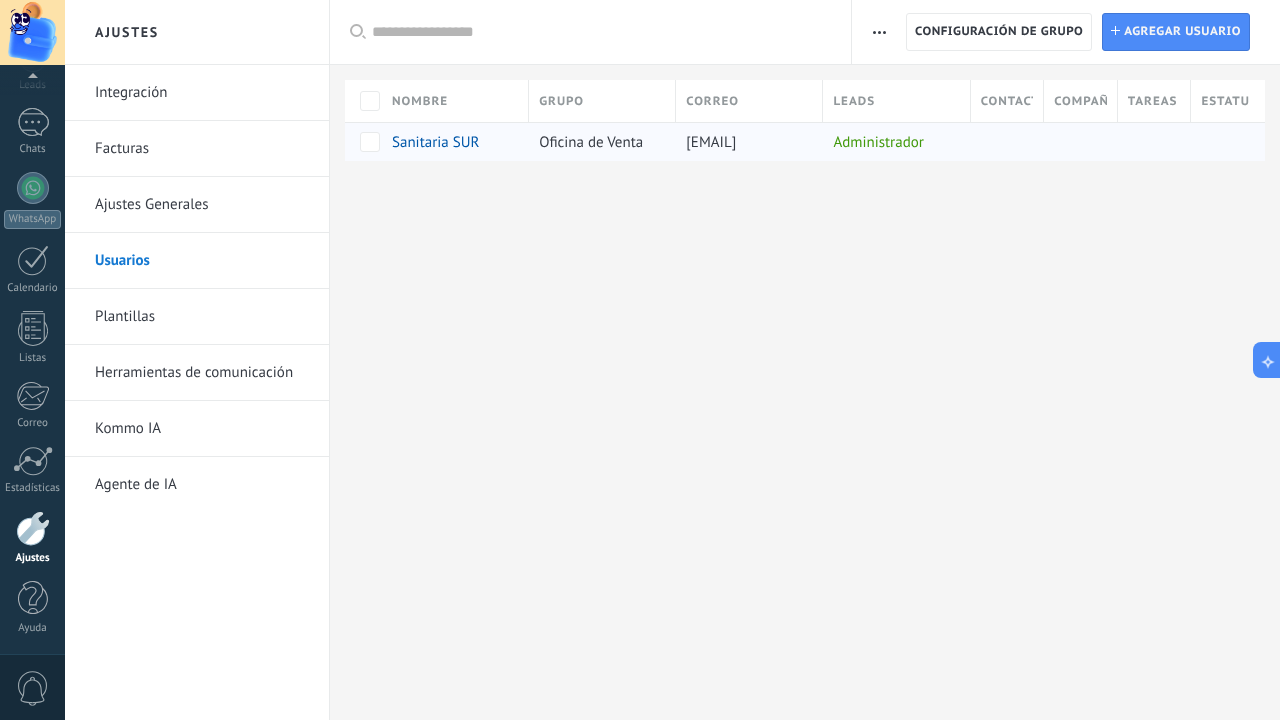 click on "[EMAIL]" at bounding box center (711, 142) 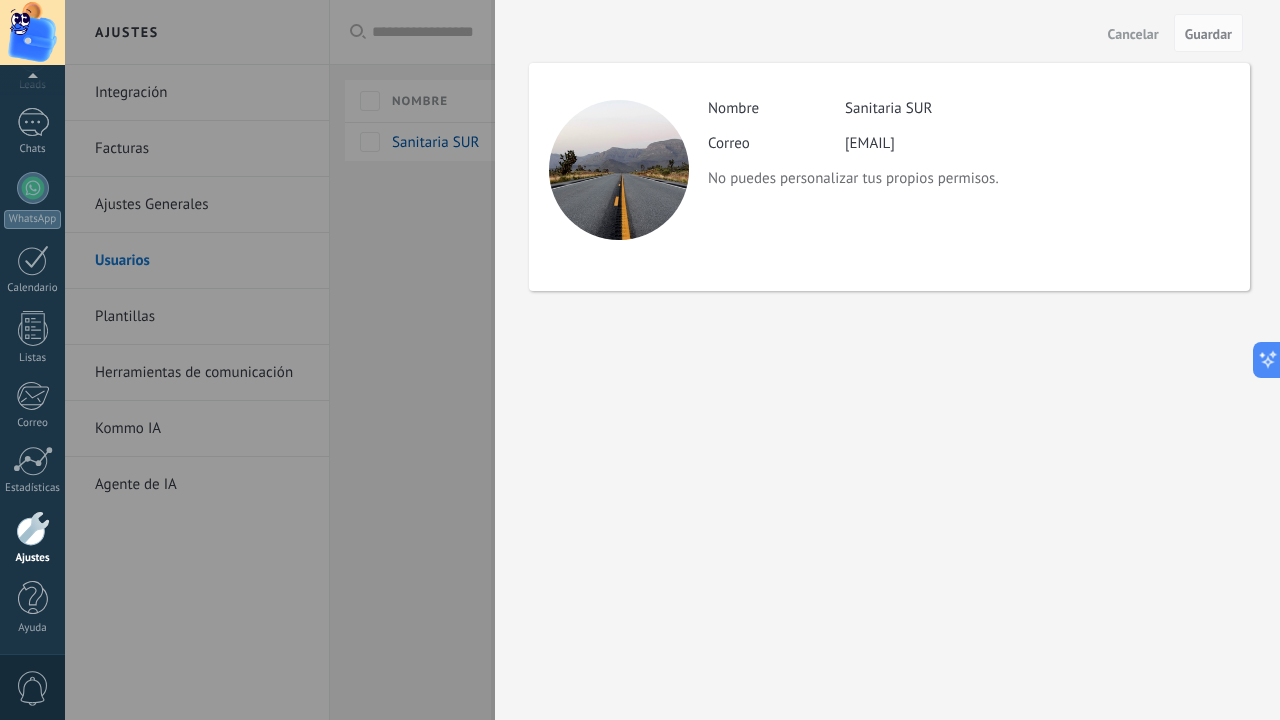 click at bounding box center [640, 360] 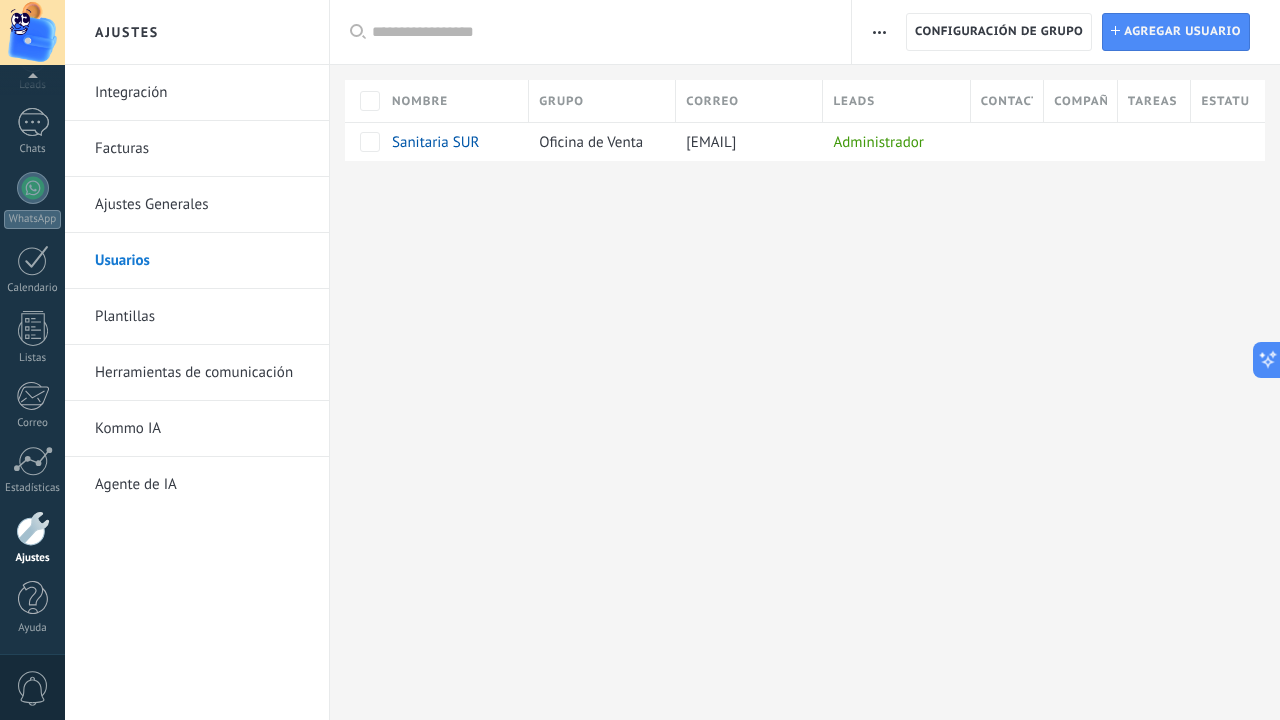 click at bounding box center (879, 32) 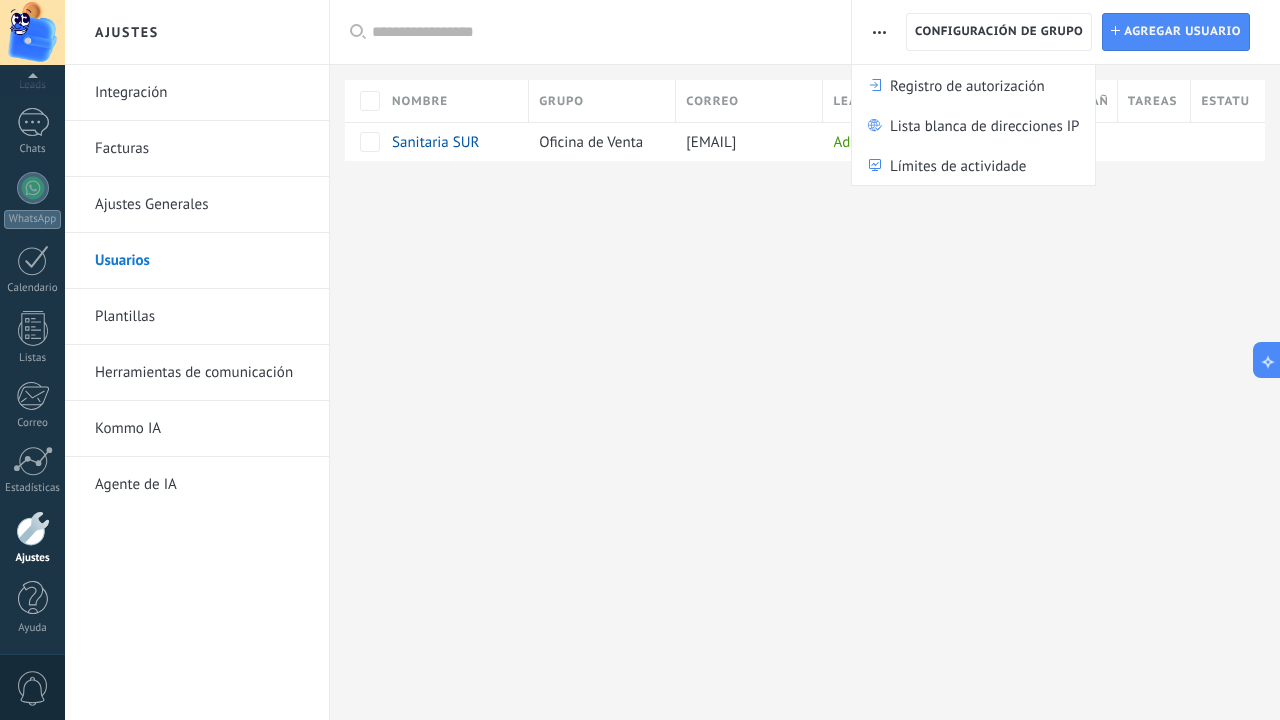 click on "Ajustes Integración Facturas Ajustes Generales Usuarios Plantillas Herramientas de comunicación [BRAND] IA Agente de IA Registro de autorización Lista blanca de direcciones IP Límites de actividade Configuración de grupo Configuración de grupo Instalar Agregar usuario Aplicar Usuarios activos Usuarios inactivos Todo usuarios Administrador Usuarios libres Verificación en 2-pasos Guardar Seleccionar todo Oficina de Venta Usuarios libres Todo grupos Seleccionar todo Administrador Todo roles Ninguno Usuarios activos Usuarios inactivos Usuarios activos Seleccionar todo Usuarios con verificación en 2 pasos Usuarios sin verificación en 2 pasos Todo tipos de verificación Aplicar Restablecer Nombre Grupo Correo Leads Contactos Compañías Tareas Estatus Sanitaria SUR Oficina de Venta [EMAIL] Administrador Lamentablemente, no hay elementos con estos parámetros. Mostrar todos" at bounding box center [672, 360] 